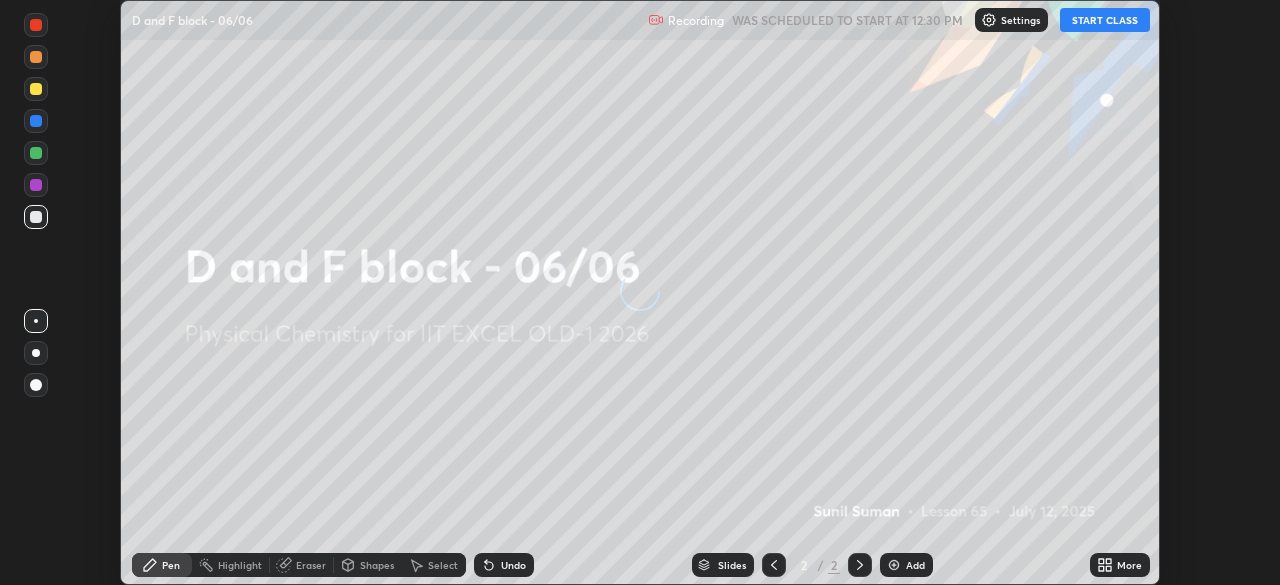 scroll, scrollTop: 0, scrollLeft: 0, axis: both 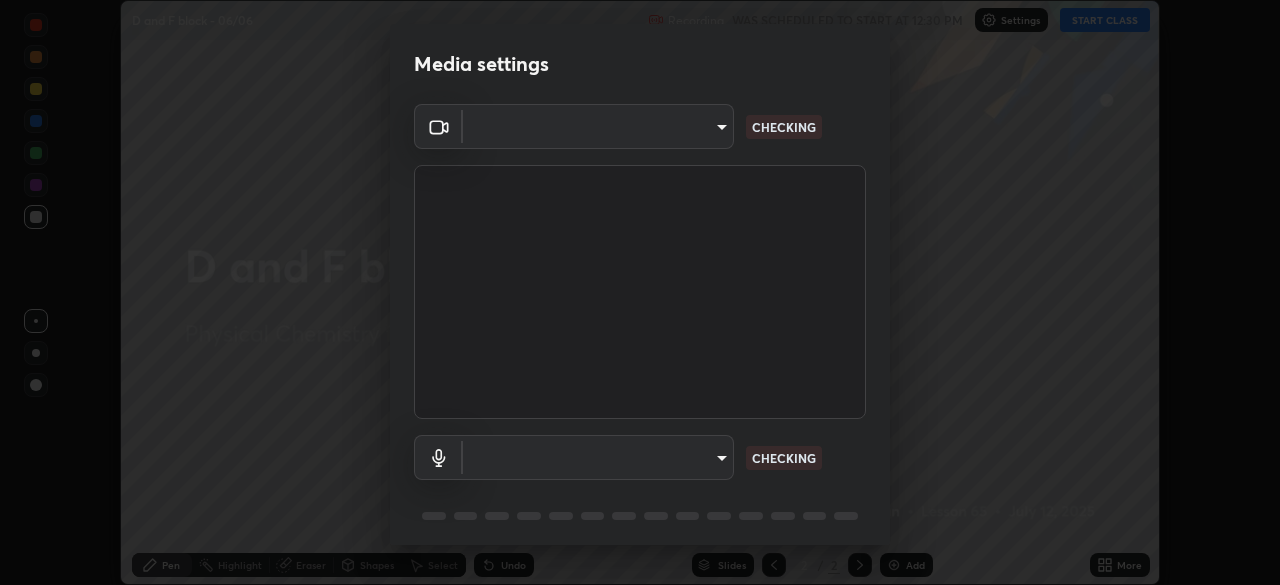 type on "a2c9e0304fea7a197325265949ed38064ec23766b16e4a4df4757bcf8ee53c87" 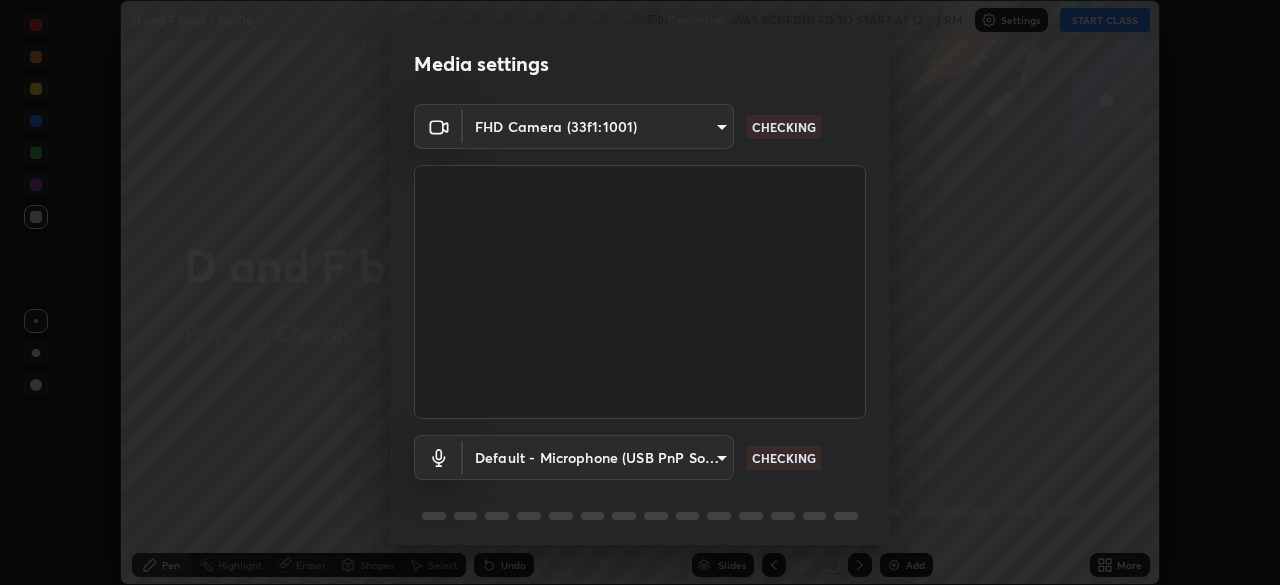 click on "Erase all D and F block - 06/06 Recording WAS SCHEDULED TO START AT  12:30 PM Settings START CLASS Setting up your live class D and F block - 06/06 • L65 of Physical Chemistry for IIT EXCEL OLD-1 2026 [PERSON_NAME] Pen Highlight Eraser Shapes Select Undo Slides 2 / 2 Add More No doubts shared Encourage your learners to ask a doubt for better clarity Report an issue Reason for reporting Buffering Chat not working Audio - Video sync issue Educator video quality low ​ Attach an image Report Media settings FHD Camera (33f1:1001) a2c9e0304fea7a197325265949ed38064ec23766b16e4a4df4757bcf8ee53c87 CHECKING Default - Microphone (USB PnP Sound Device) default CHECKING 1 / 5 Next" at bounding box center [640, 292] 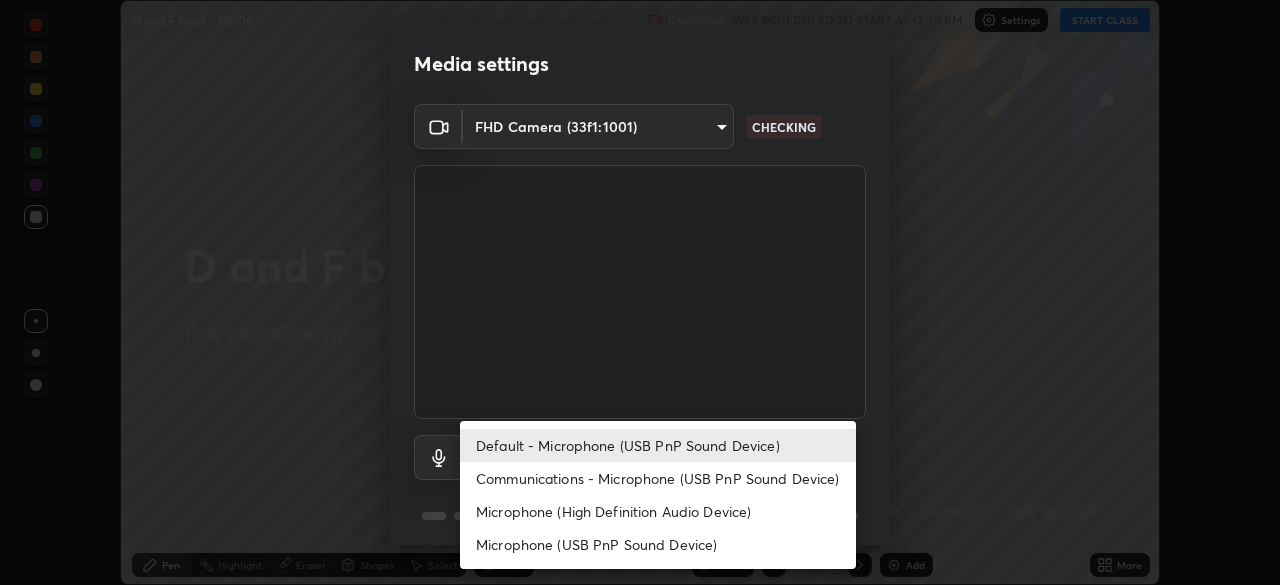 click on "Communications - Microphone (USB PnP Sound Device)" at bounding box center [658, 478] 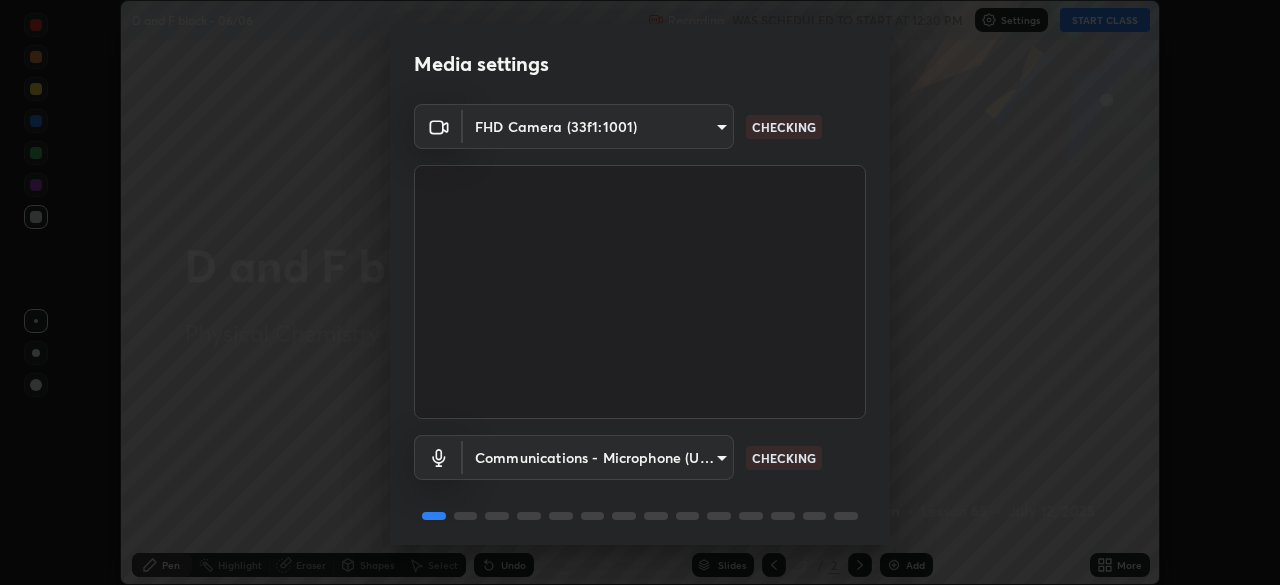 click on "Erase all D and F block - 06/06 Recording WAS SCHEDULED TO START AT  12:30 PM Settings START CLASS Setting up your live class D and F block - 06/06 • L65 of Physical Chemistry for IIT EXCEL OLD-1 2026 [PERSON_NAME] Pen Highlight Eraser Shapes Select Undo Slides 2 / 2 Add More No doubts shared Encourage your learners to ask a doubt for better clarity Report an issue Reason for reporting Buffering Chat not working Audio - Video sync issue Educator video quality low ​ Attach an image Report Media settings FHD Camera (33f1:1001) a2c9e0304fea7a197325265949ed38064ec23766b16e4a4df4757bcf8ee53c87 CHECKING Communications - Microphone (USB PnP Sound Device) communications CHECKING 1 / 5 Next" at bounding box center [640, 292] 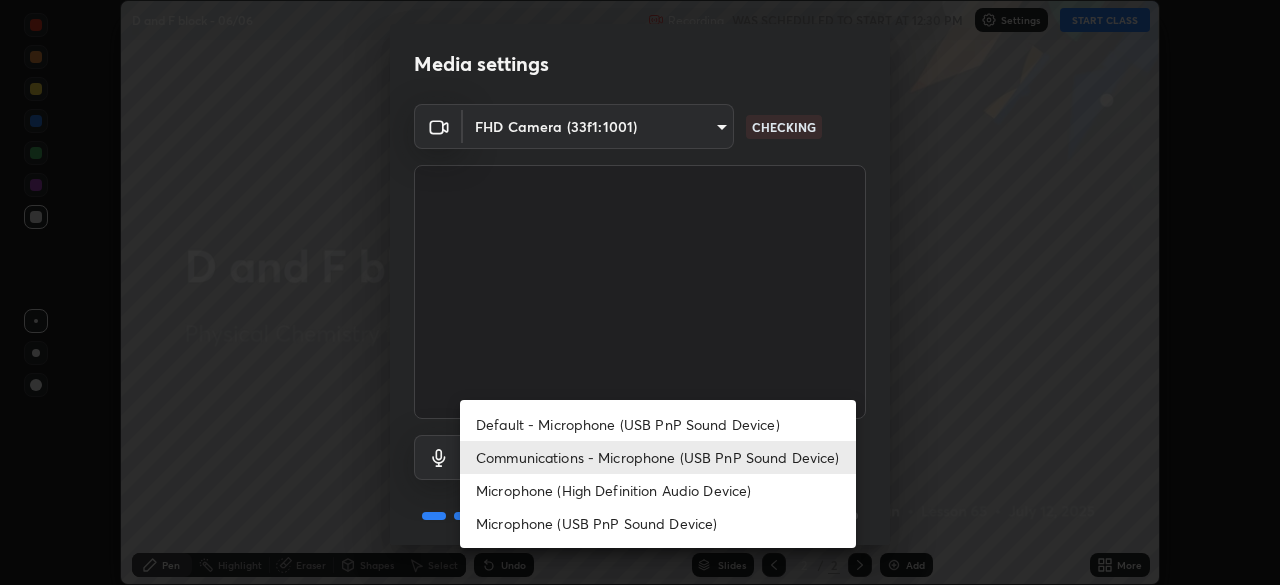 click on "Default - Microphone (USB PnP Sound Device)" at bounding box center [658, 424] 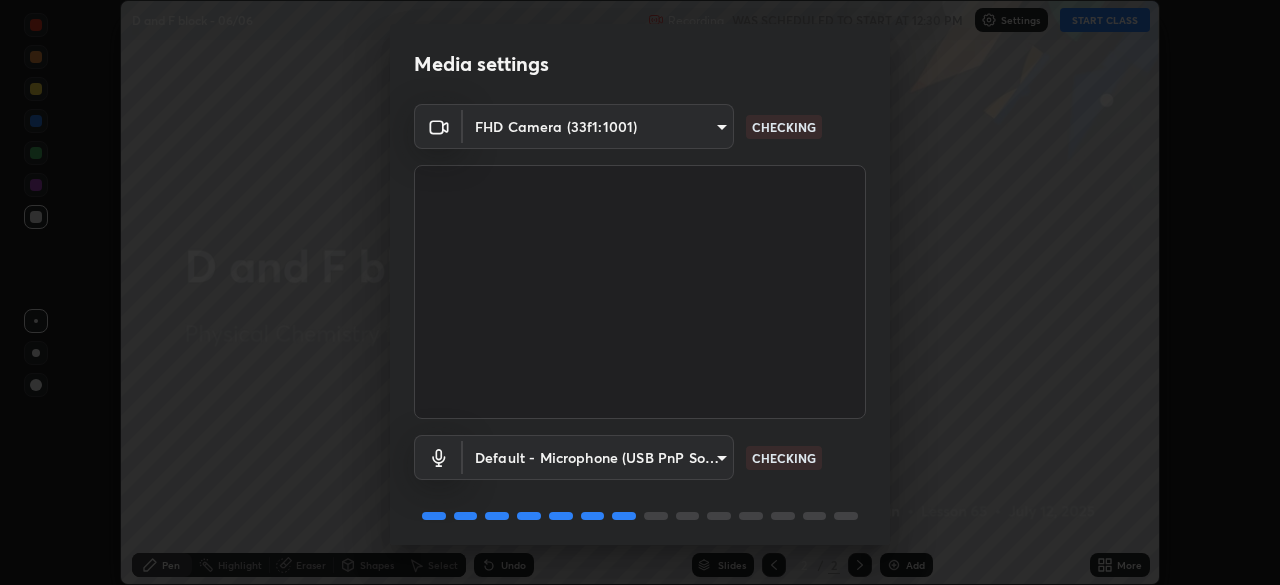 scroll, scrollTop: 71, scrollLeft: 0, axis: vertical 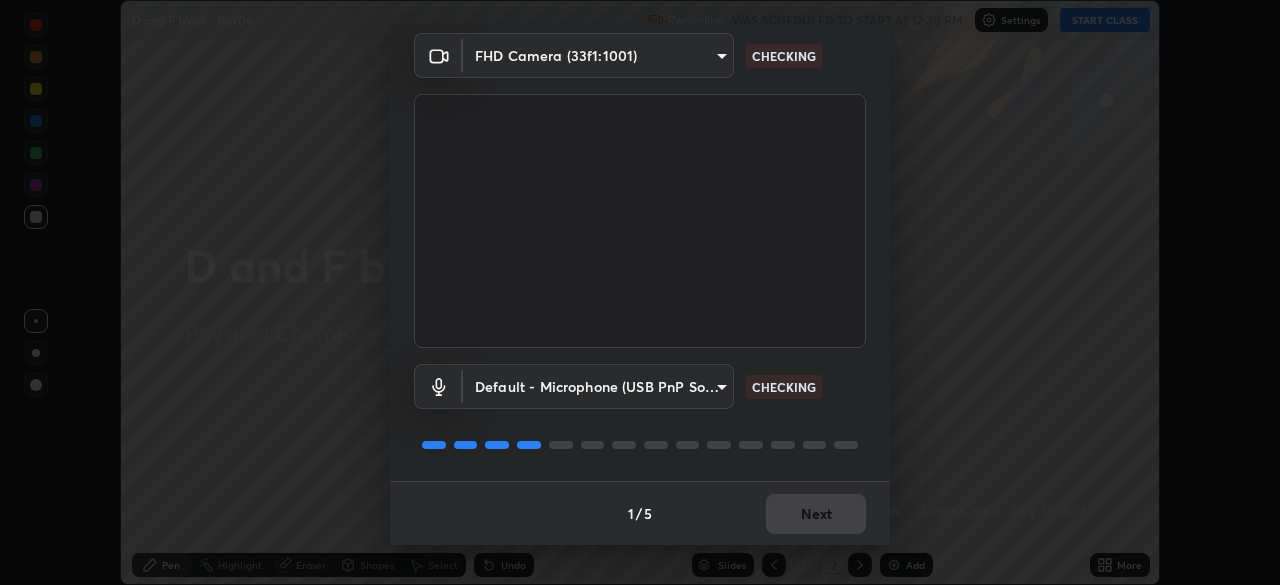 click on "1 / 5 Next" at bounding box center (640, 513) 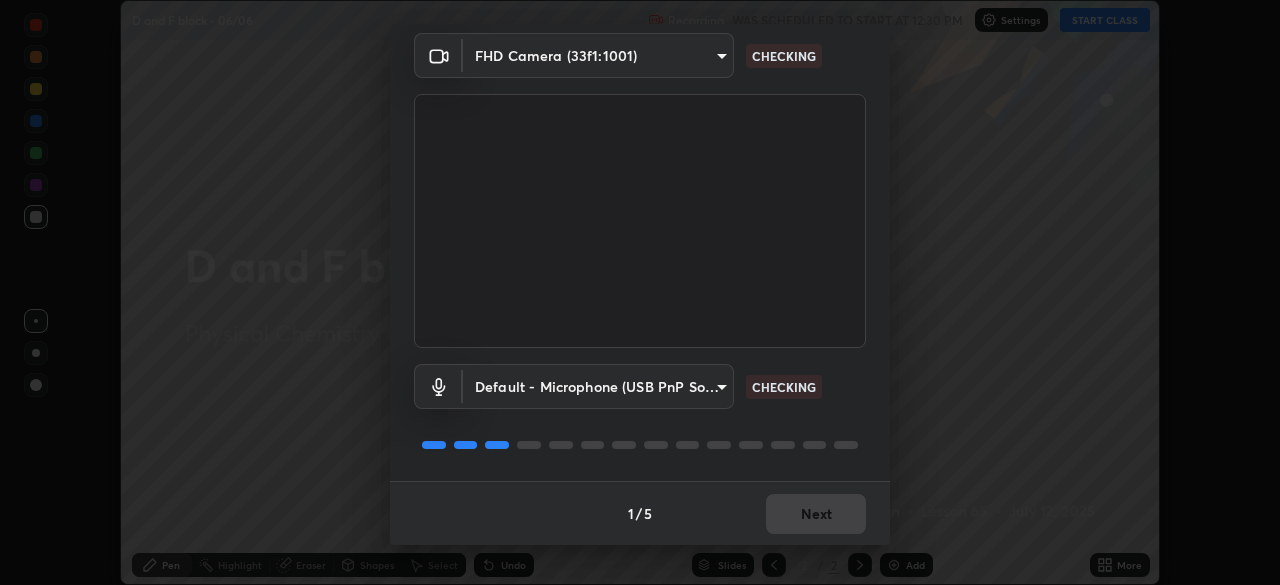 click on "1 / 5 Next" at bounding box center (640, 513) 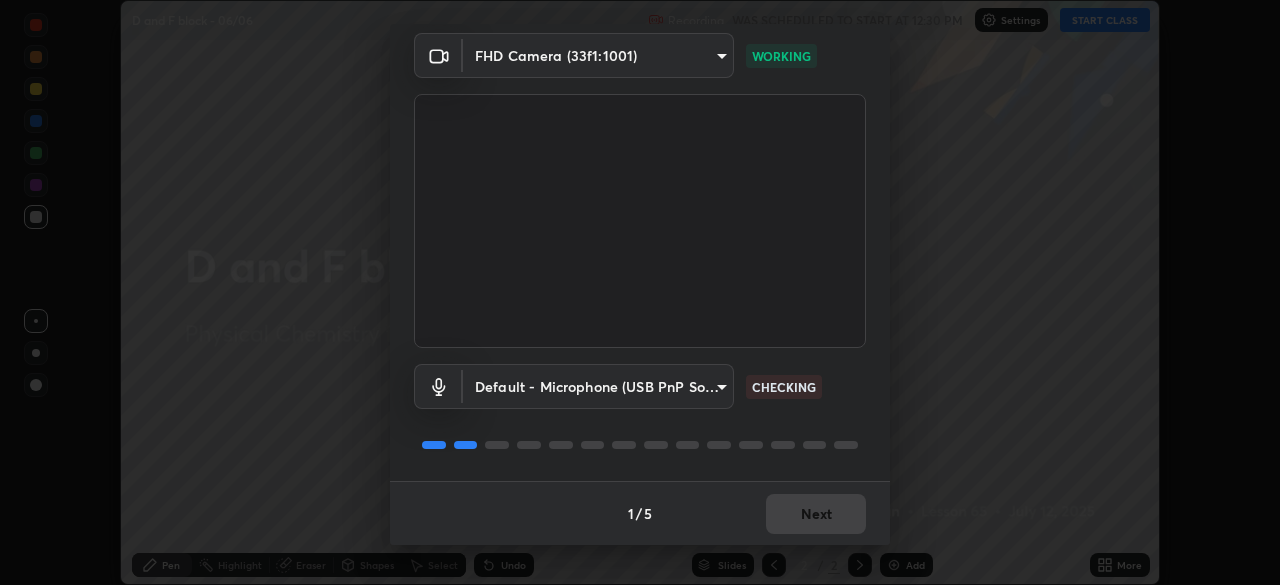 click on "1 / 5 Next" at bounding box center (640, 513) 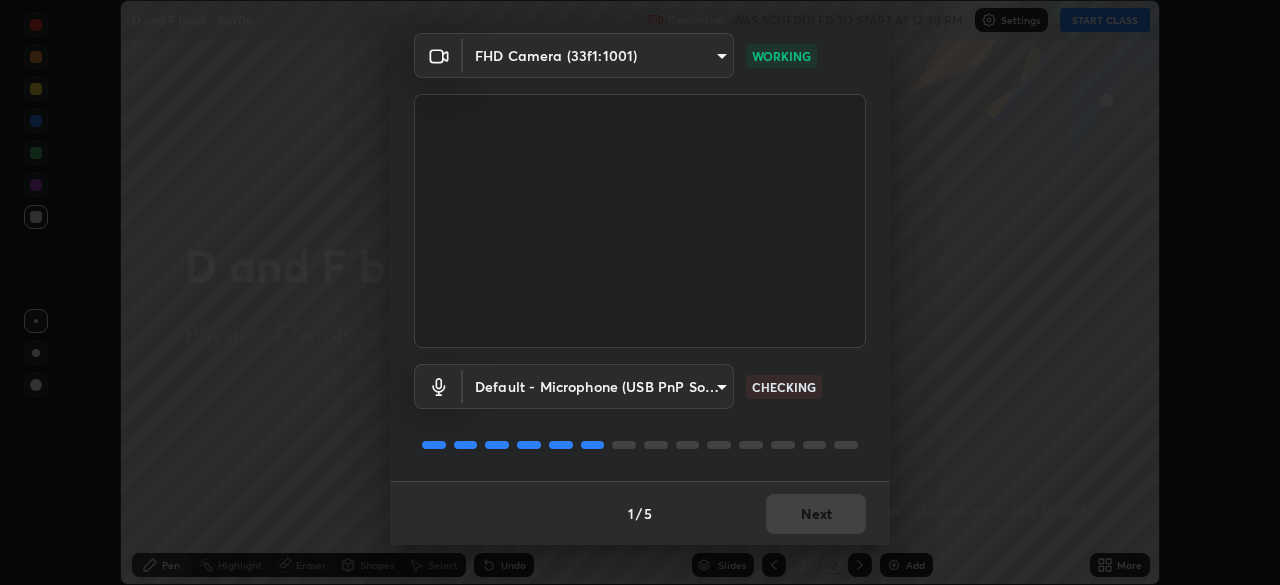 click on "1 / 5 Next" at bounding box center [640, 513] 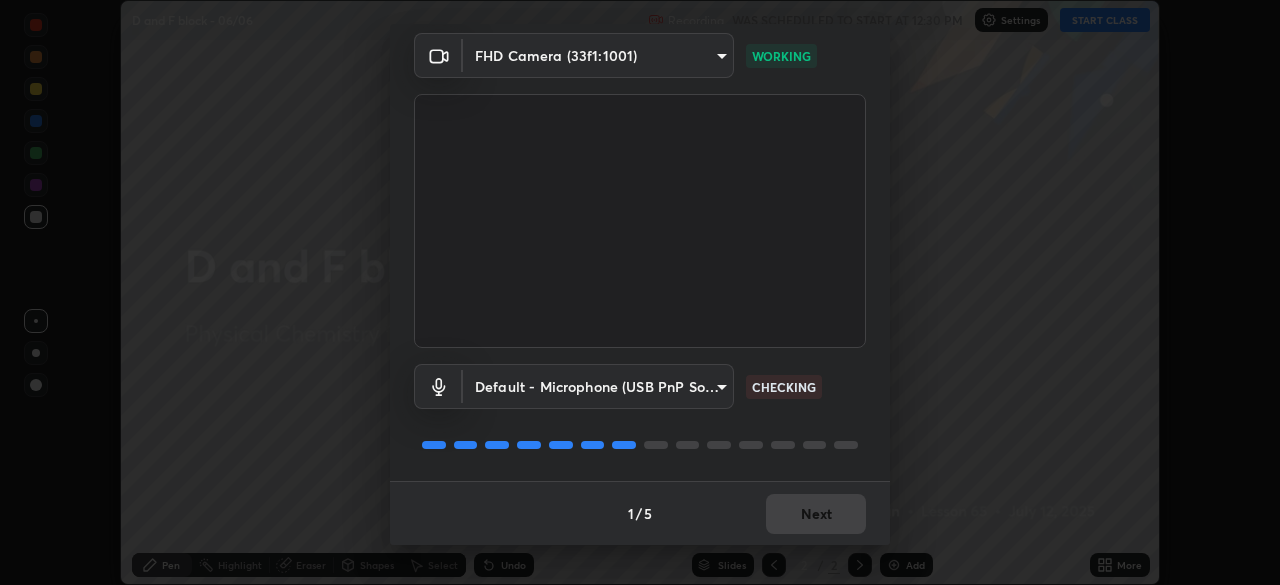 click on "1 / 5 Next" at bounding box center (640, 513) 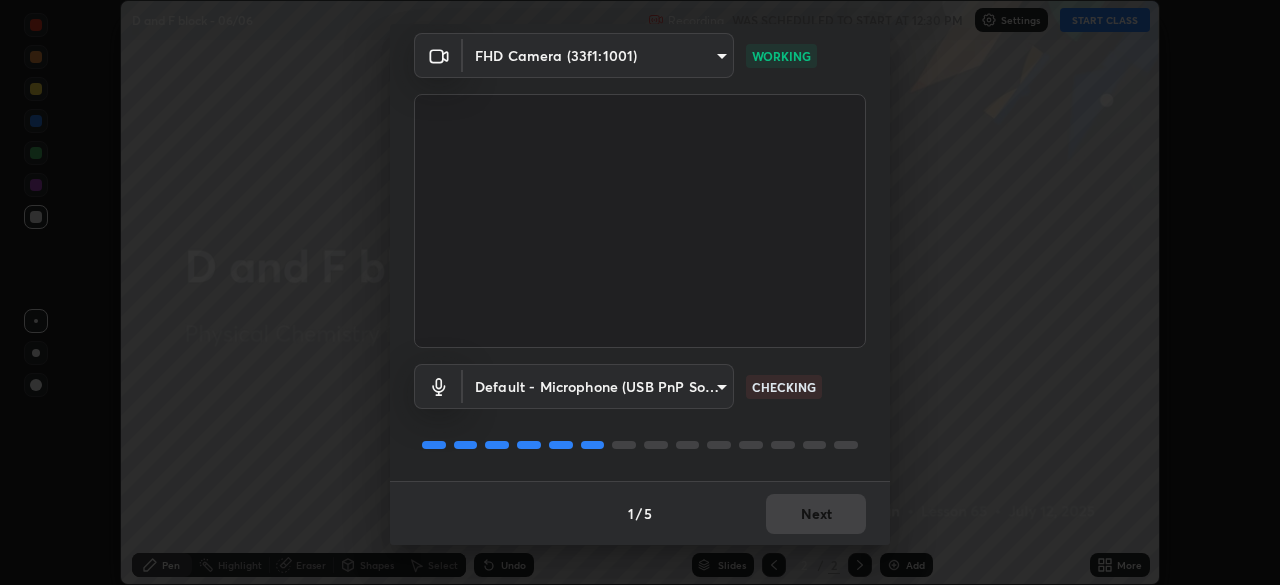 click on "1 / 5 Next" at bounding box center [640, 513] 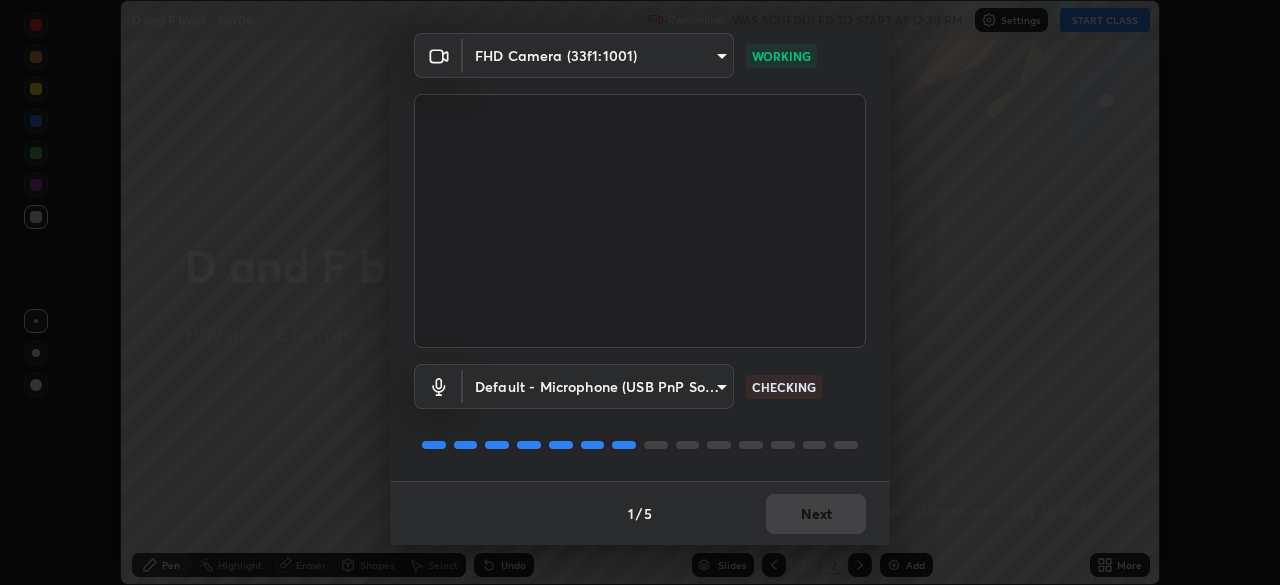 click on "1 / 5 Next" at bounding box center [640, 513] 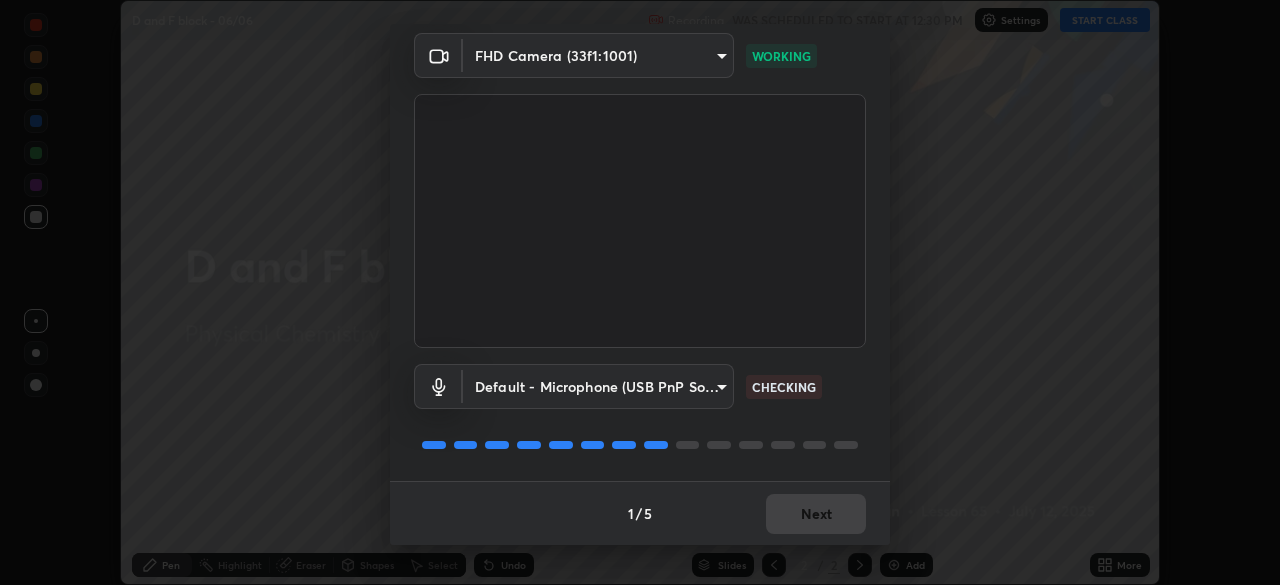 click on "1 / 5 Next" at bounding box center (640, 513) 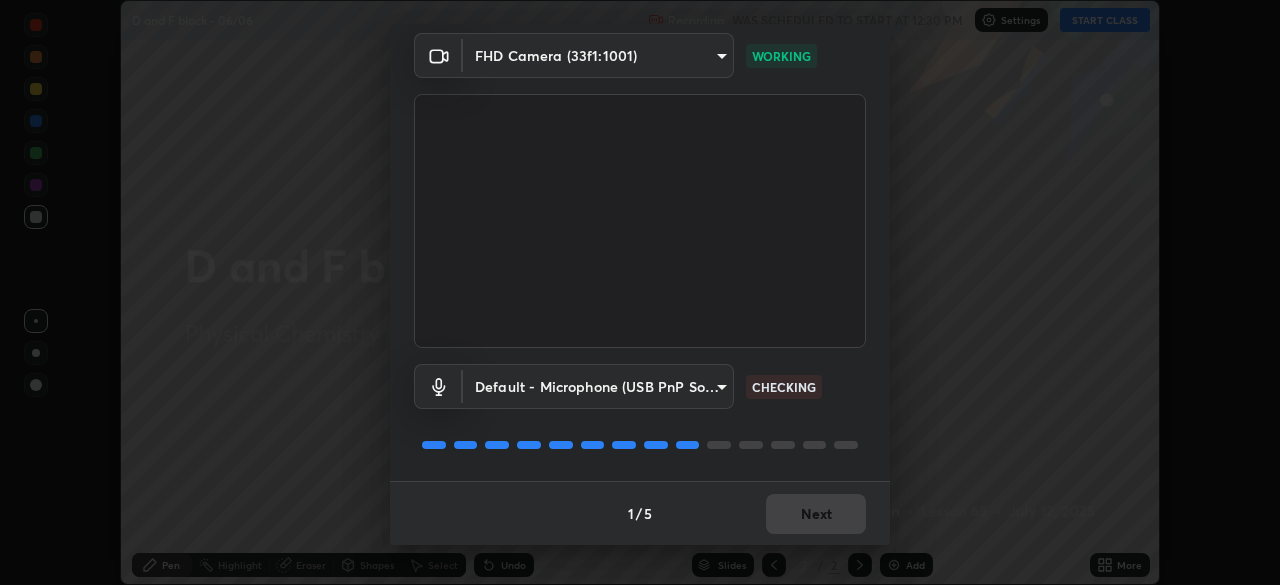 click on "1 / 5 Next" at bounding box center [640, 513] 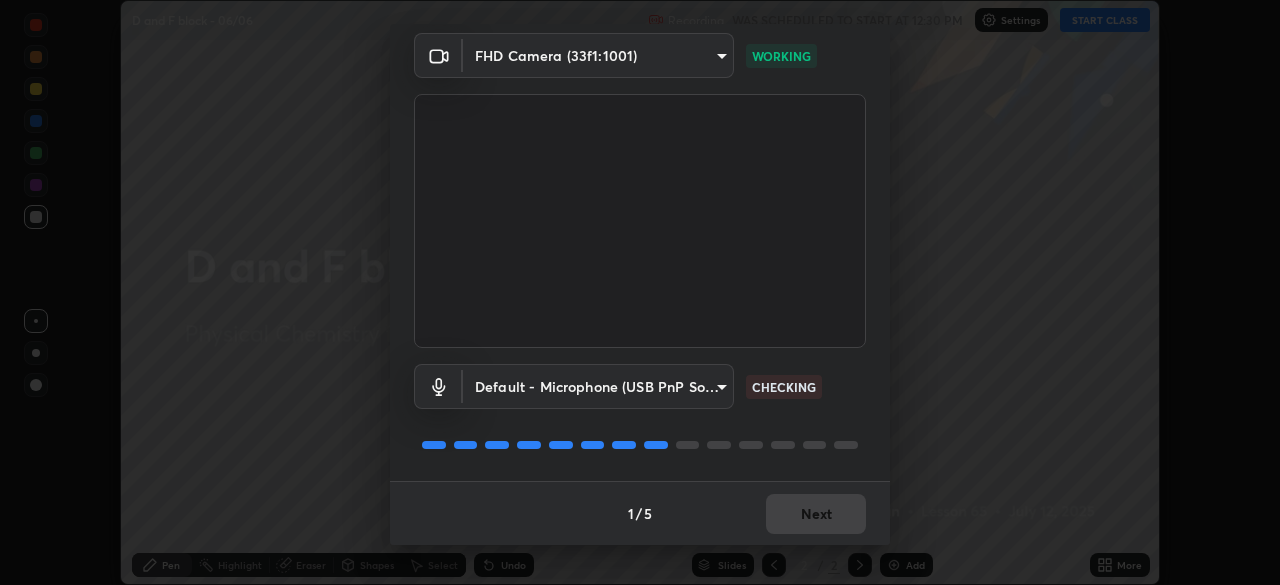 click on "1 / 5 Next" at bounding box center [640, 513] 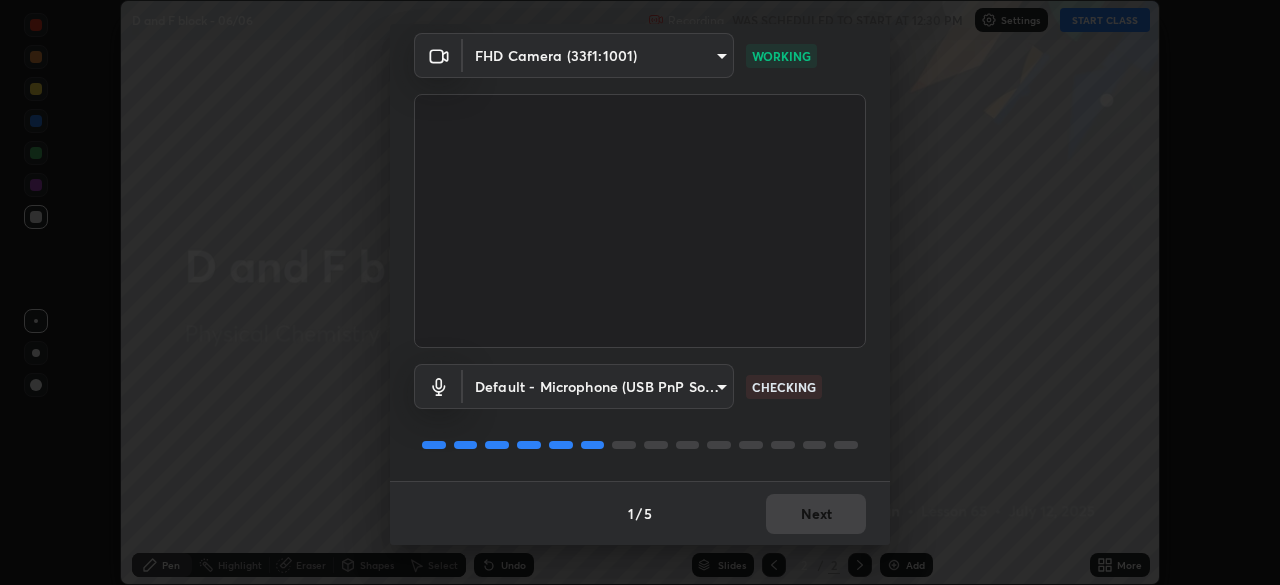 click on "1 / 5 Next" at bounding box center (640, 513) 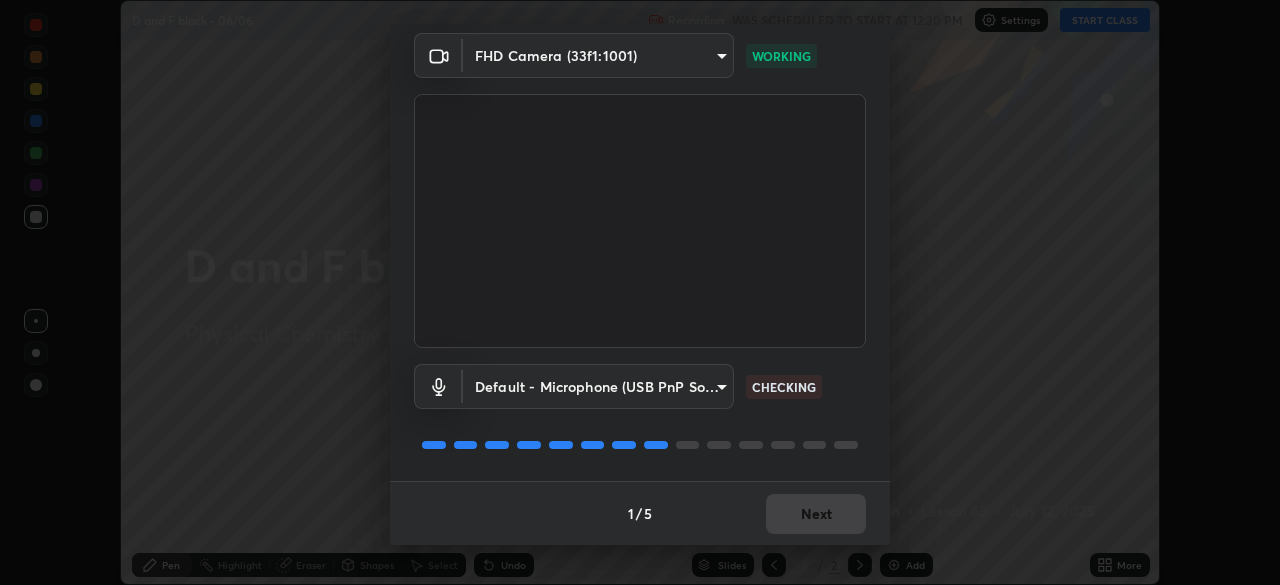 click on "1 / 5 Next" at bounding box center [640, 513] 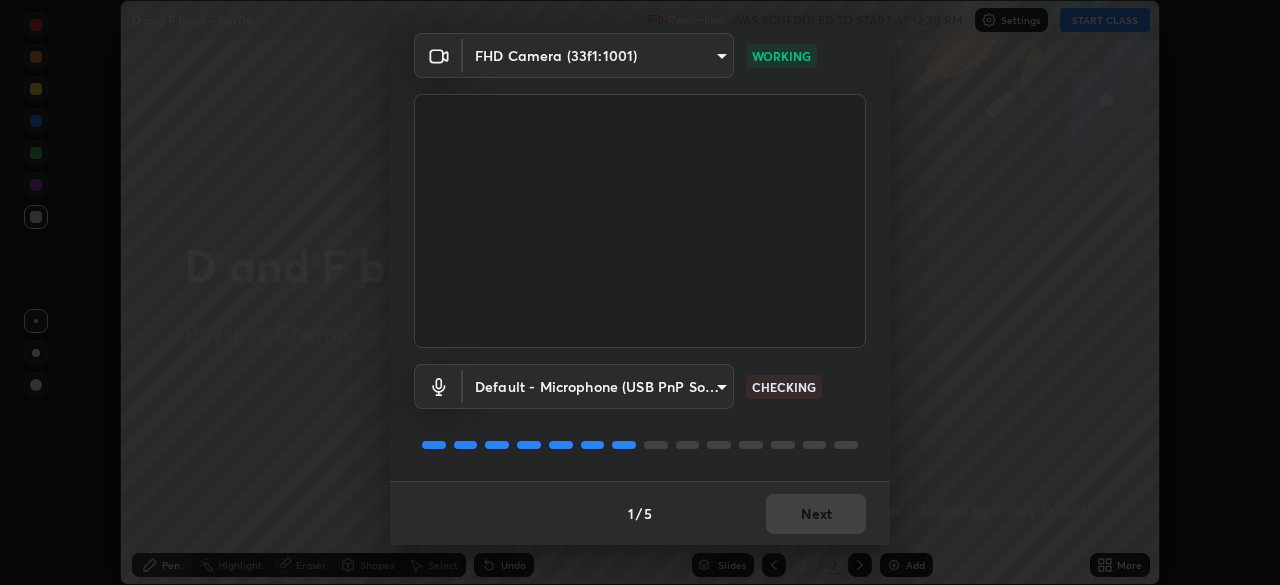 click on "1 / 5 Next" at bounding box center (640, 513) 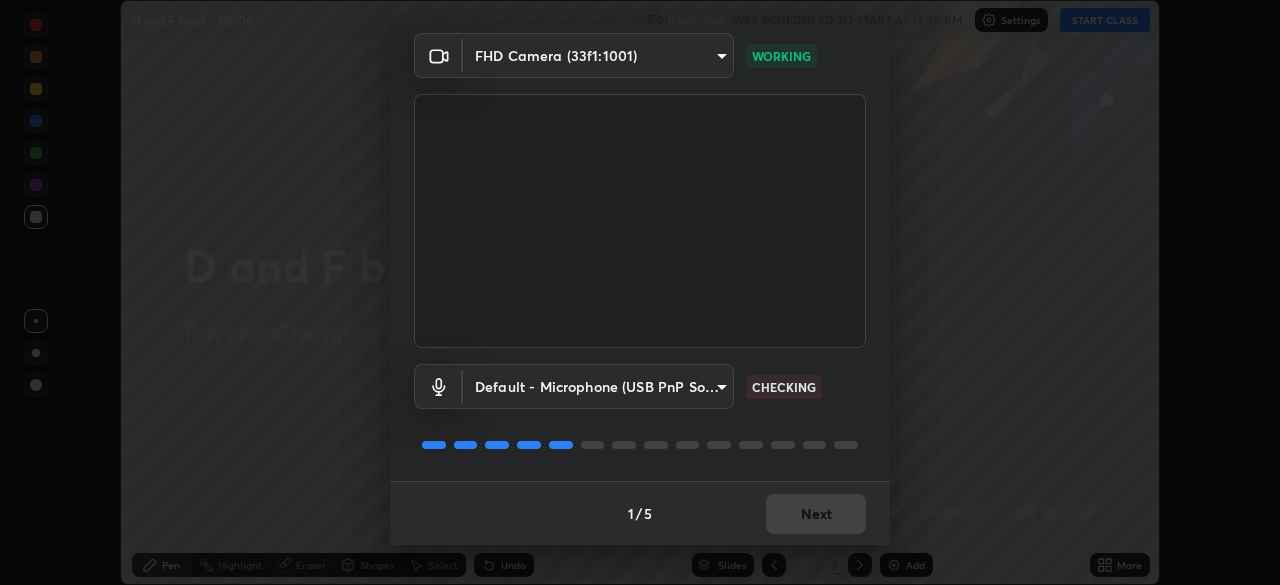 click on "1 / 5 Next" at bounding box center (640, 513) 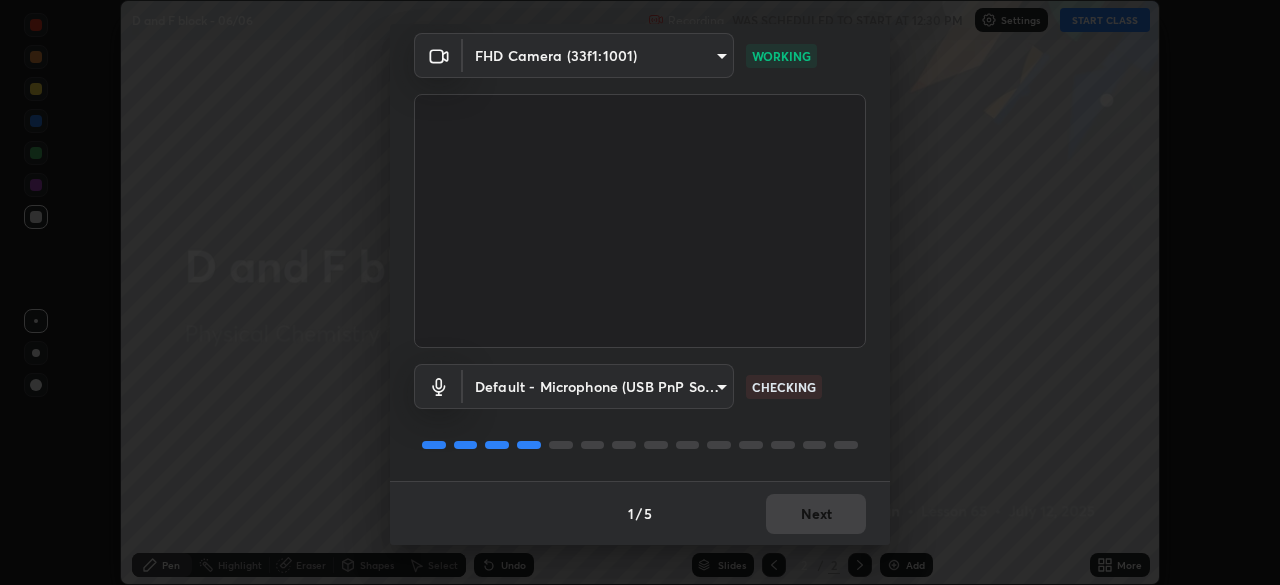 click on "1 / 5 Next" at bounding box center (640, 513) 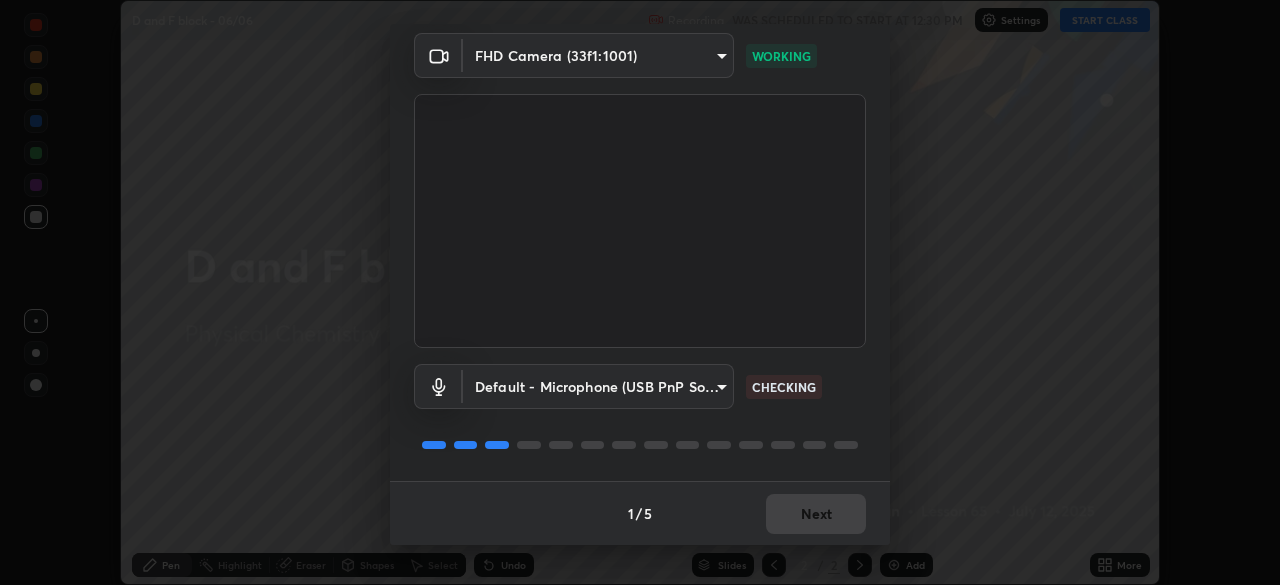 click on "1 / 5 Next" at bounding box center (640, 513) 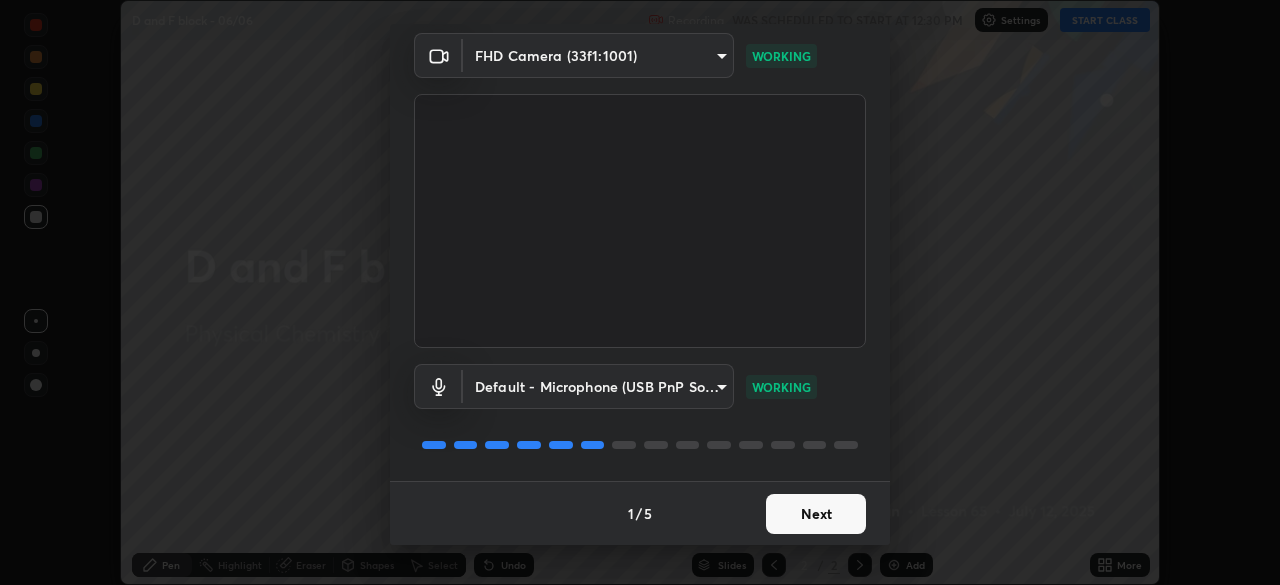 click on "Next" at bounding box center (816, 514) 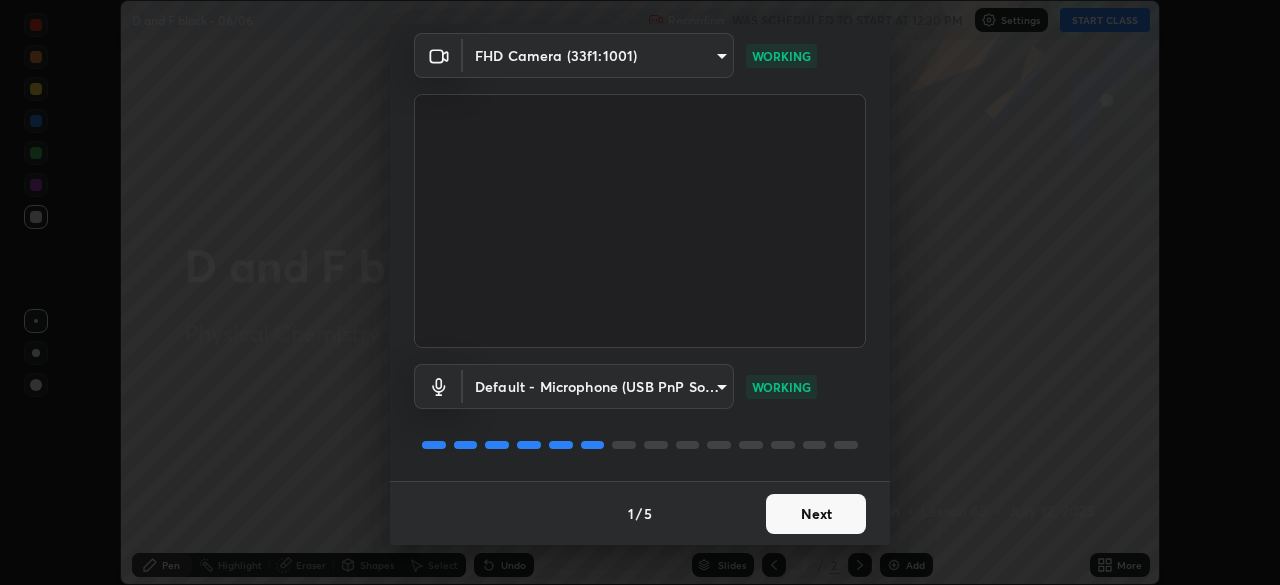 scroll, scrollTop: 0, scrollLeft: 0, axis: both 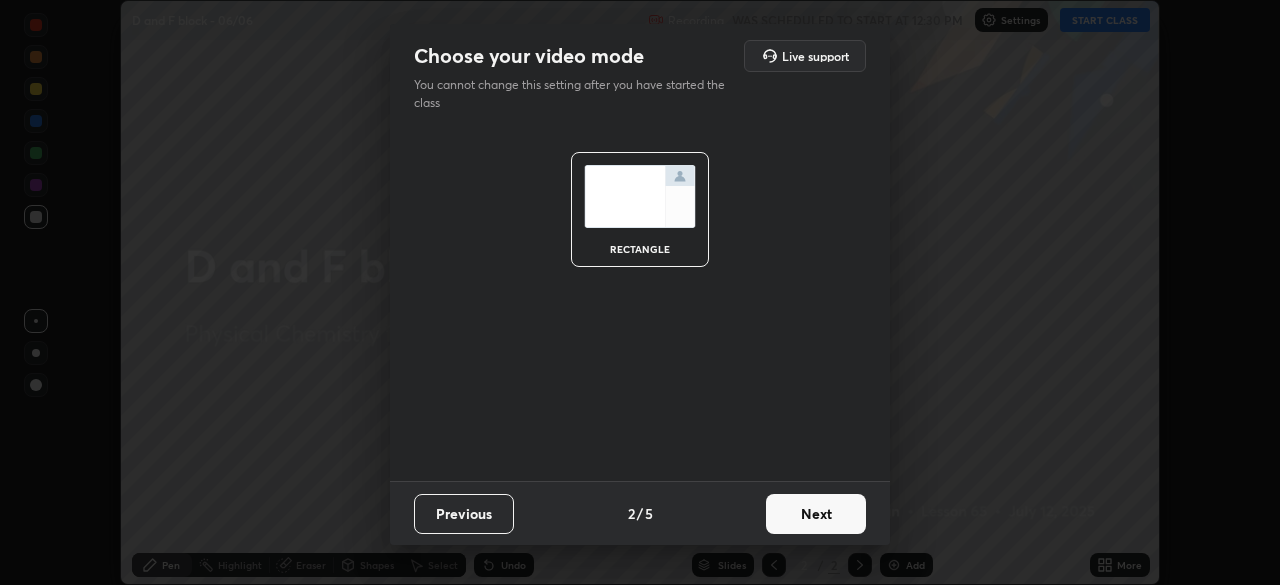 click on "Next" at bounding box center (816, 514) 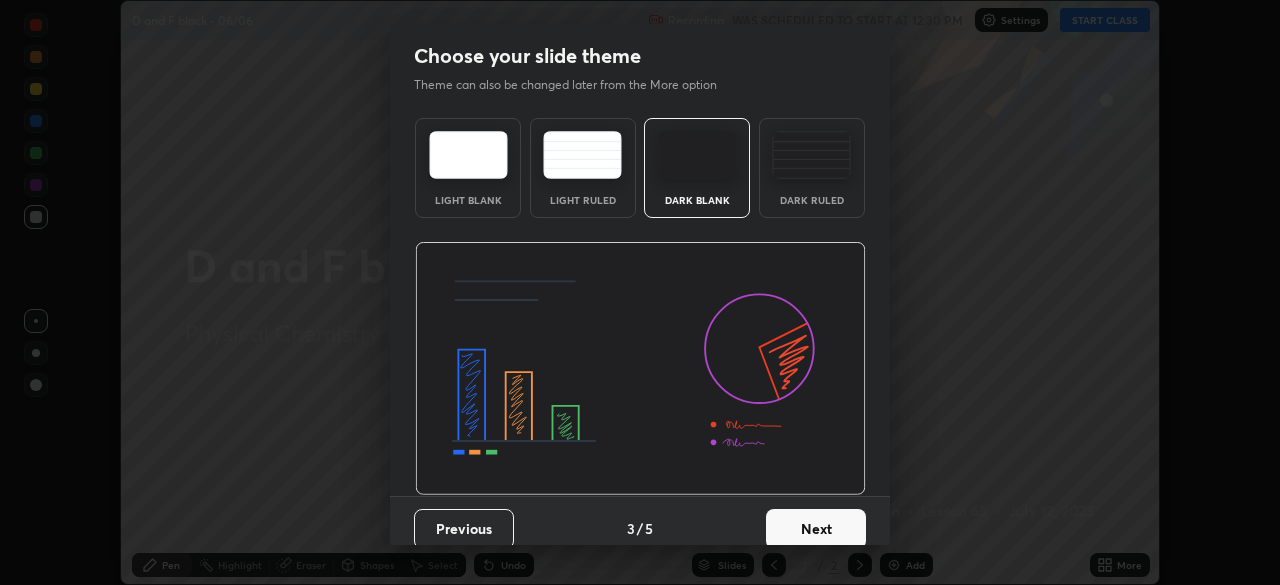click on "Next" at bounding box center [816, 529] 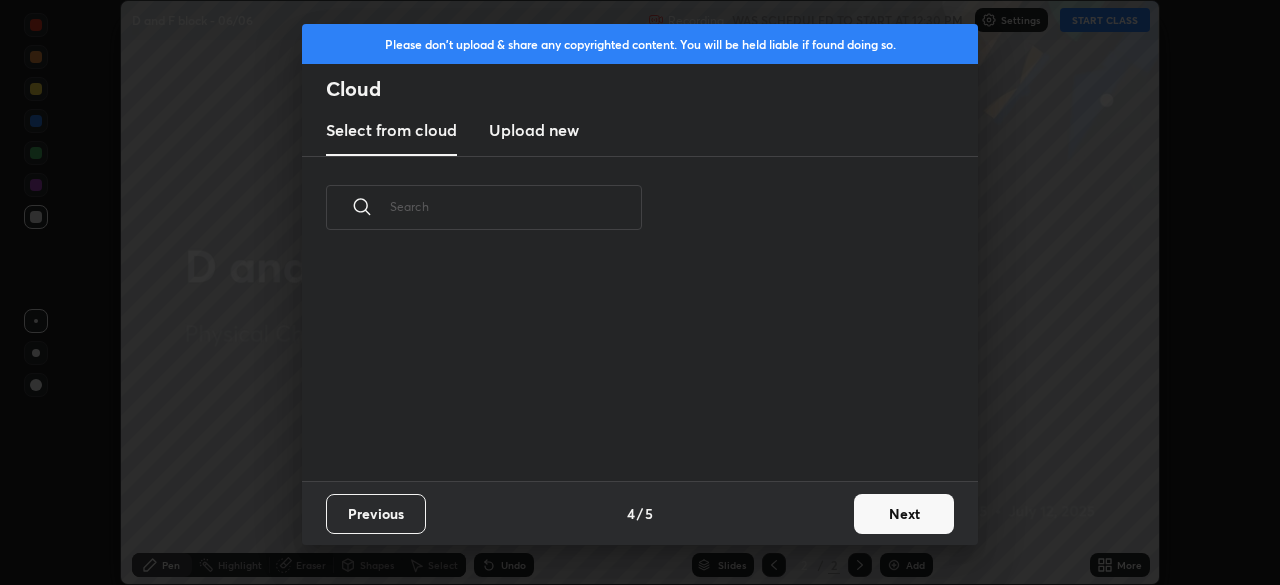 click on "Next" at bounding box center (904, 514) 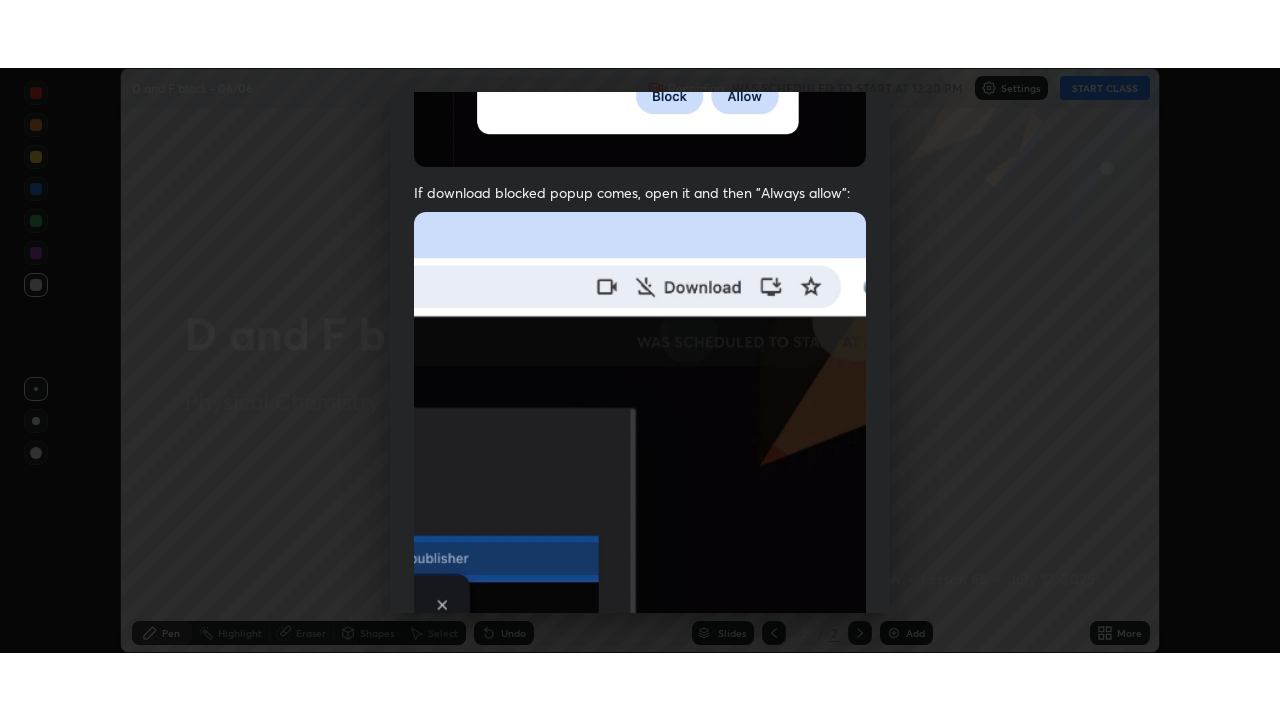 scroll, scrollTop: 479, scrollLeft: 0, axis: vertical 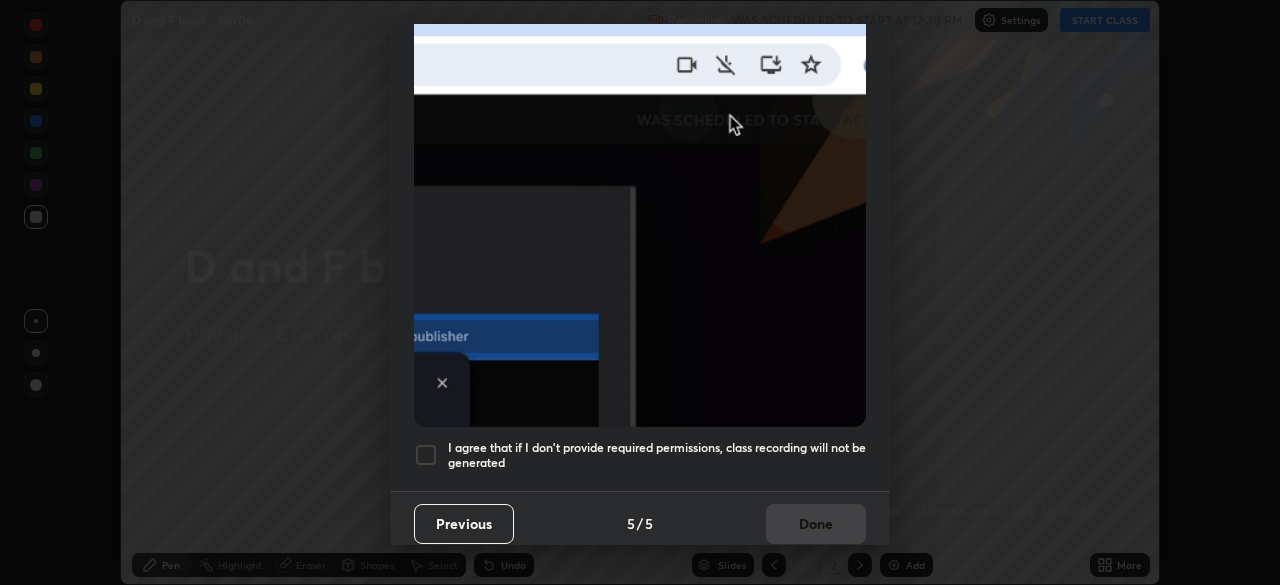 click at bounding box center [426, 455] 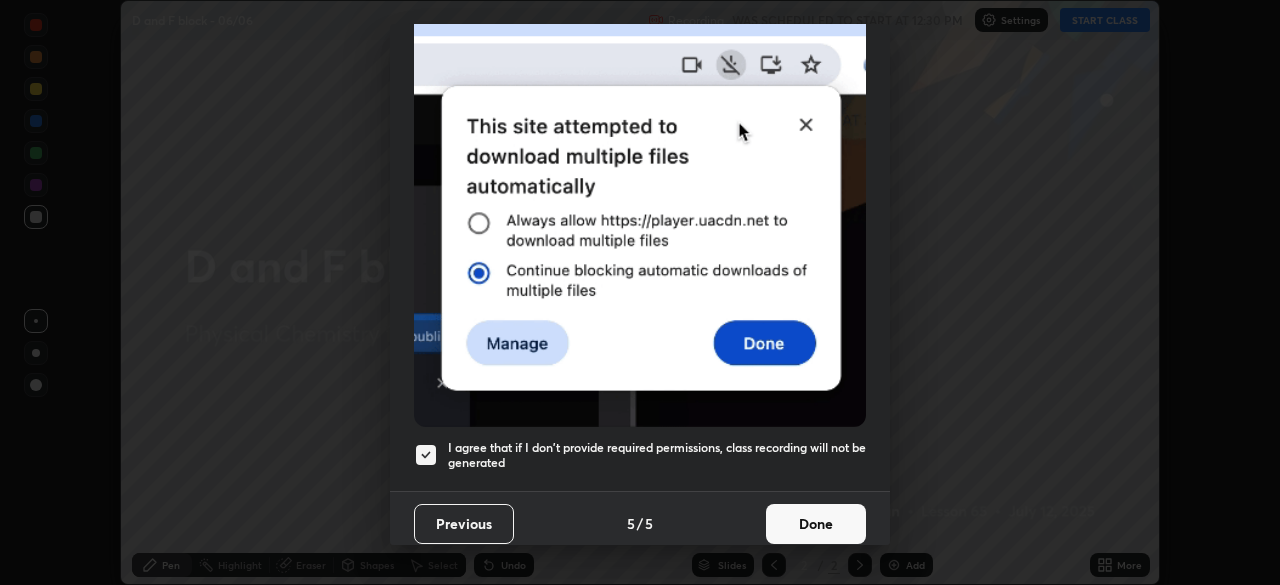 click on "Done" at bounding box center [816, 524] 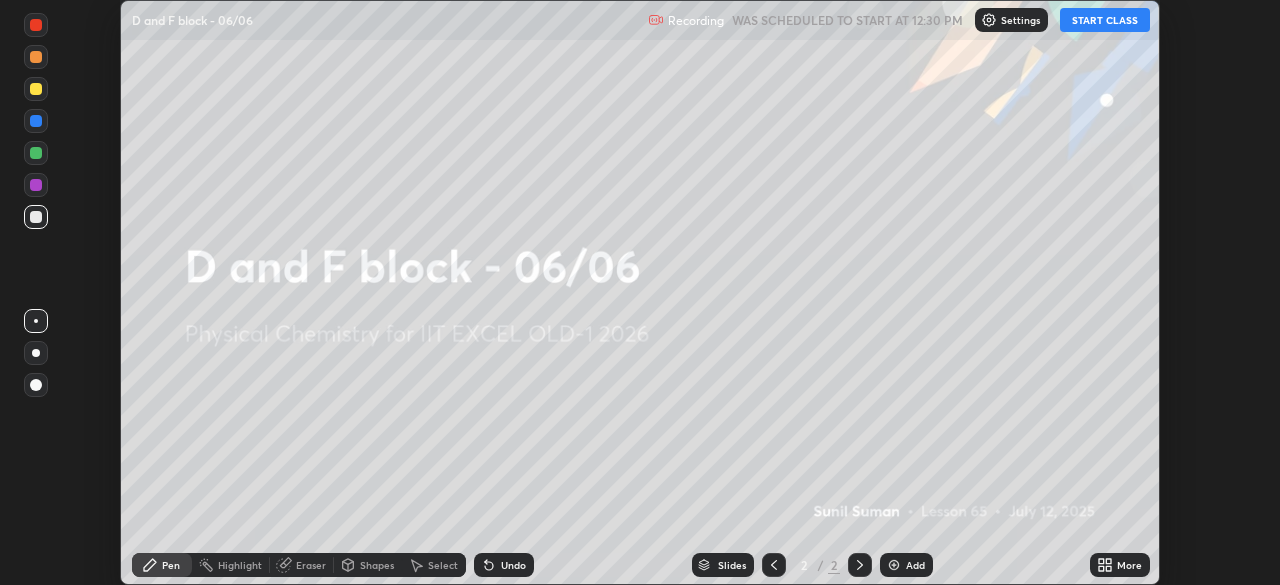 click 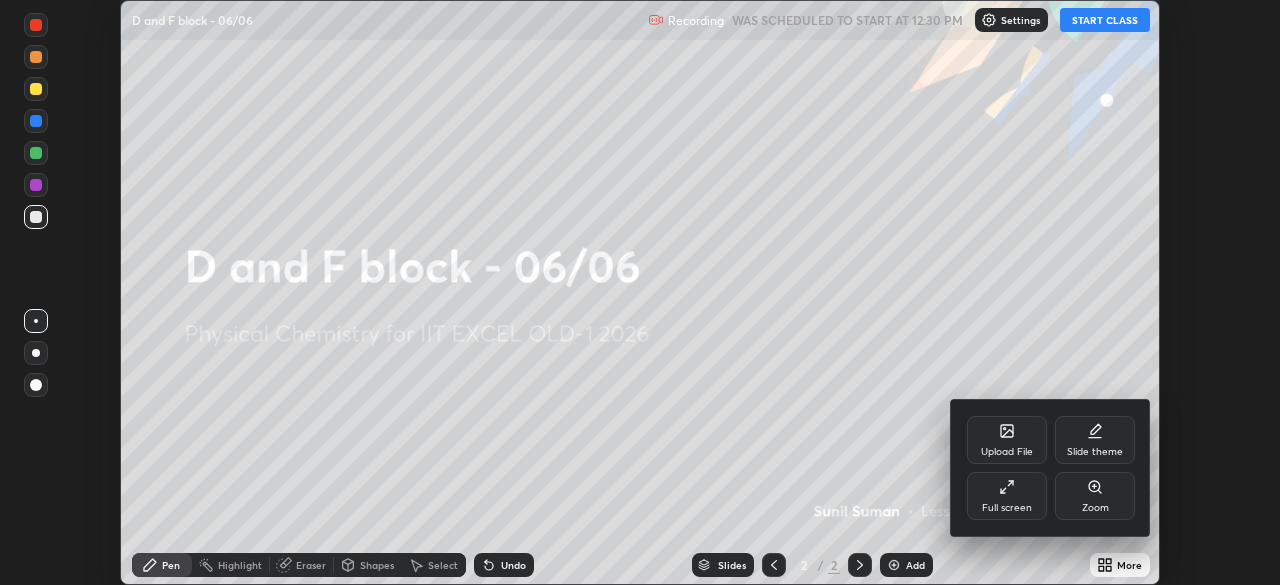 click on "Full screen" at bounding box center [1007, 496] 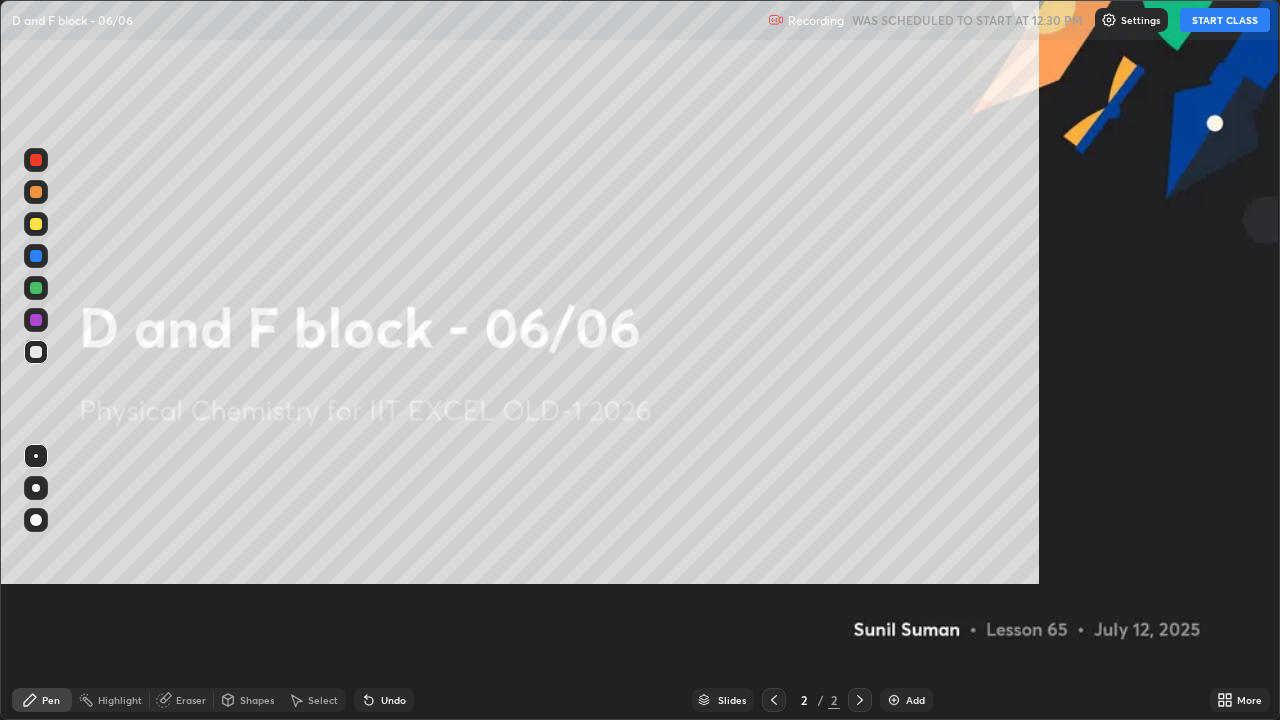 scroll, scrollTop: 99280, scrollLeft: 98720, axis: both 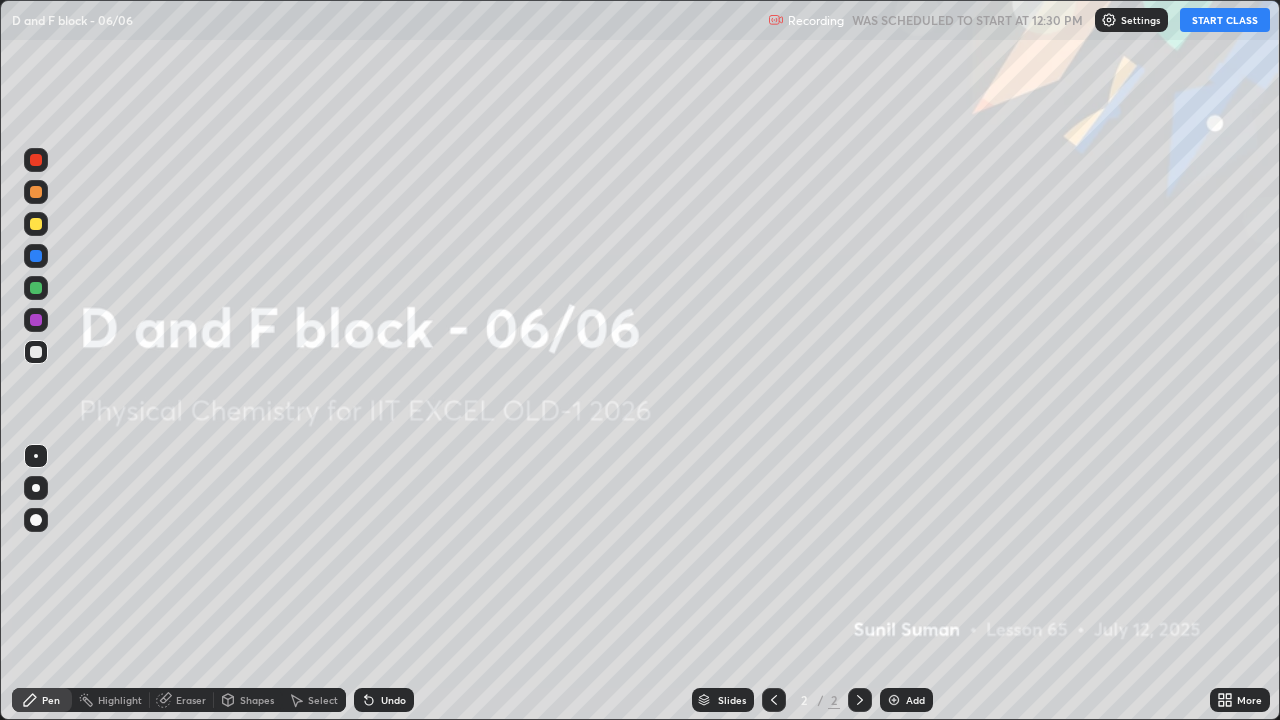click on "START CLASS" at bounding box center (1225, 20) 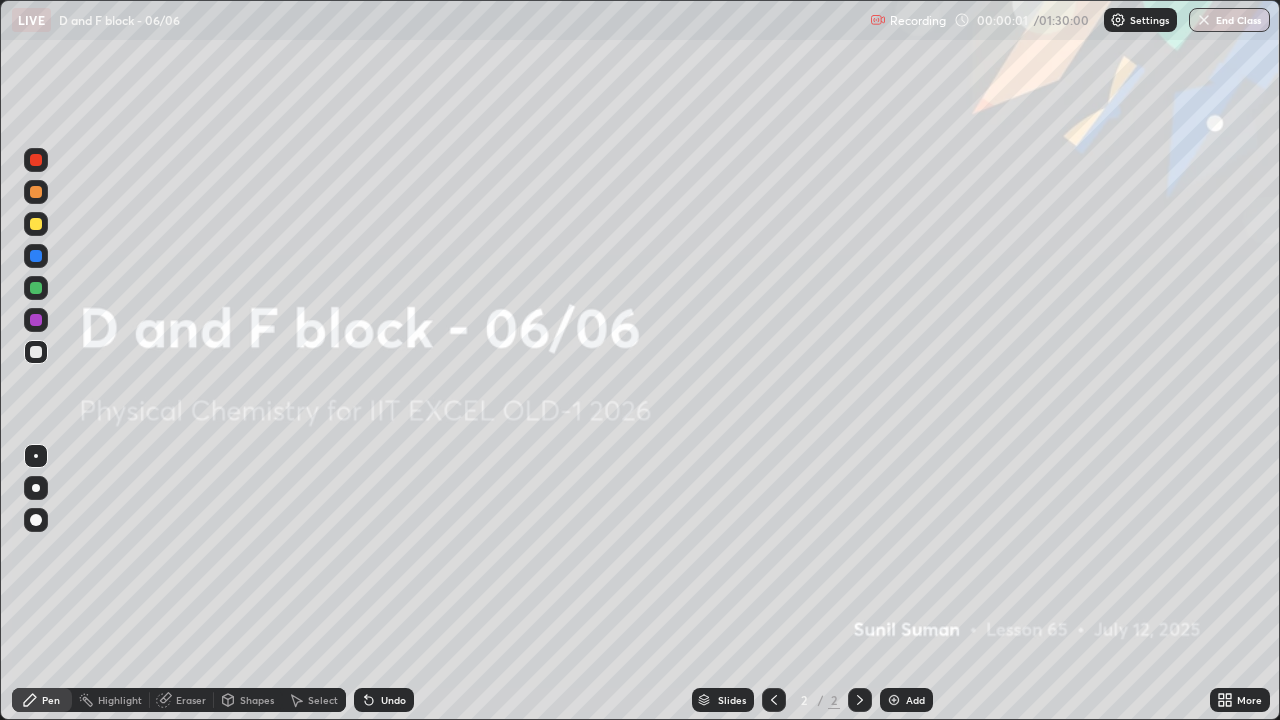 click at bounding box center [894, 700] 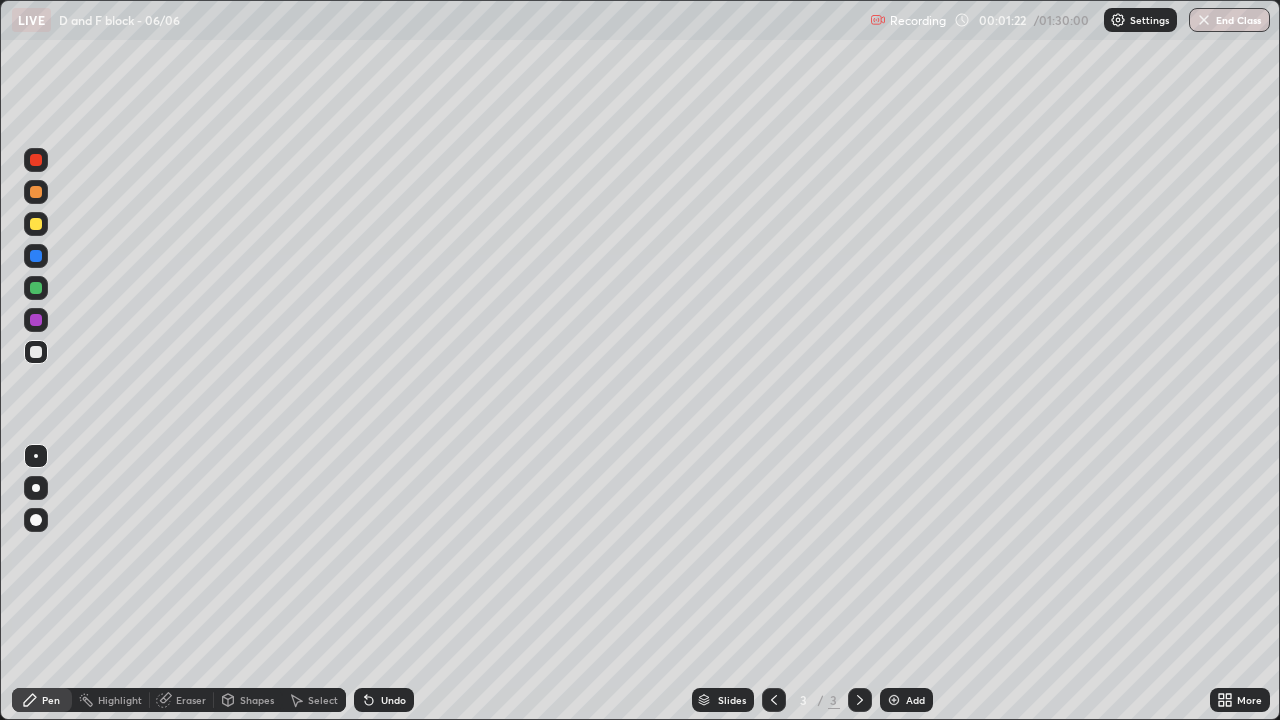 click 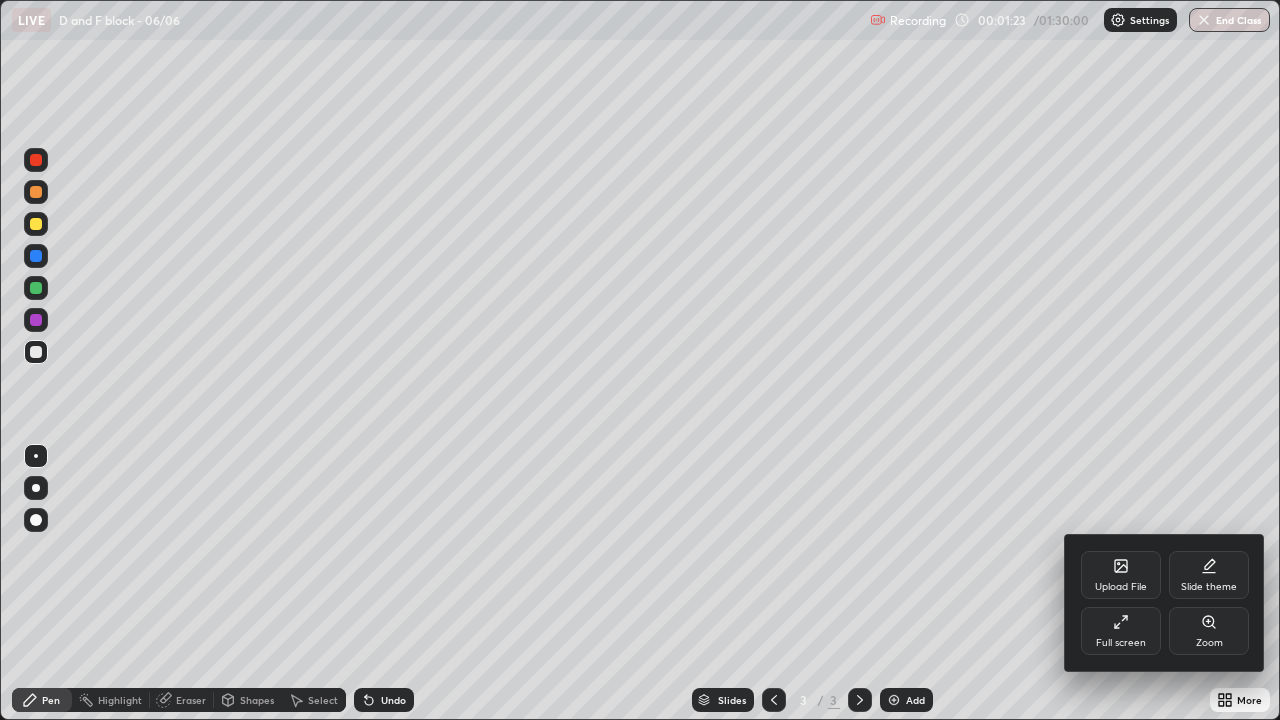 click on "Upload File" at bounding box center [1121, 575] 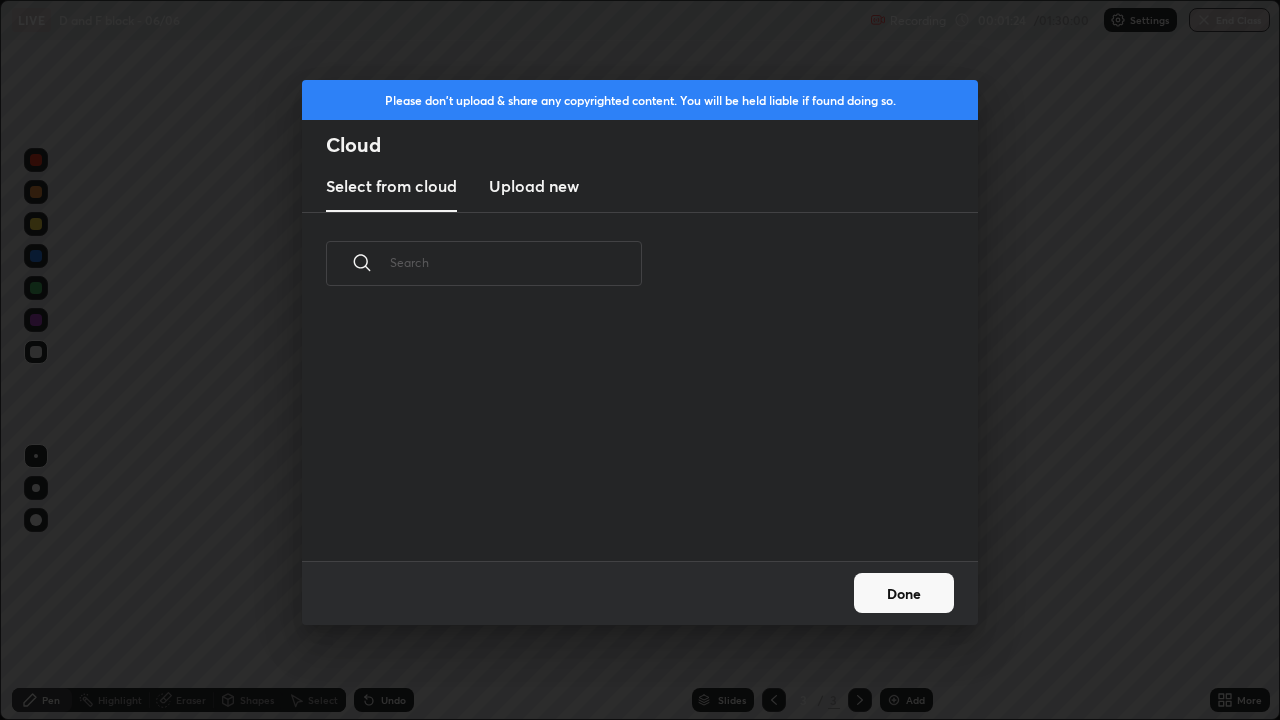 scroll, scrollTop: 7, scrollLeft: 11, axis: both 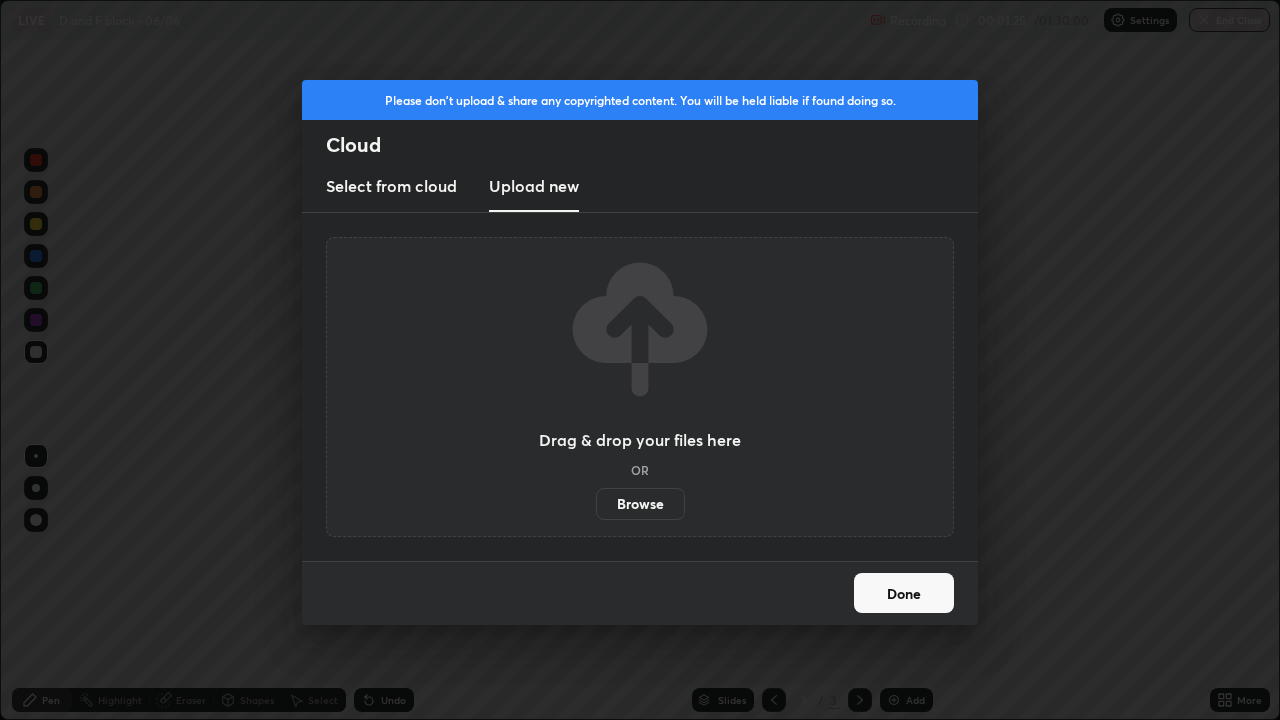 click on "Browse" at bounding box center [640, 504] 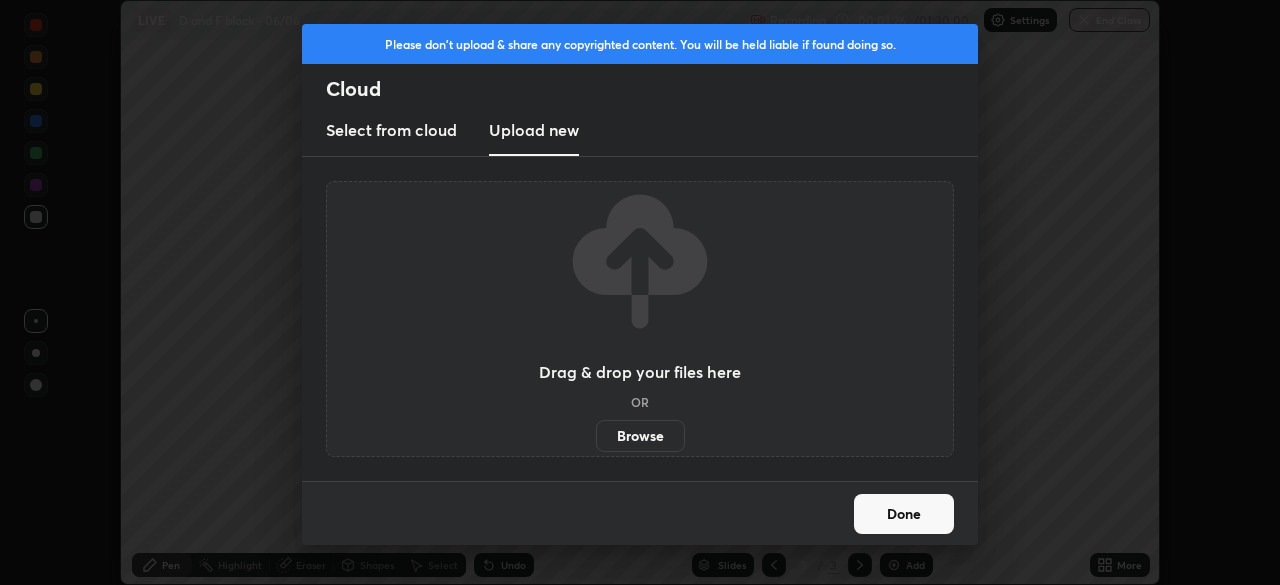 scroll, scrollTop: 585, scrollLeft: 1280, axis: both 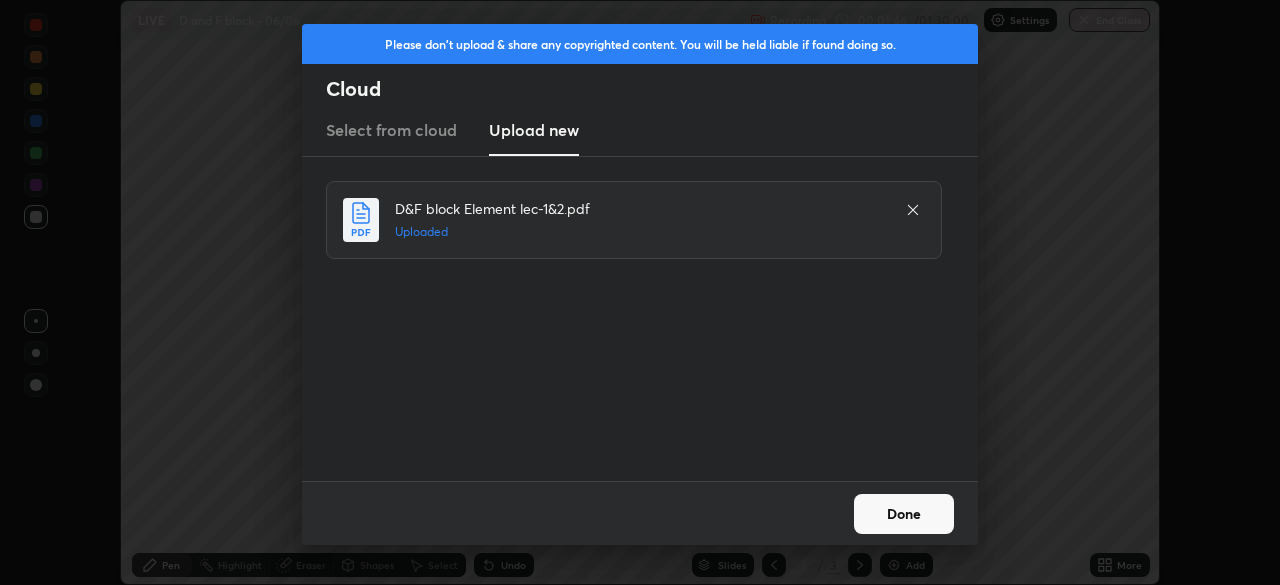 click on "Done" at bounding box center [904, 514] 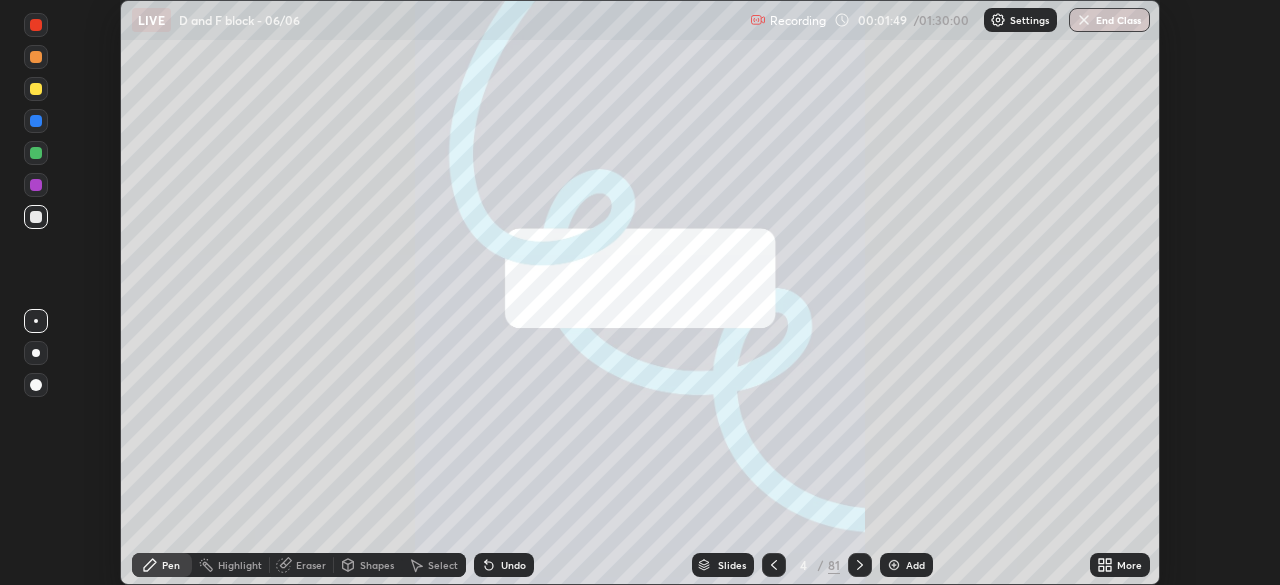 click on "/" at bounding box center [821, 565] 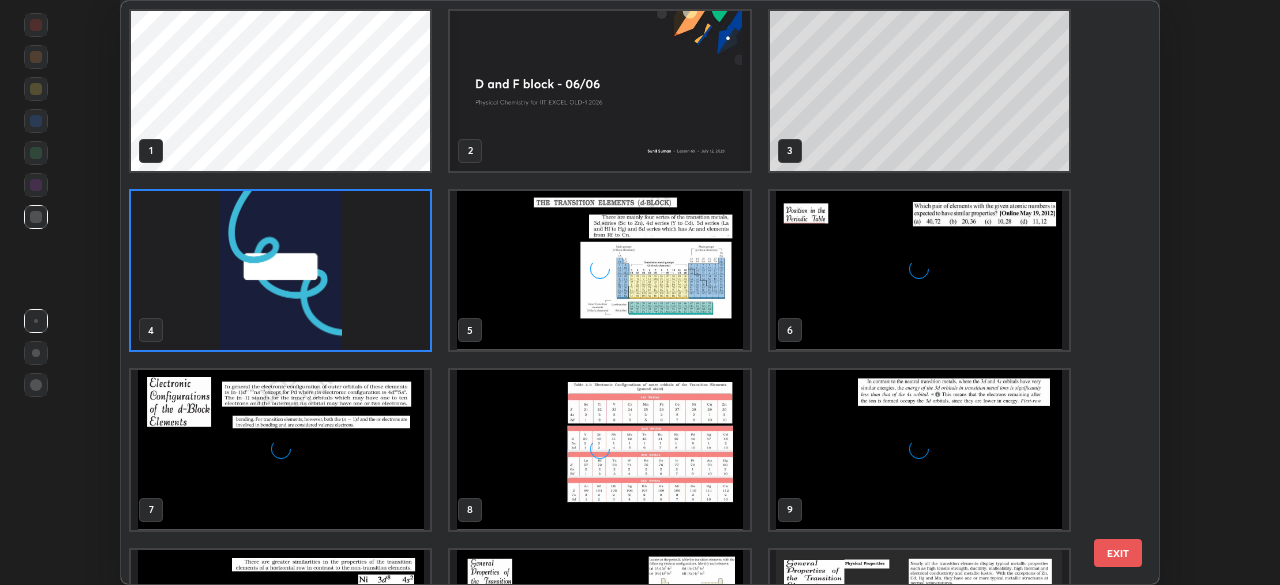 scroll, scrollTop: 7, scrollLeft: 11, axis: both 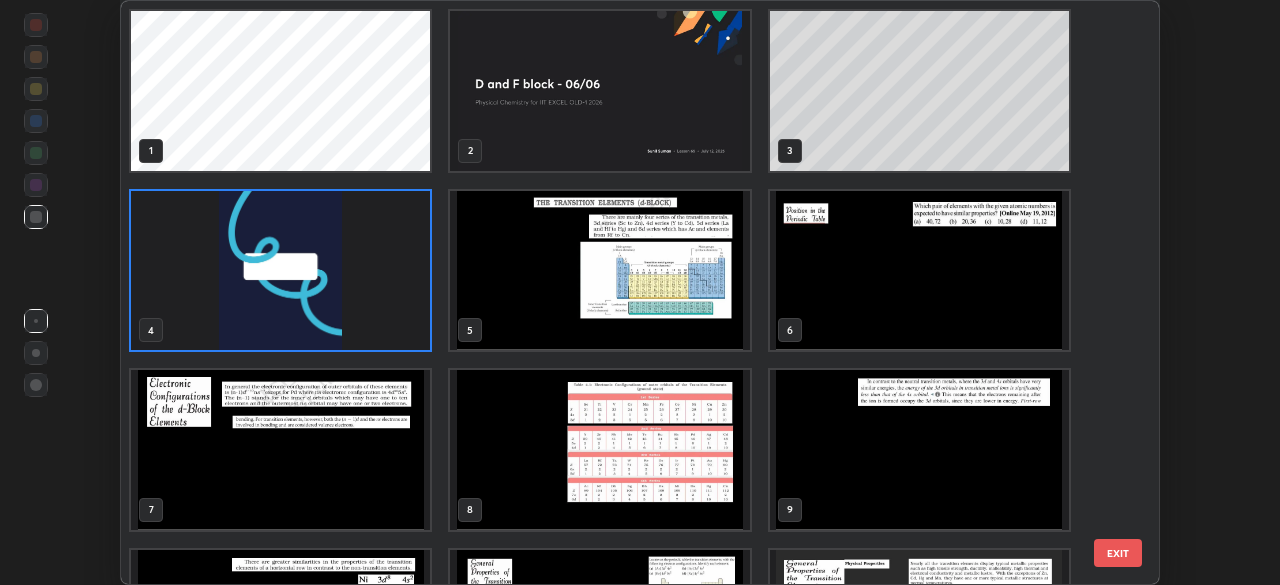 click on "EXIT" at bounding box center [1118, 553] 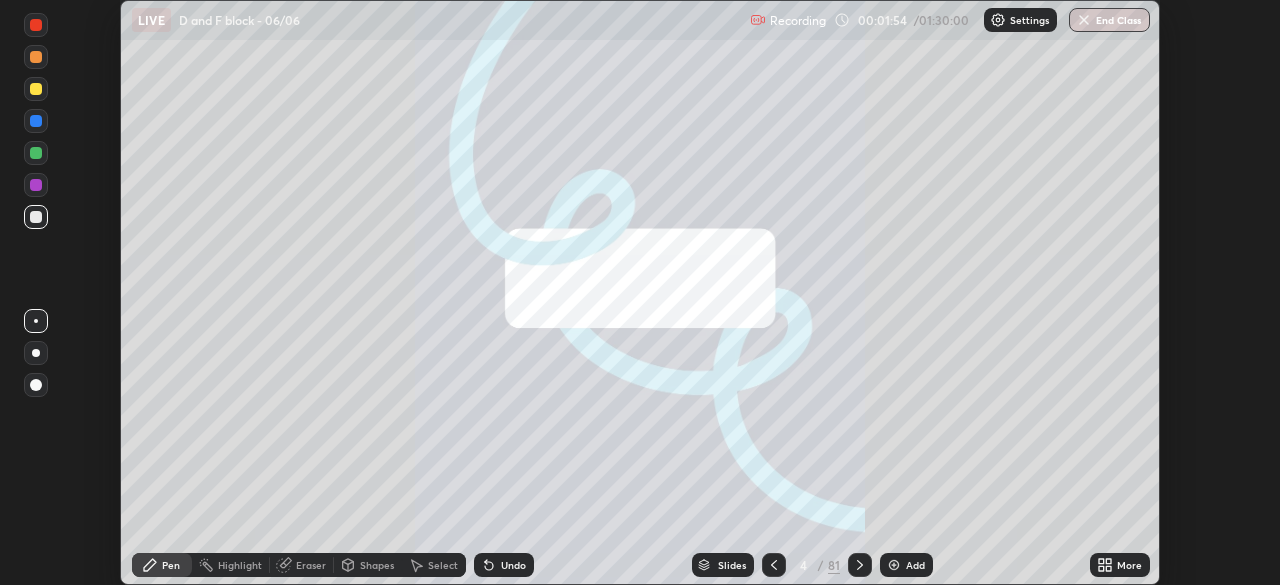 click 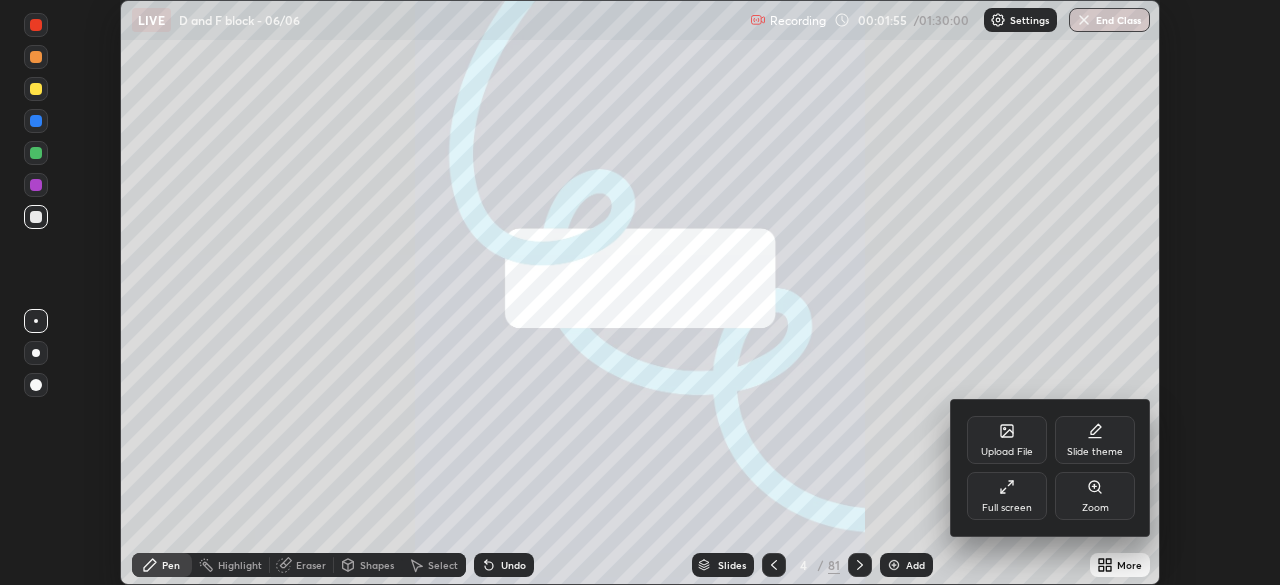 click at bounding box center (640, 292) 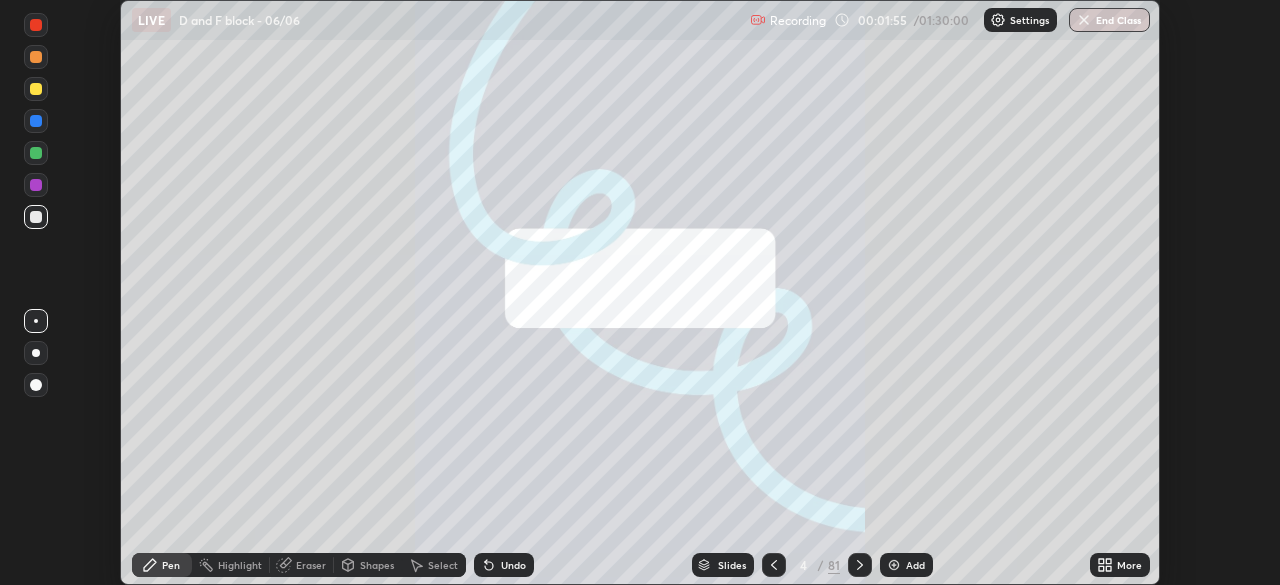 click on "Upload File Slide theme Full screen Zoom" at bounding box center (1076, 498) 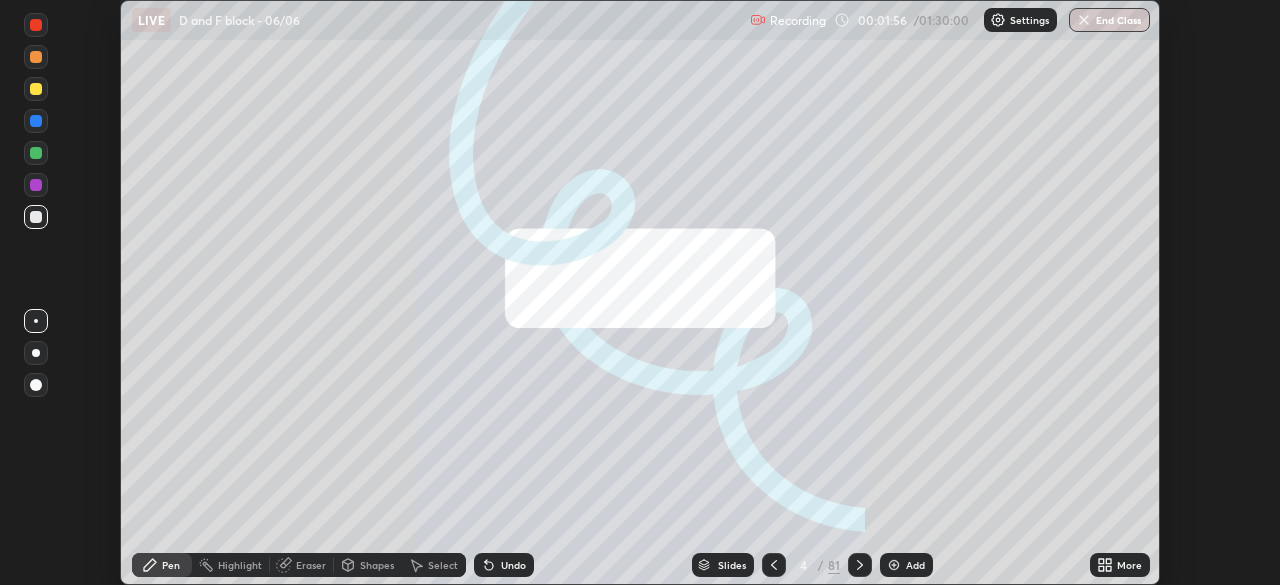 click 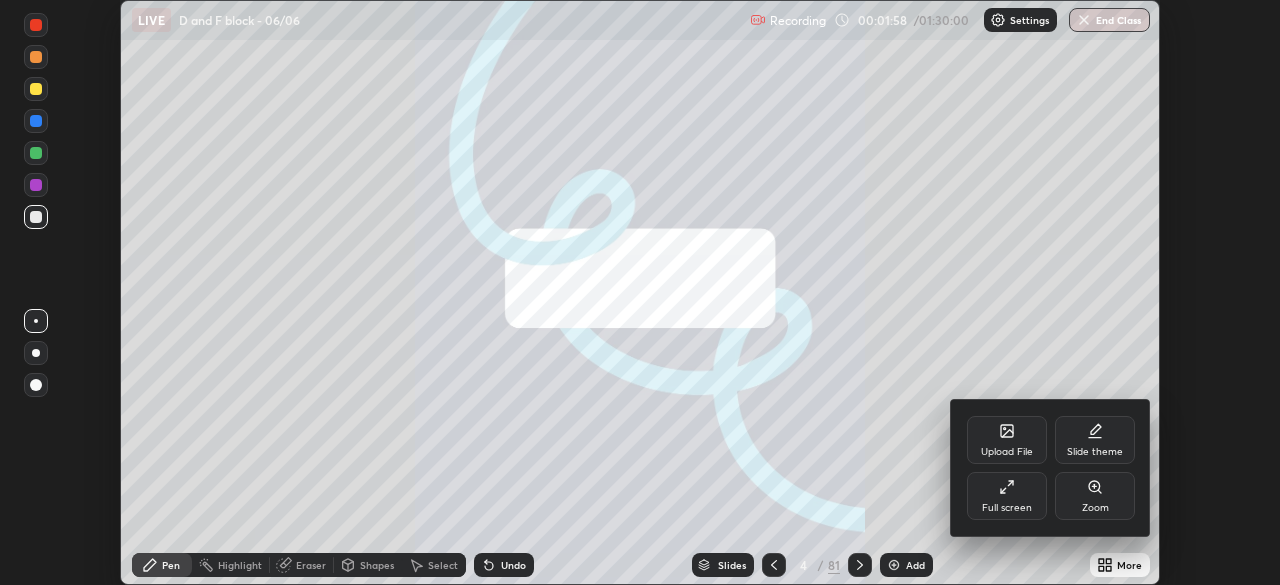 click 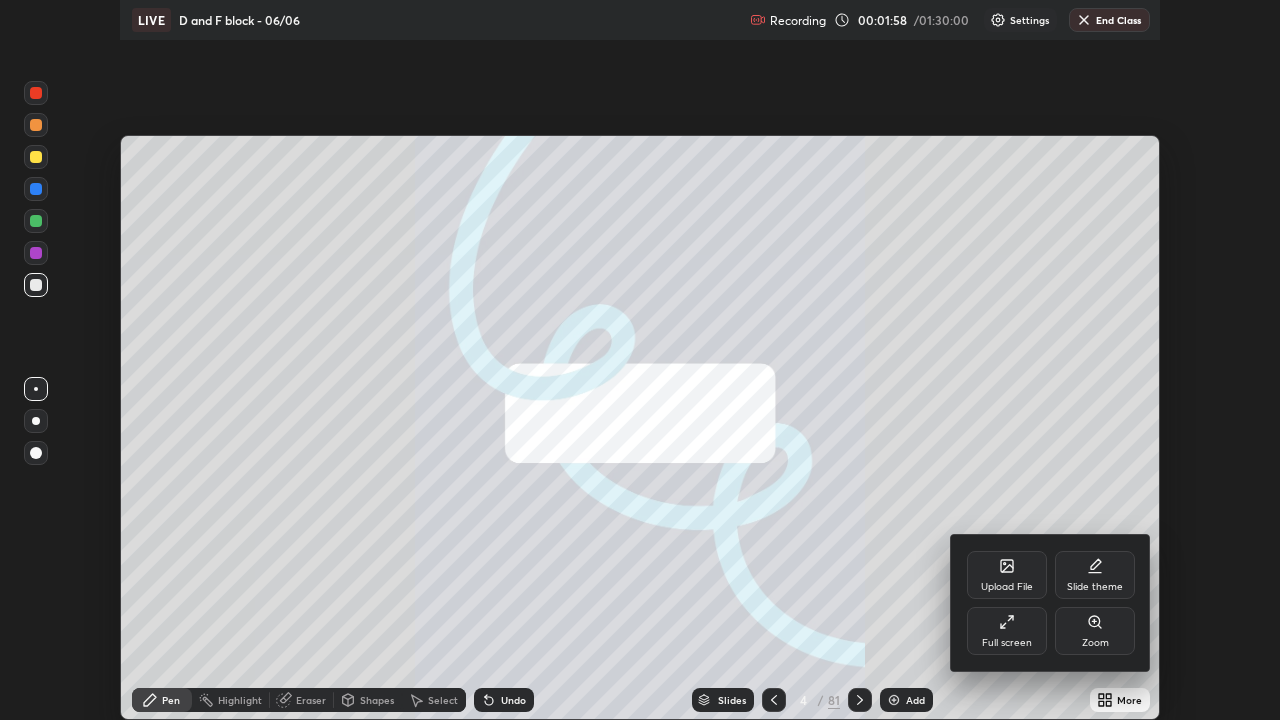 scroll, scrollTop: 99280, scrollLeft: 98720, axis: both 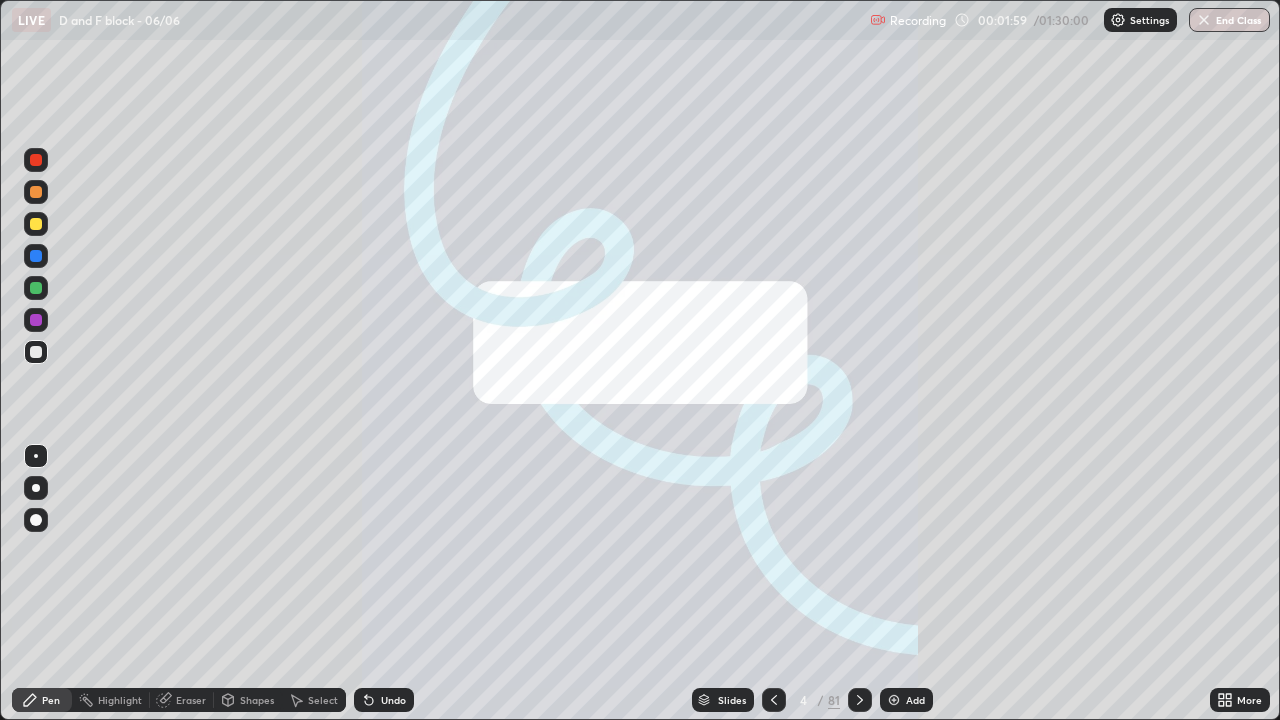 click on "81" at bounding box center [834, 700] 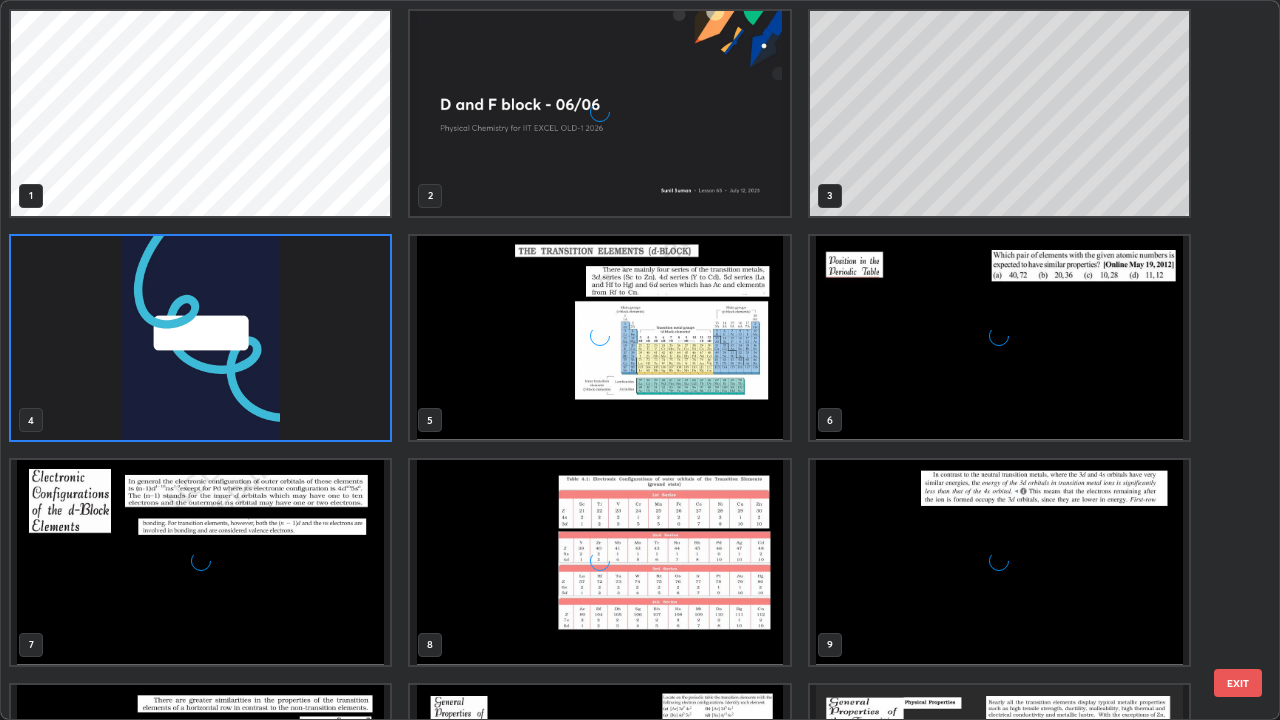 scroll, scrollTop: 7, scrollLeft: 11, axis: both 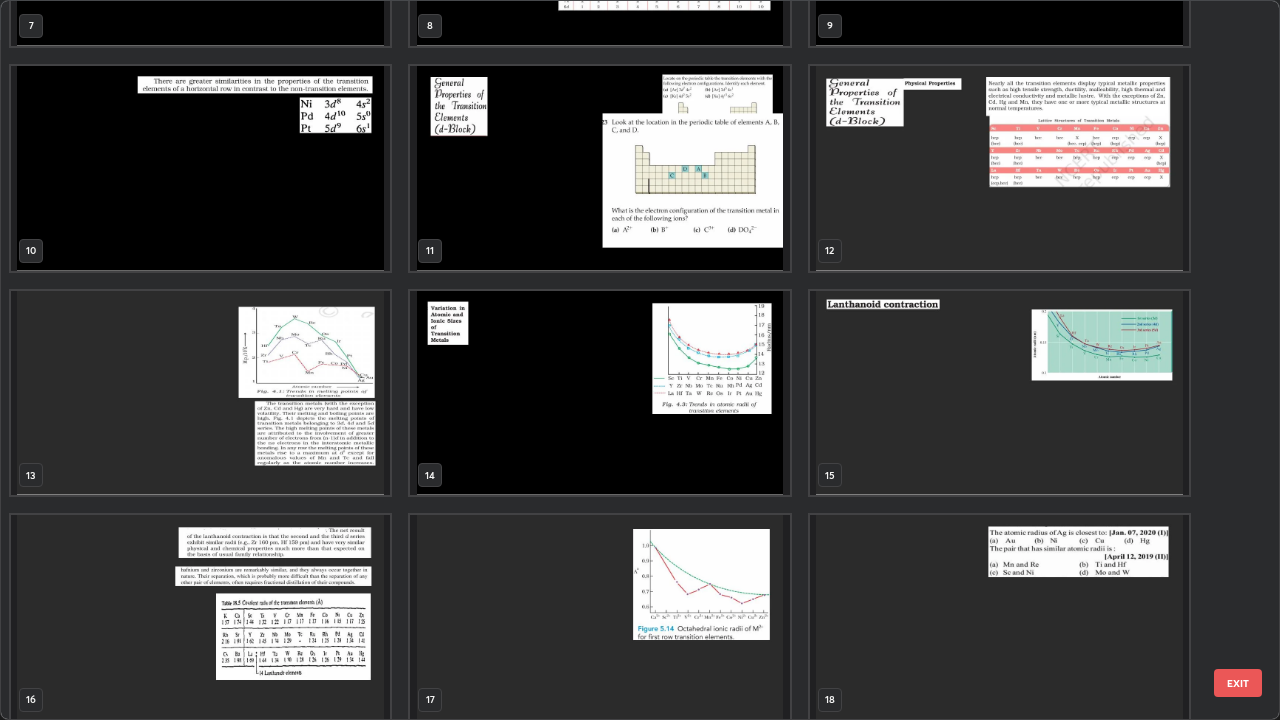 click at bounding box center [599, 393] 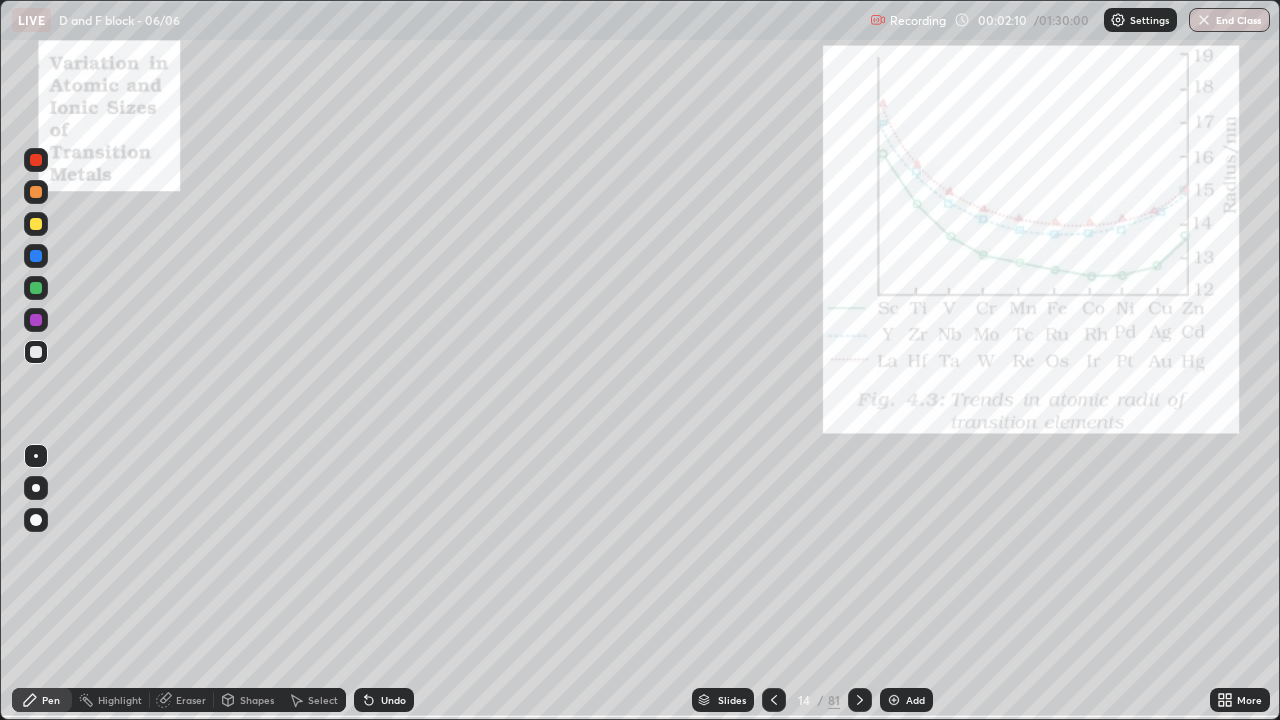 click at bounding box center [599, 393] 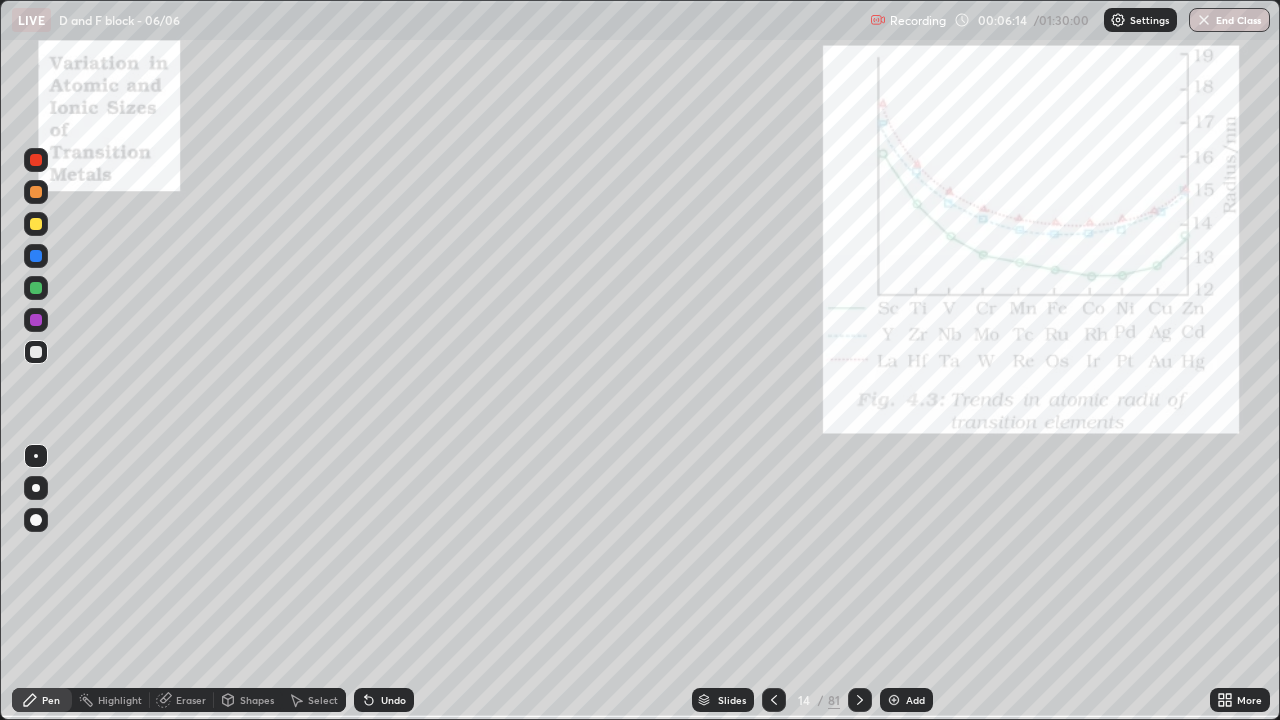 click 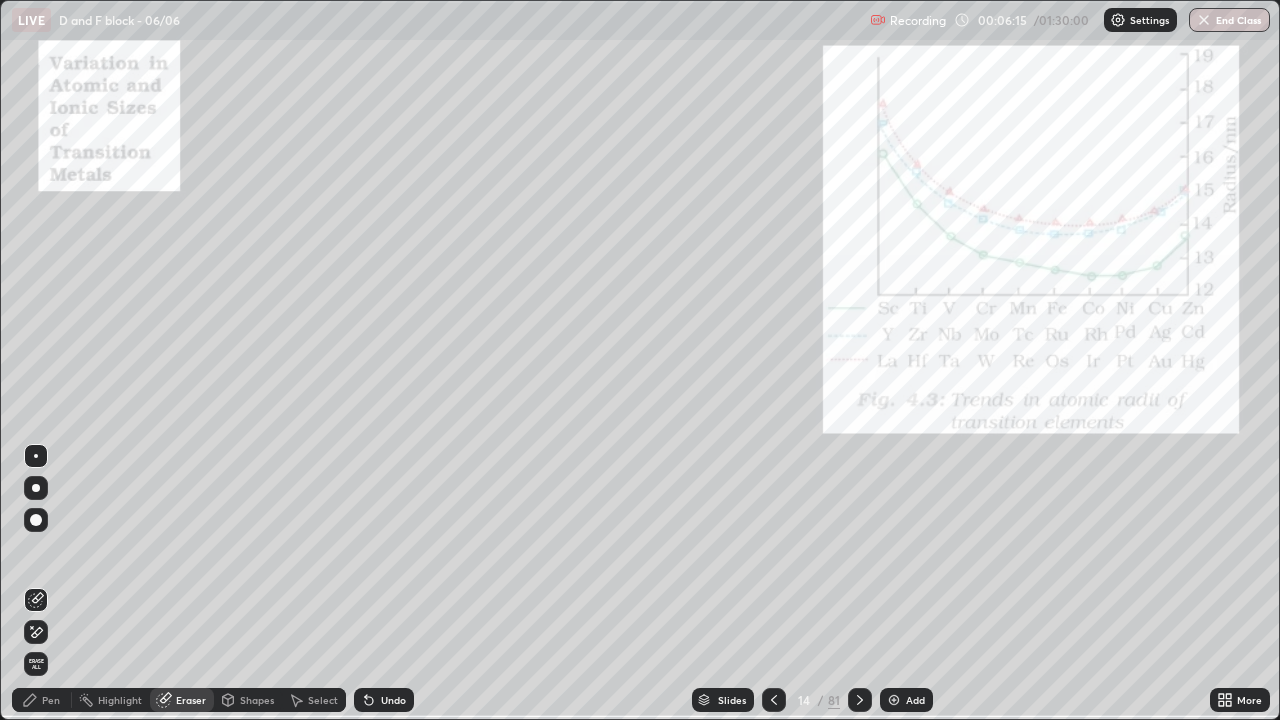 click on "Pen" at bounding box center [42, 700] 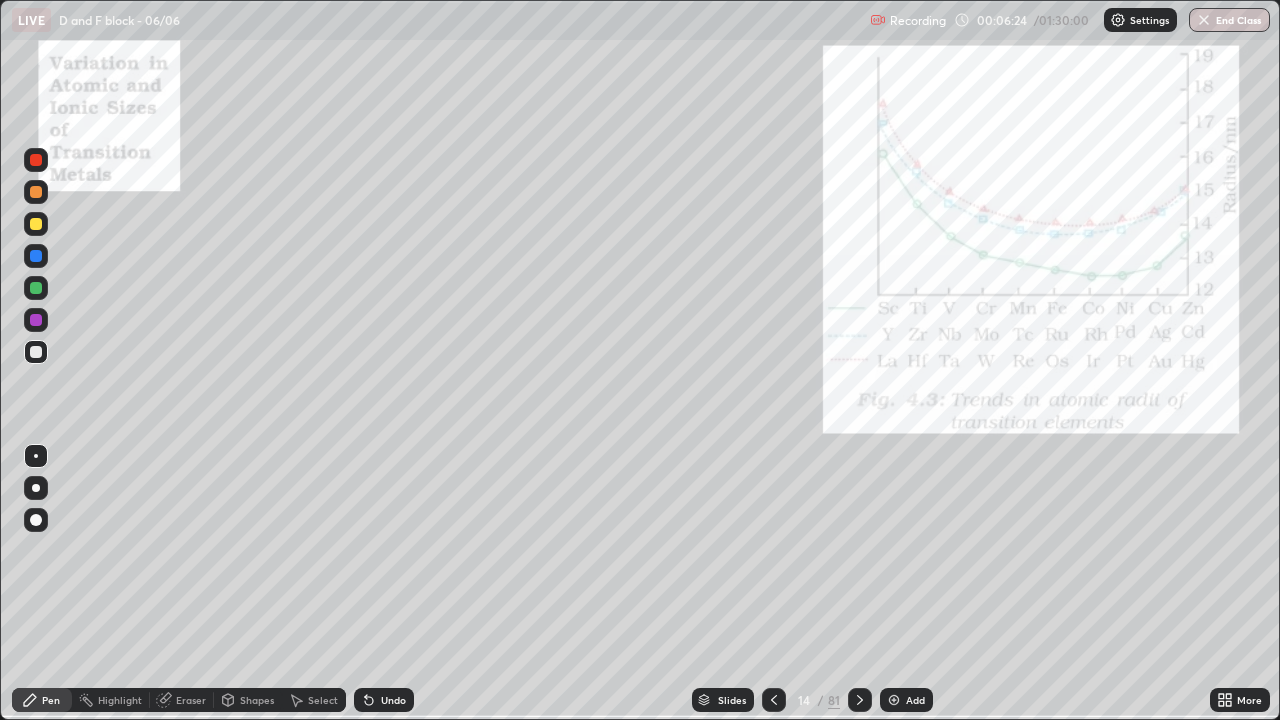 click at bounding box center [36, 320] 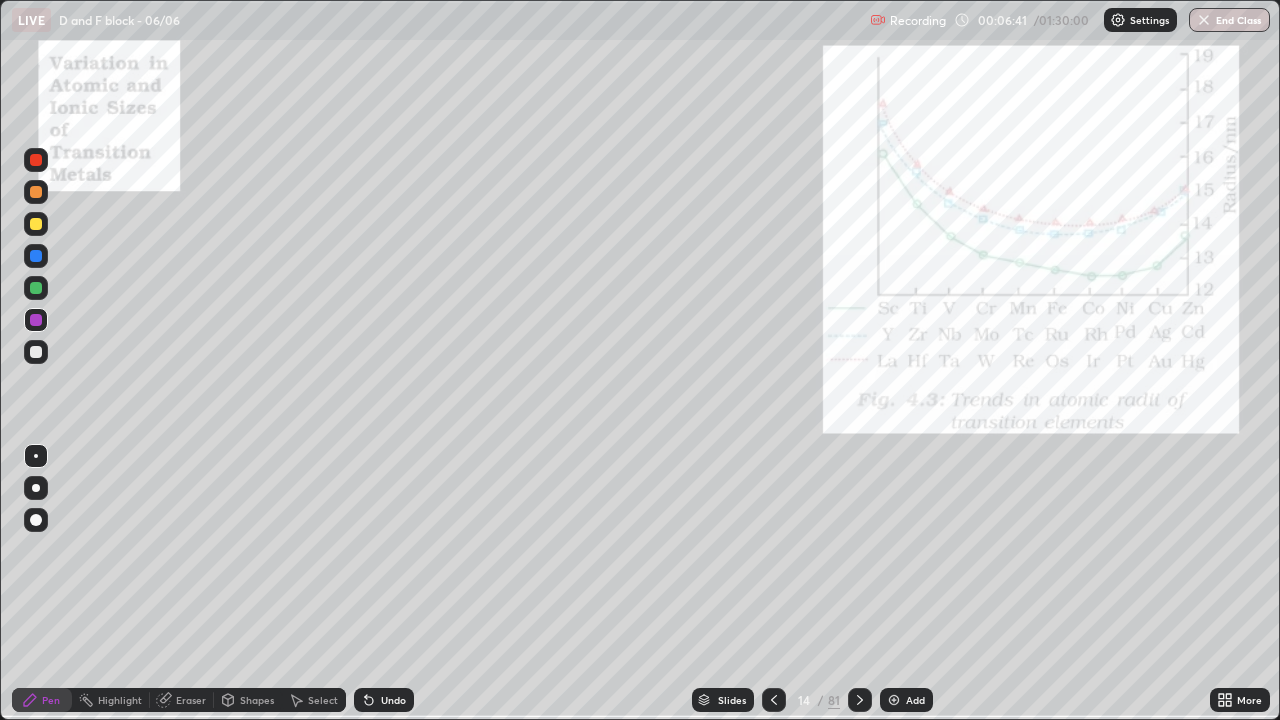 click at bounding box center [36, 288] 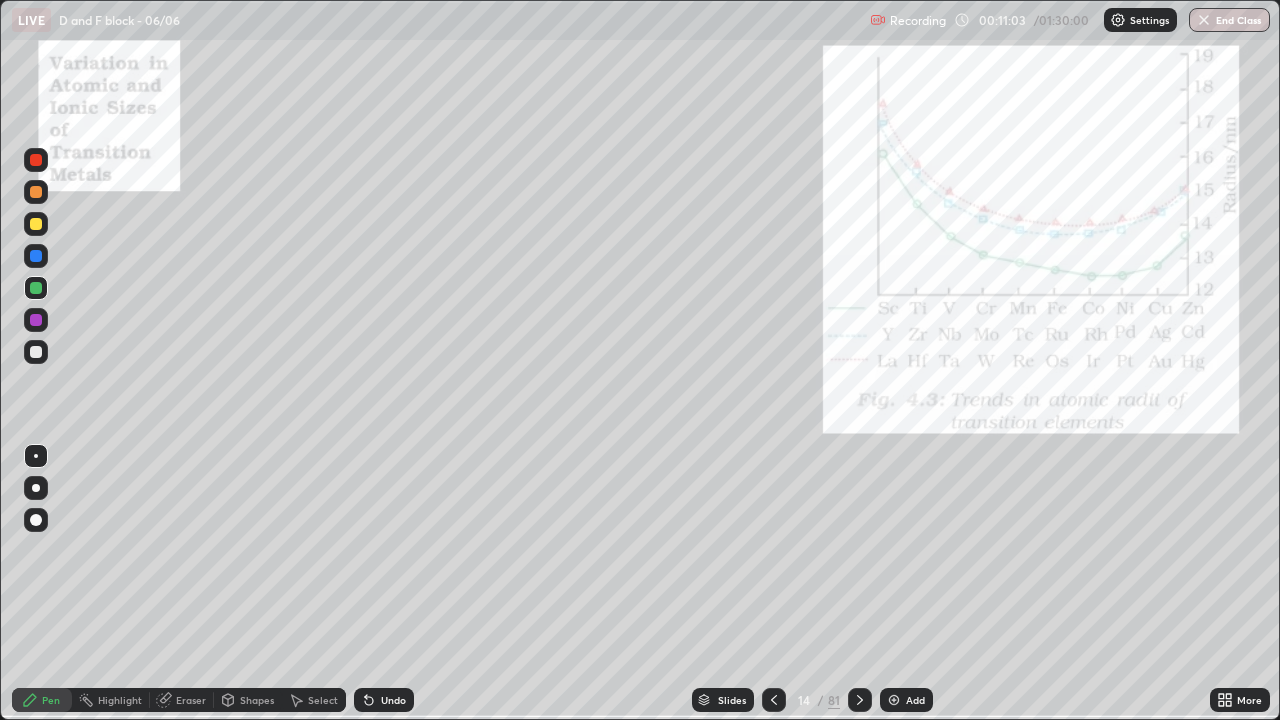 click on "Eraser" at bounding box center [191, 700] 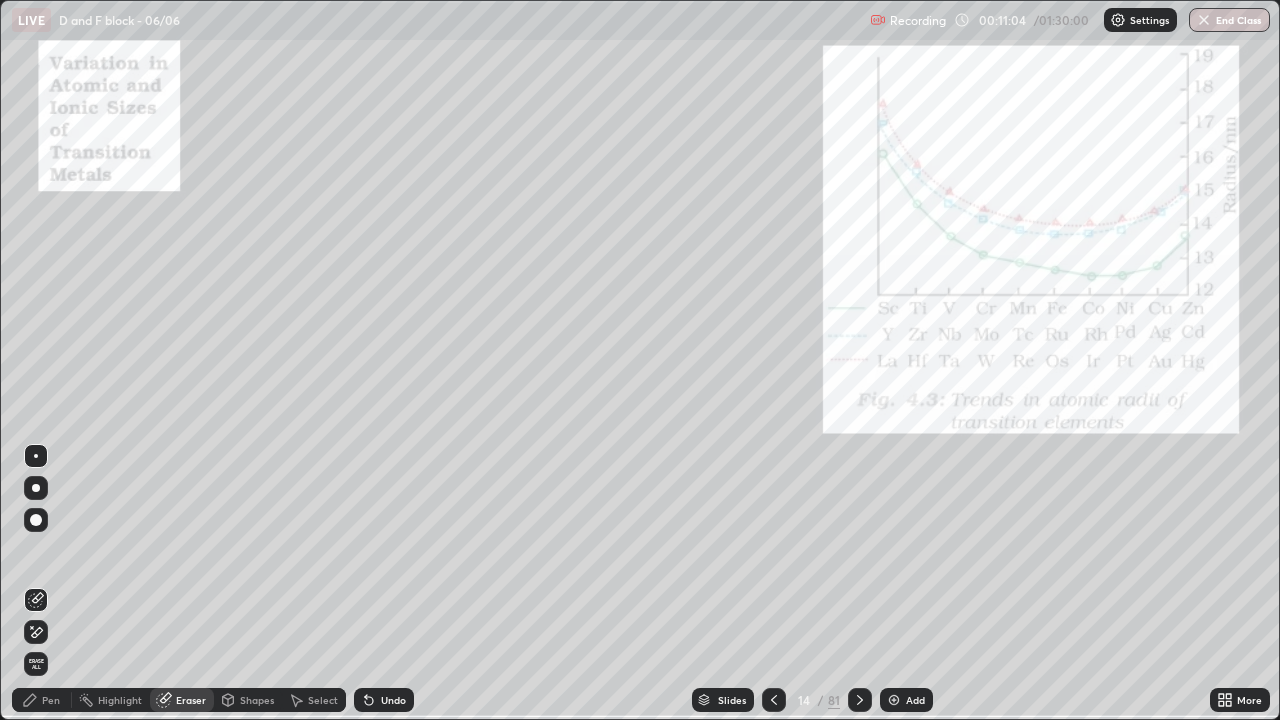 click on "Eraser" at bounding box center [191, 700] 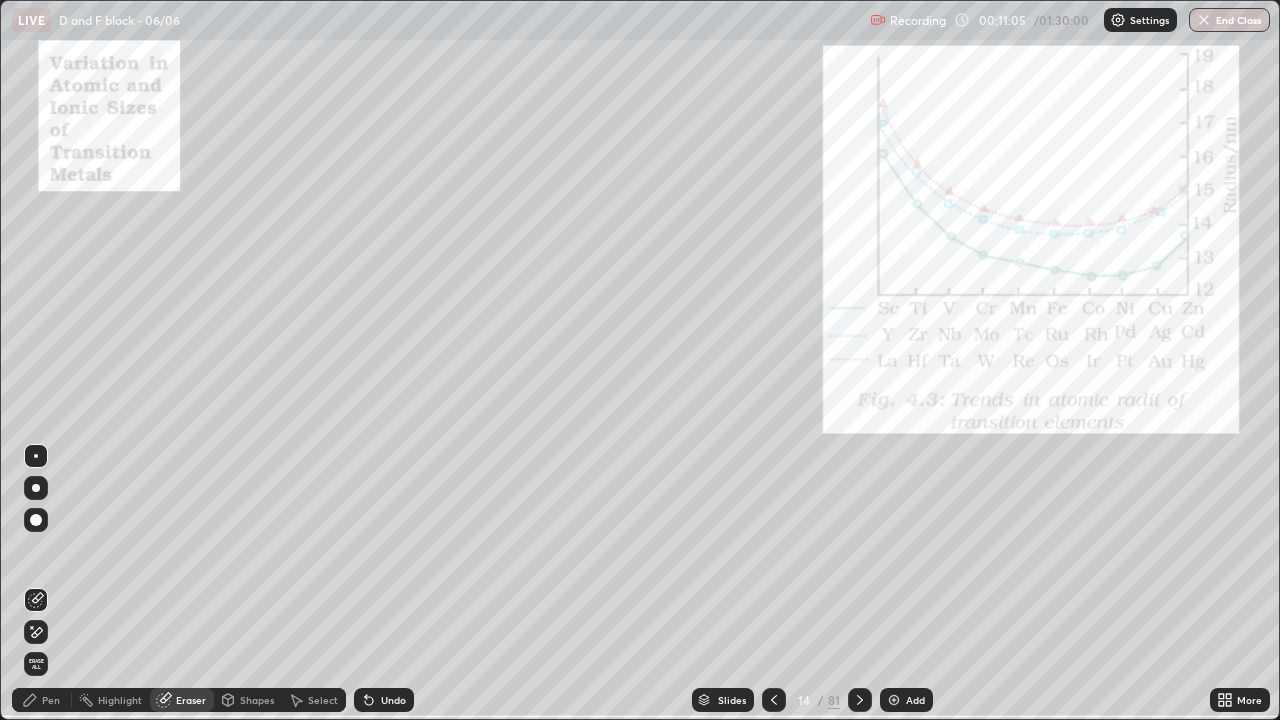 click 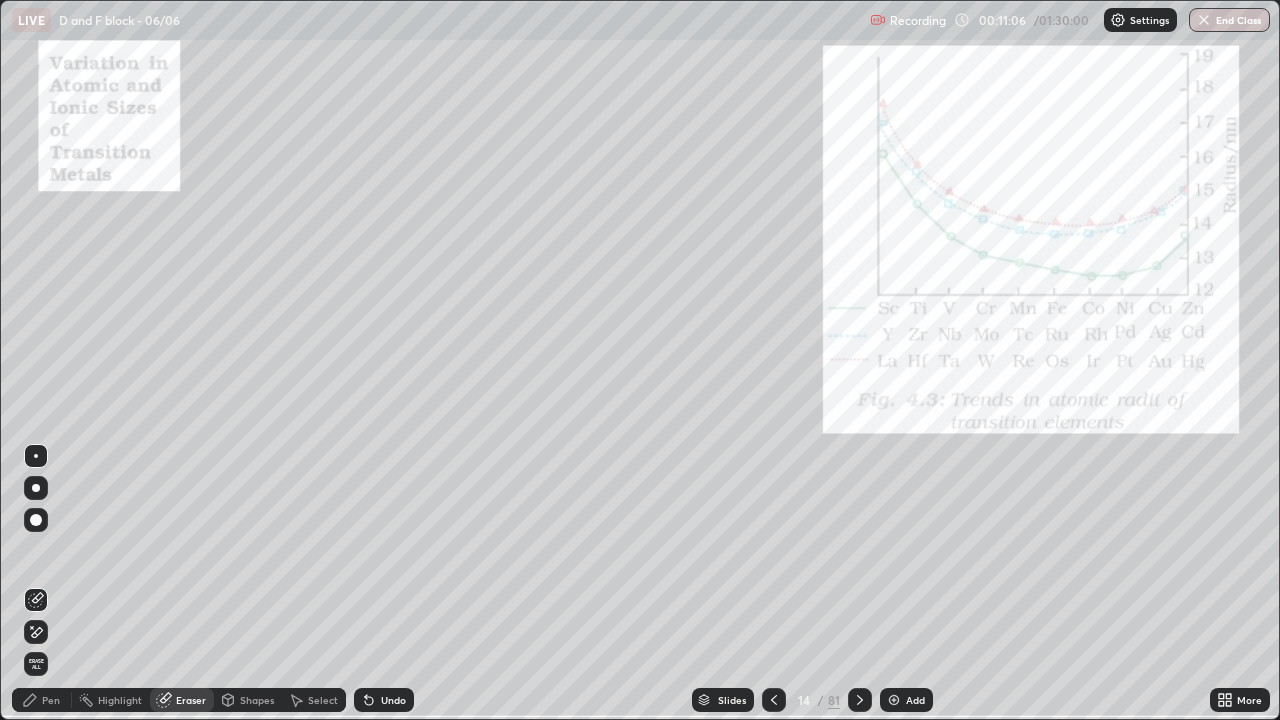 click on "Erase all" at bounding box center [36, 664] 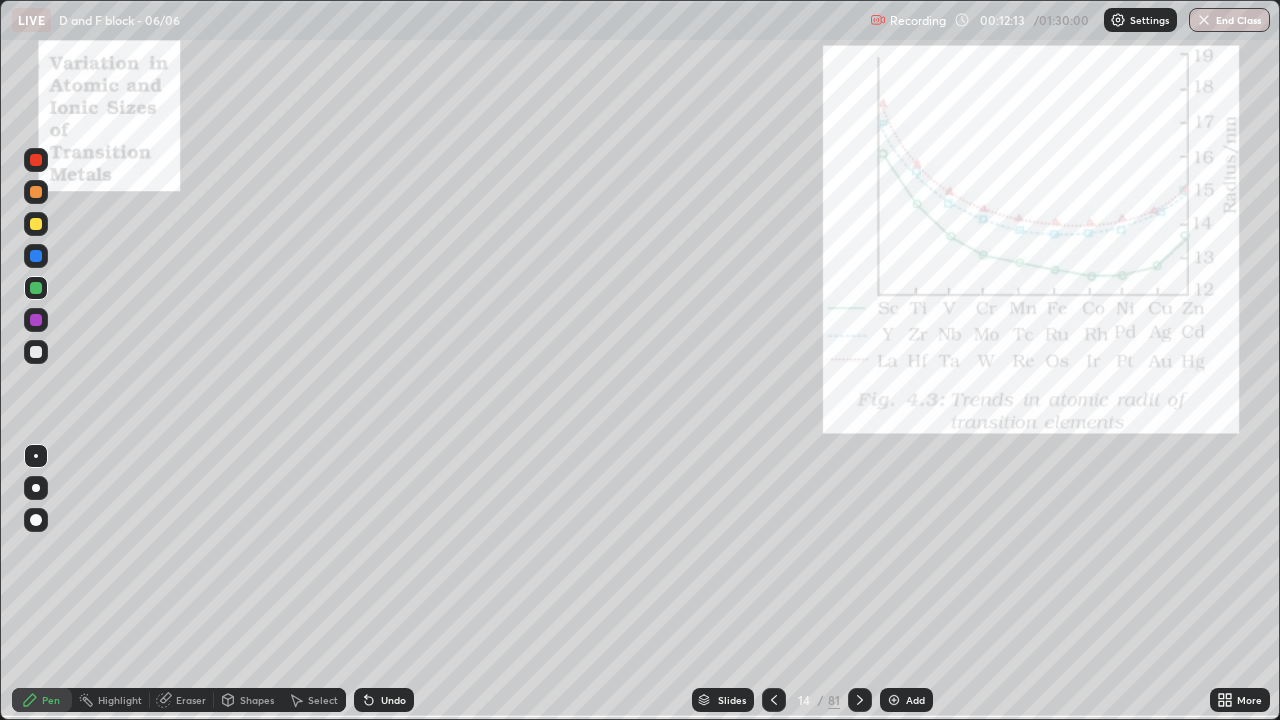 click at bounding box center [36, 352] 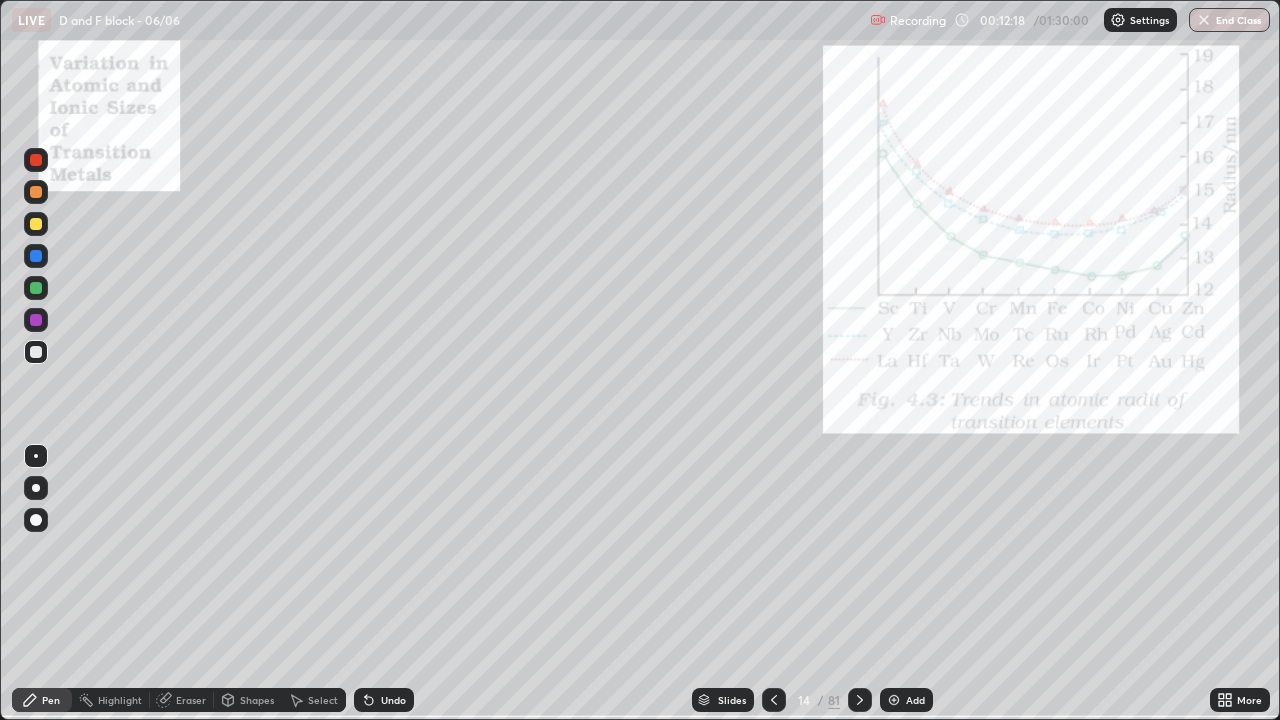 click at bounding box center [894, 700] 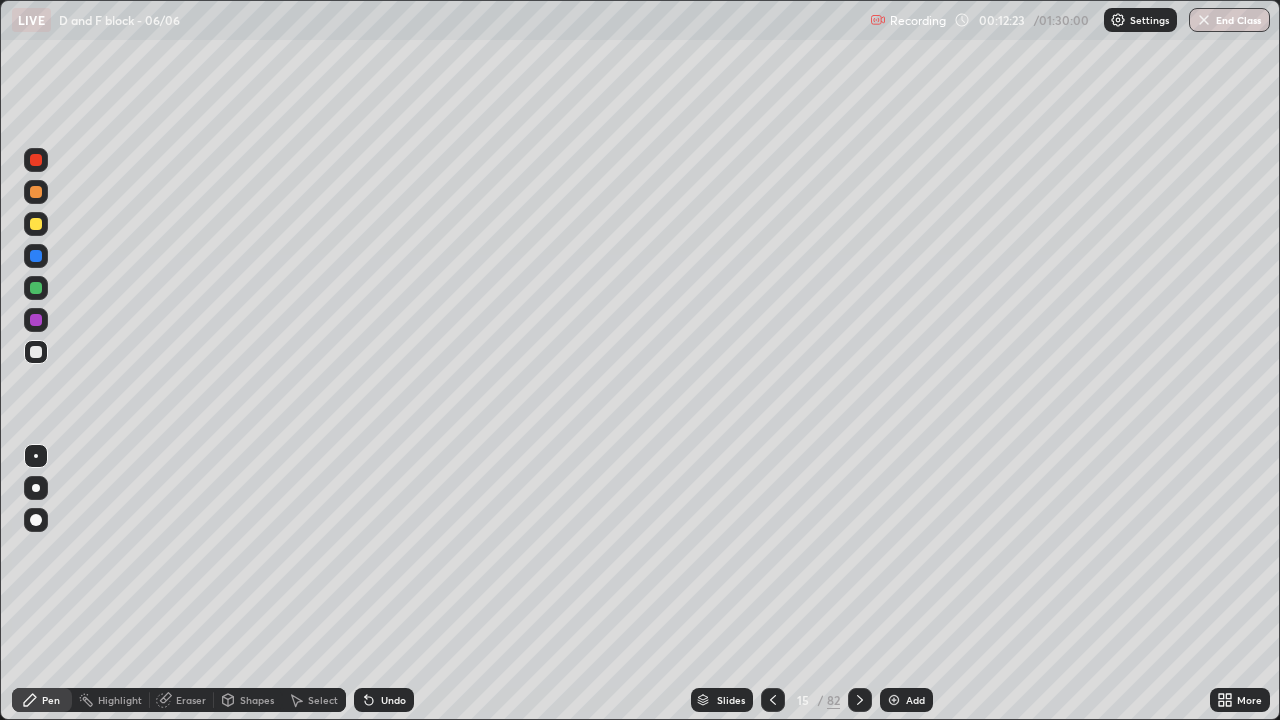 click at bounding box center (36, 352) 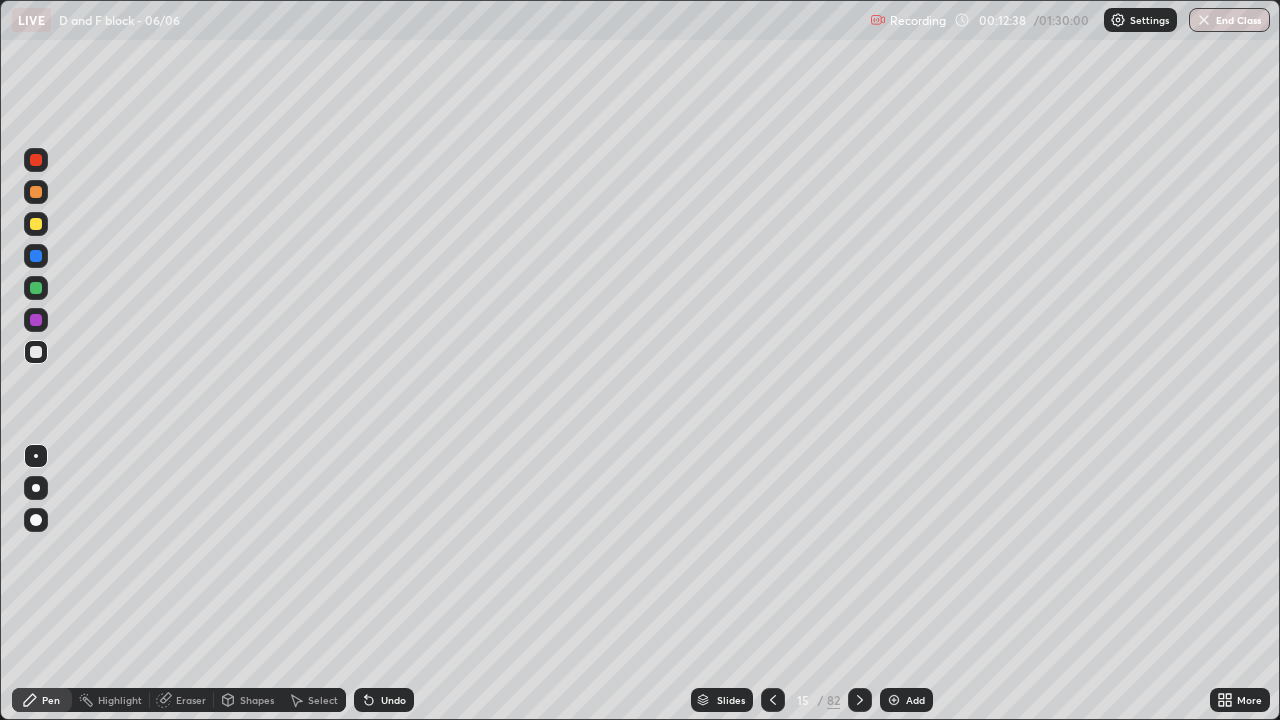 click at bounding box center [36, 224] 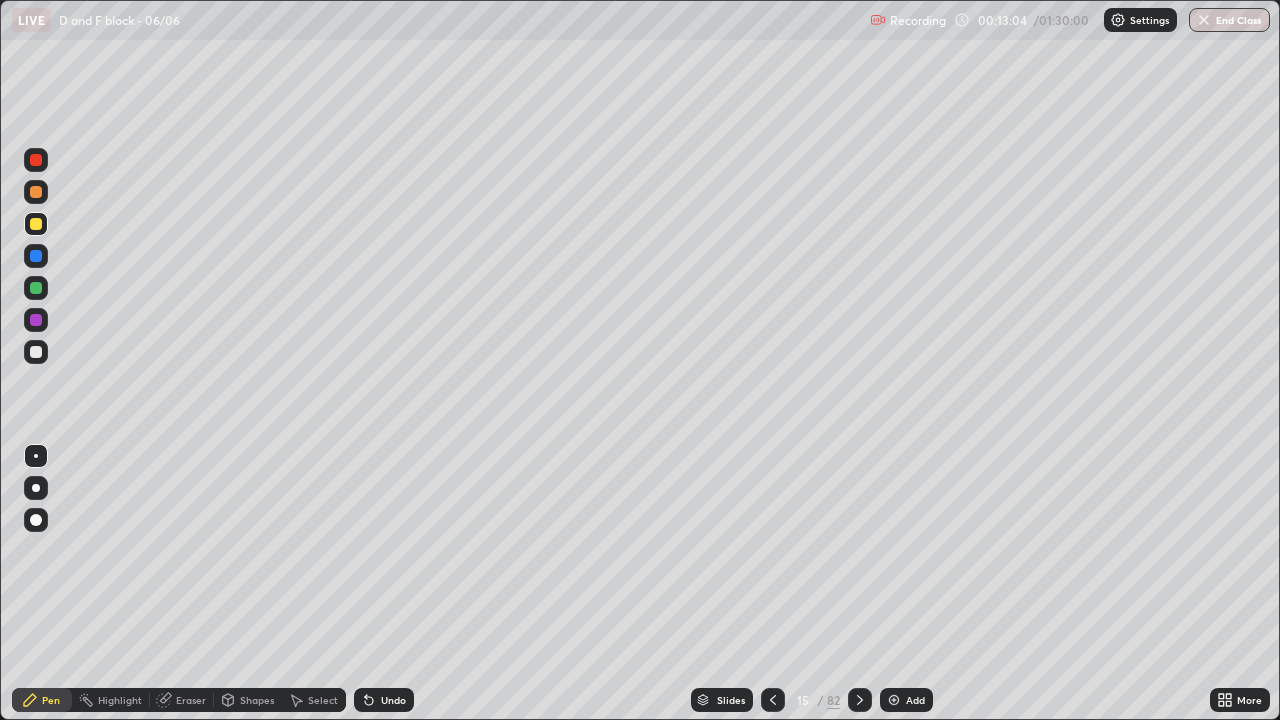 click at bounding box center [36, 352] 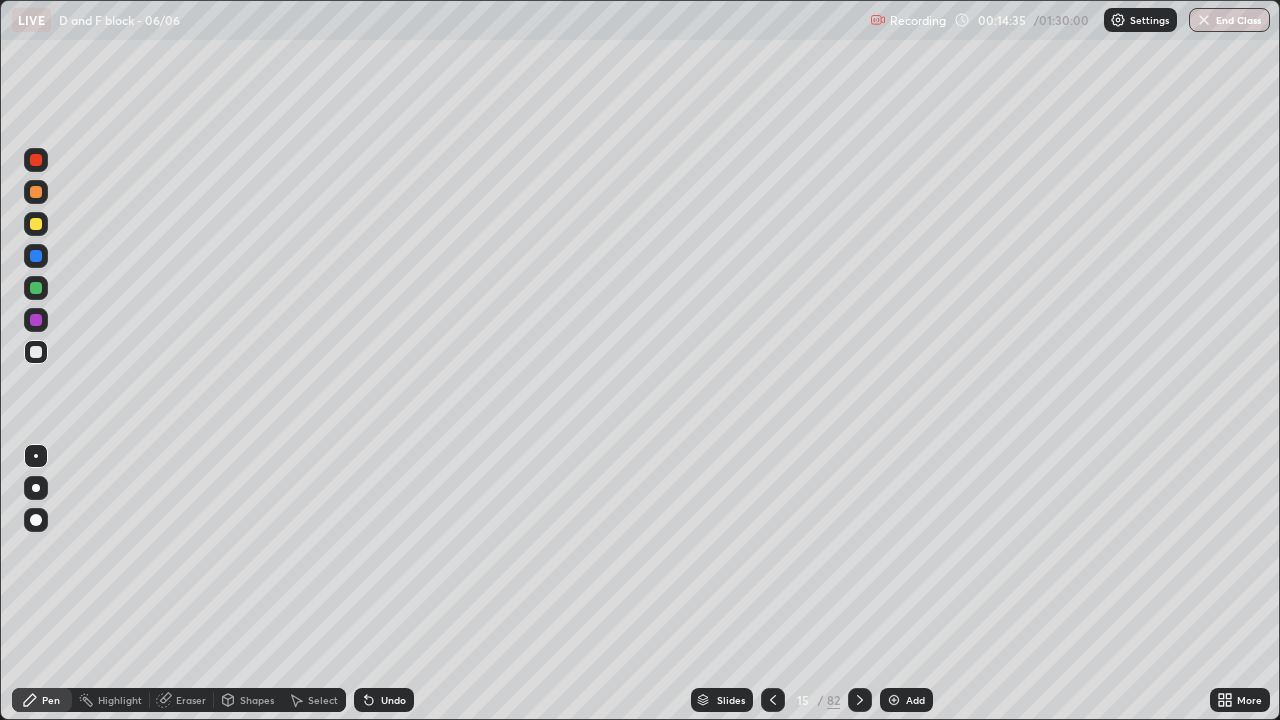 click 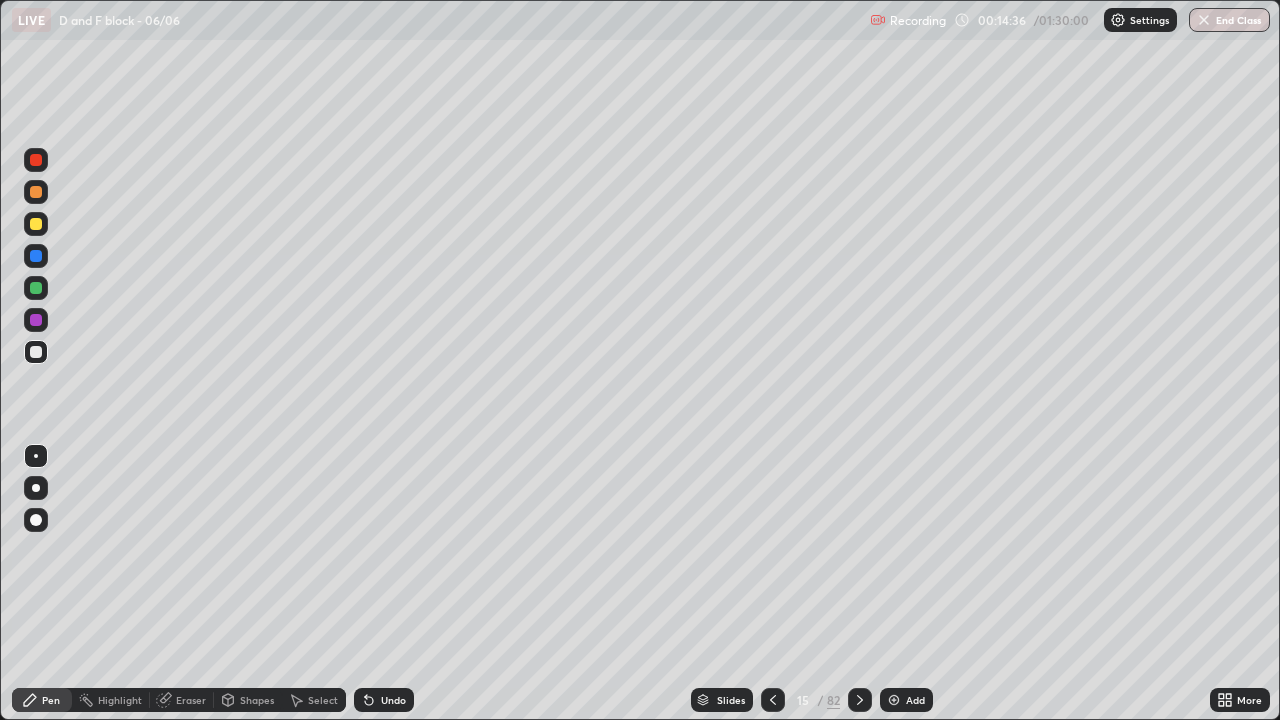 click 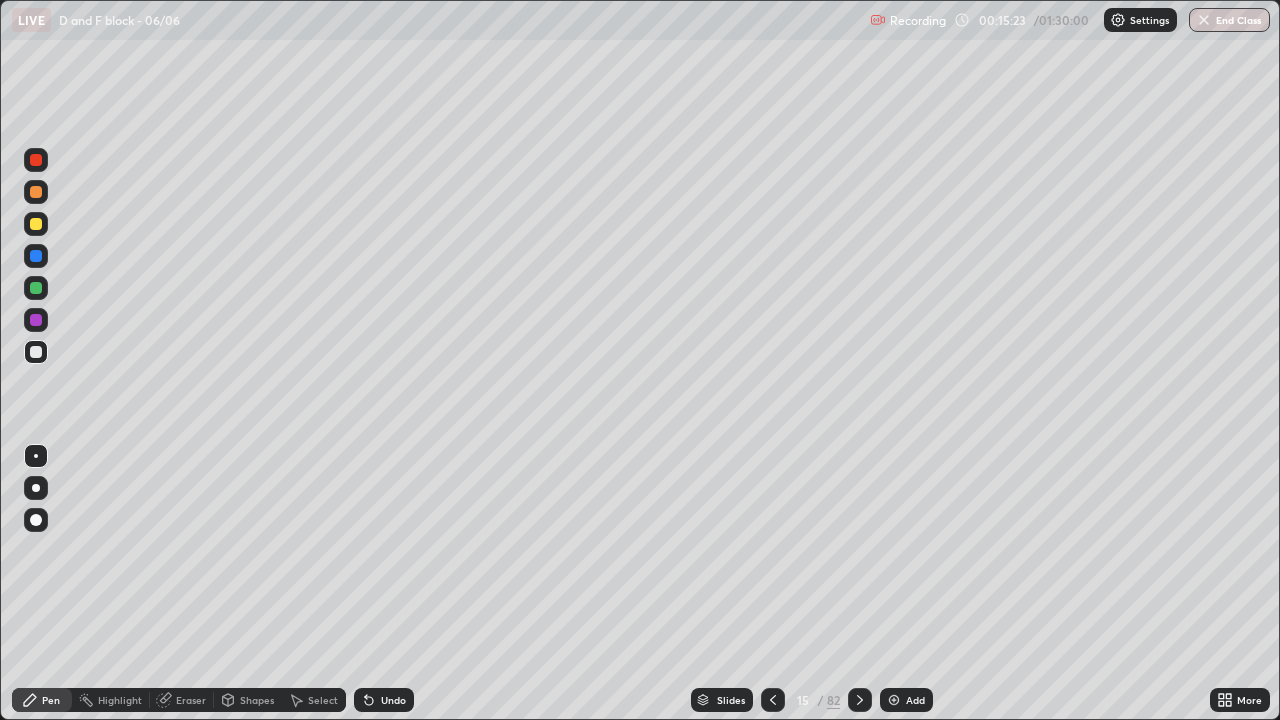 click on "Eraser" at bounding box center (191, 700) 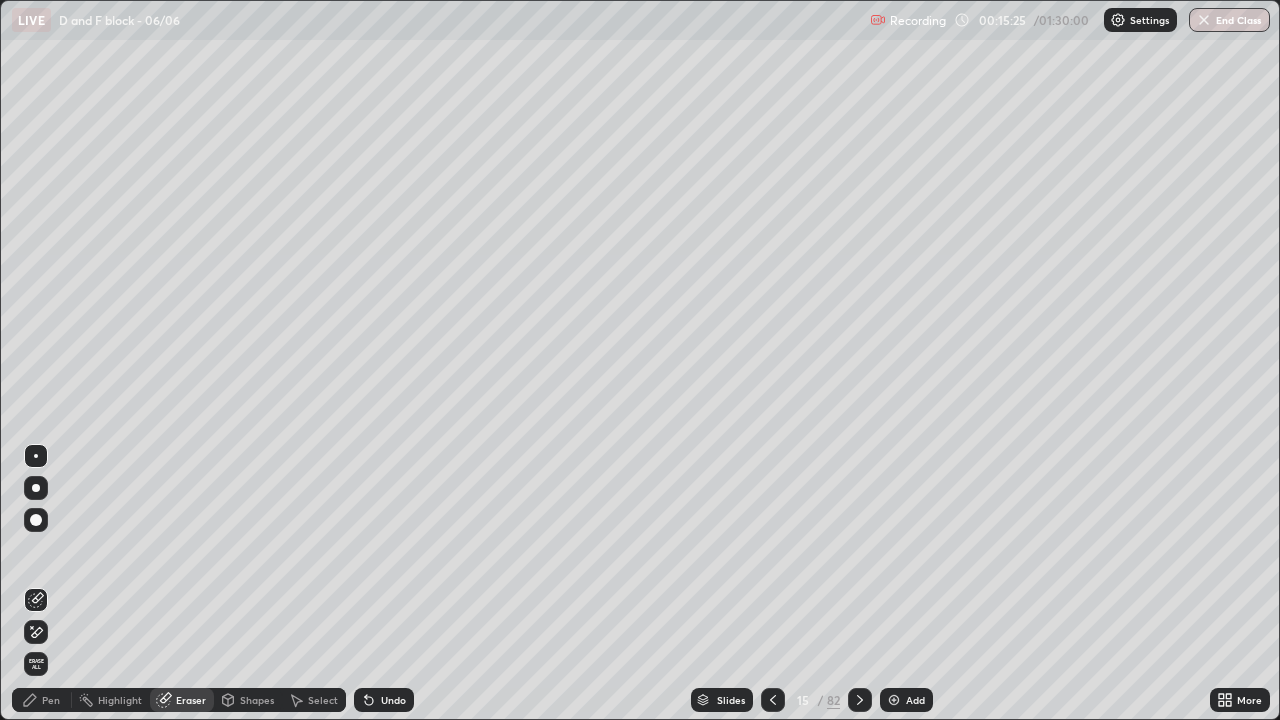 click on "Pen" at bounding box center [42, 700] 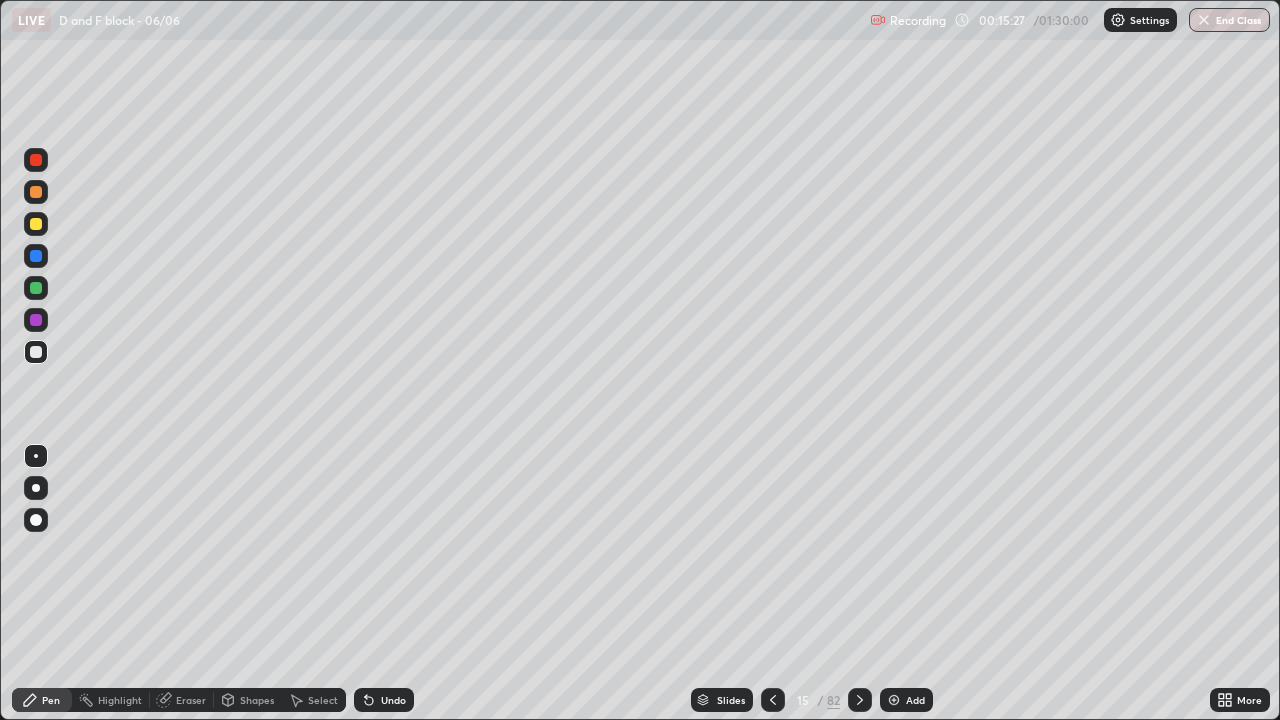 click at bounding box center (36, 352) 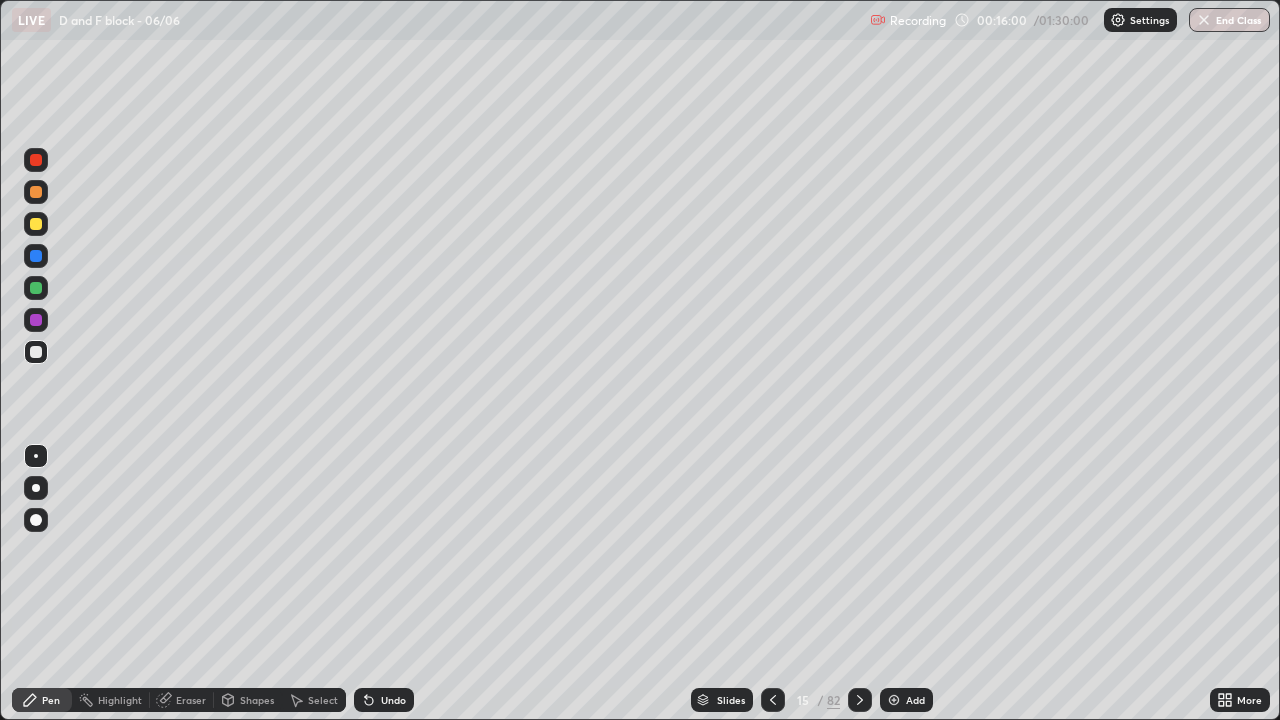 click at bounding box center [36, 320] 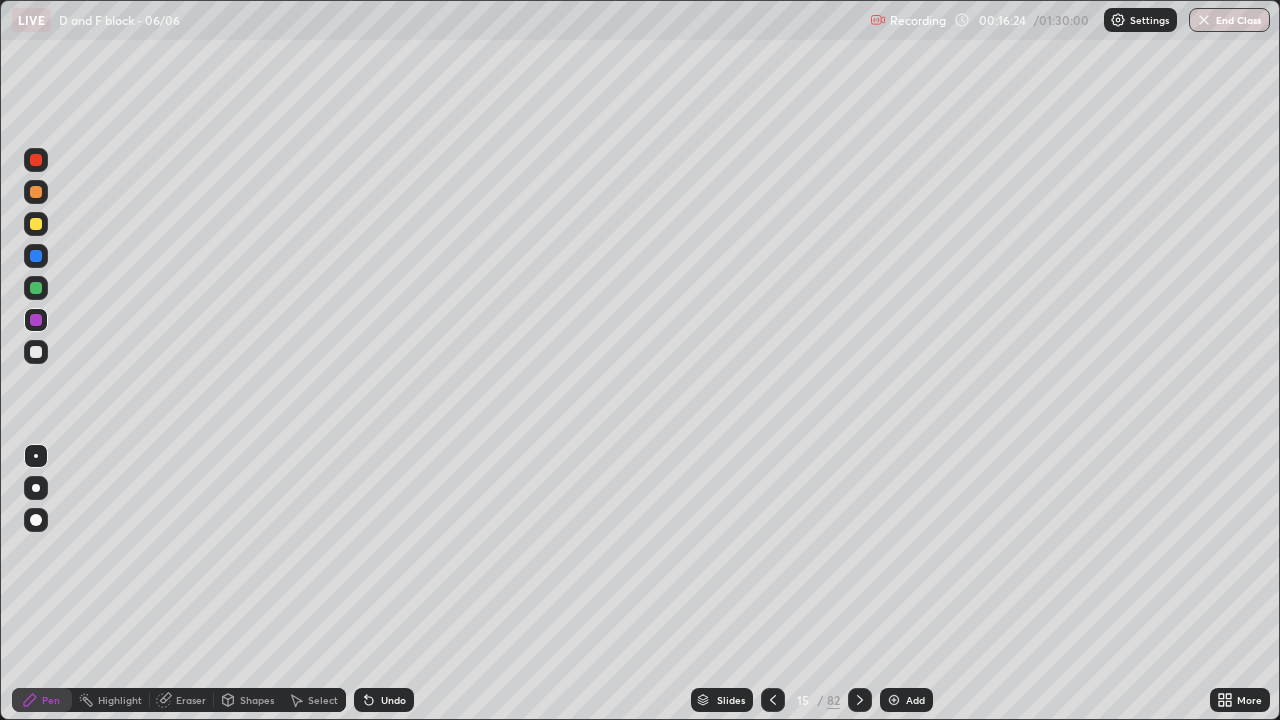 click at bounding box center (36, 288) 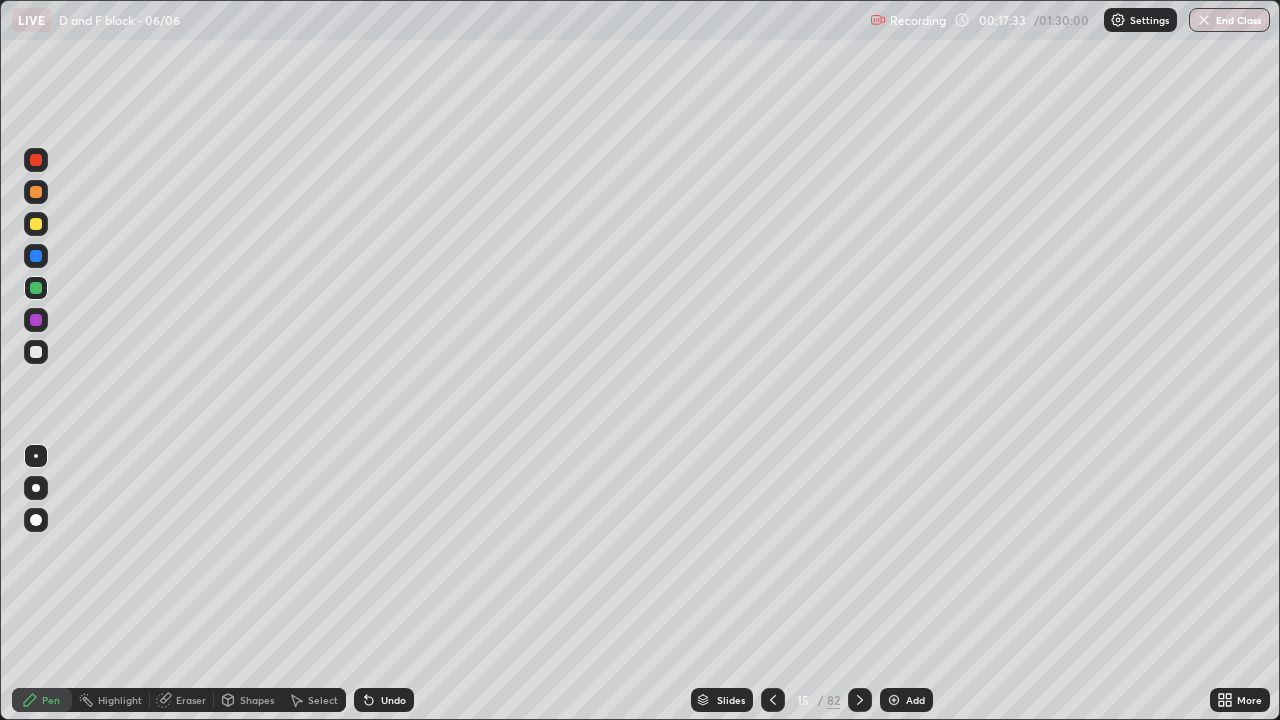 click at bounding box center (36, 320) 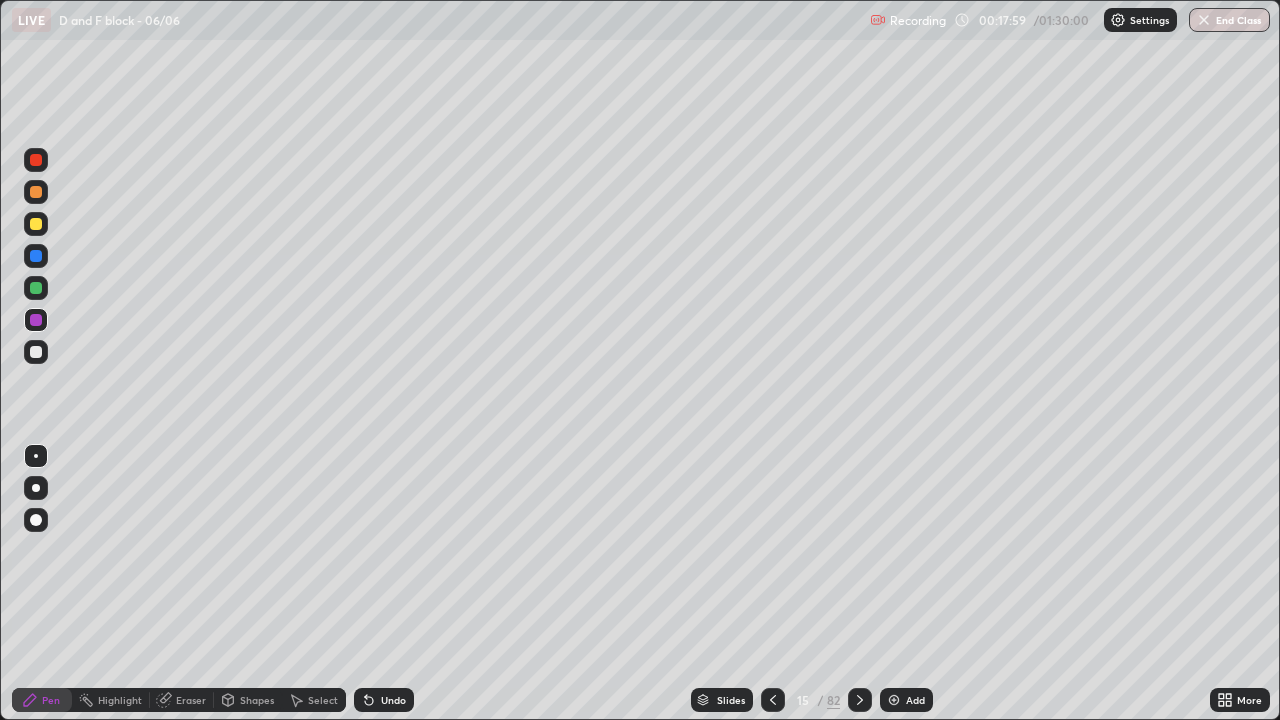 click at bounding box center [36, 224] 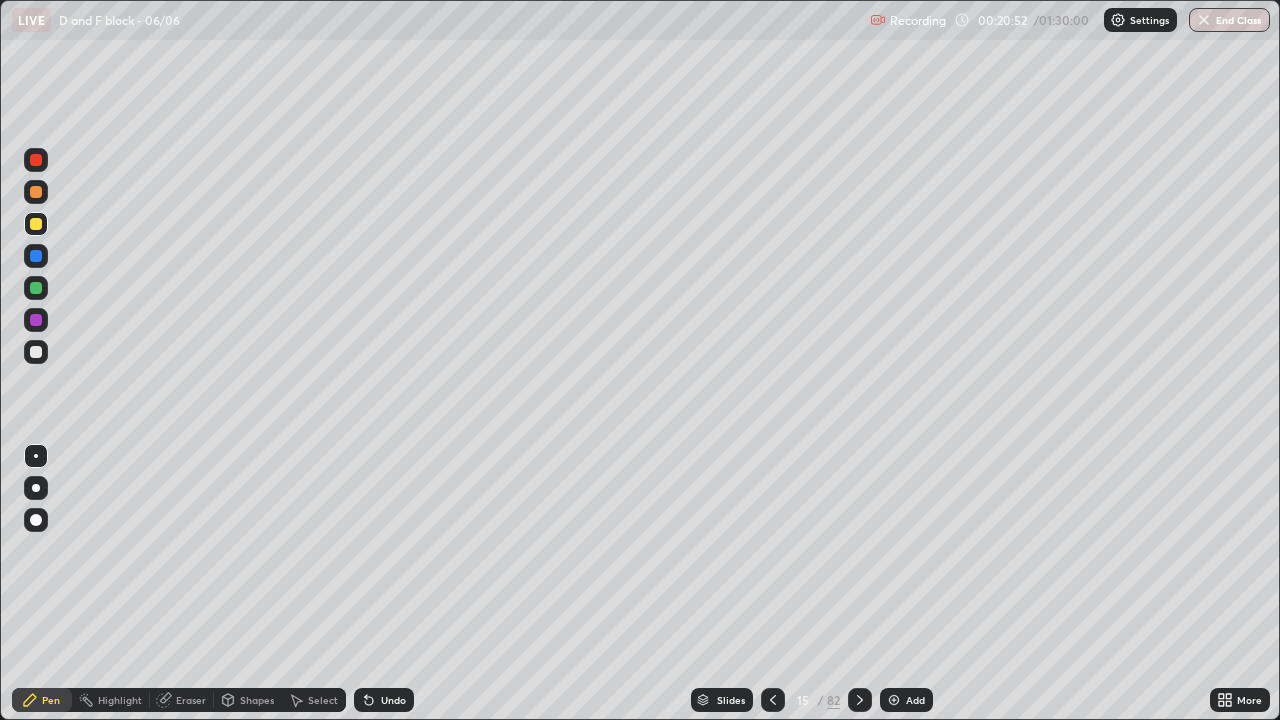 click 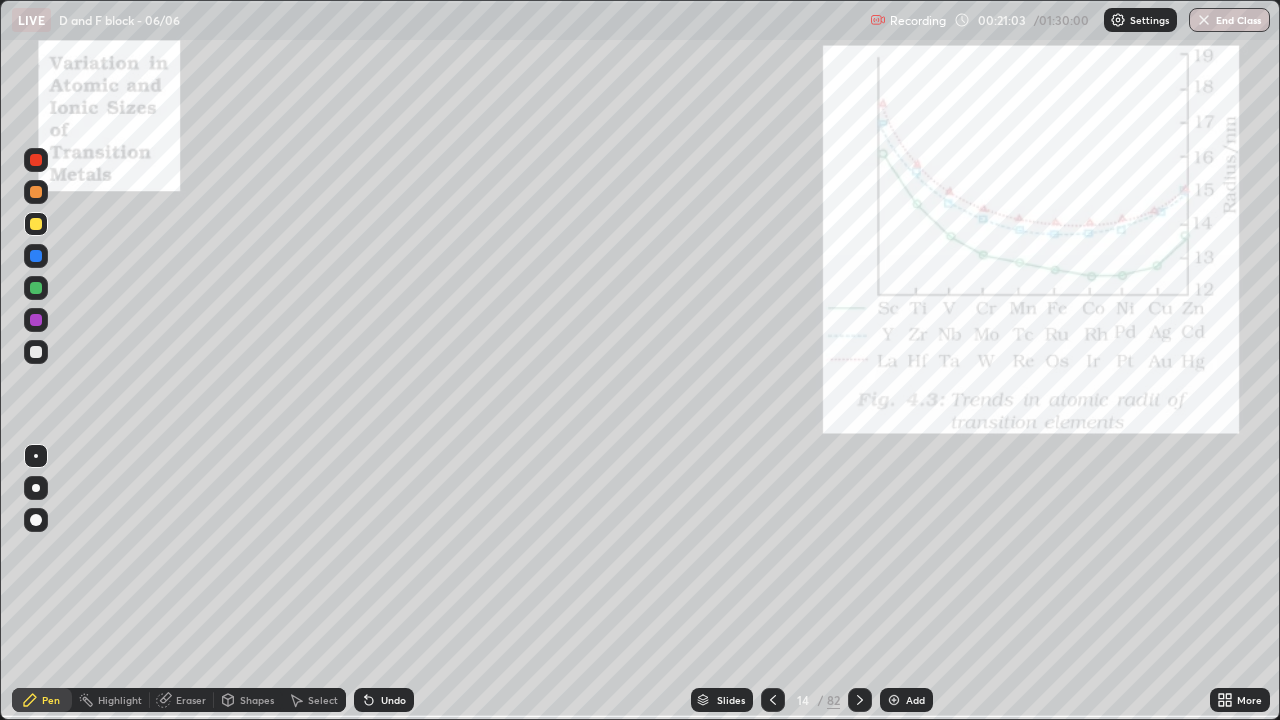 click 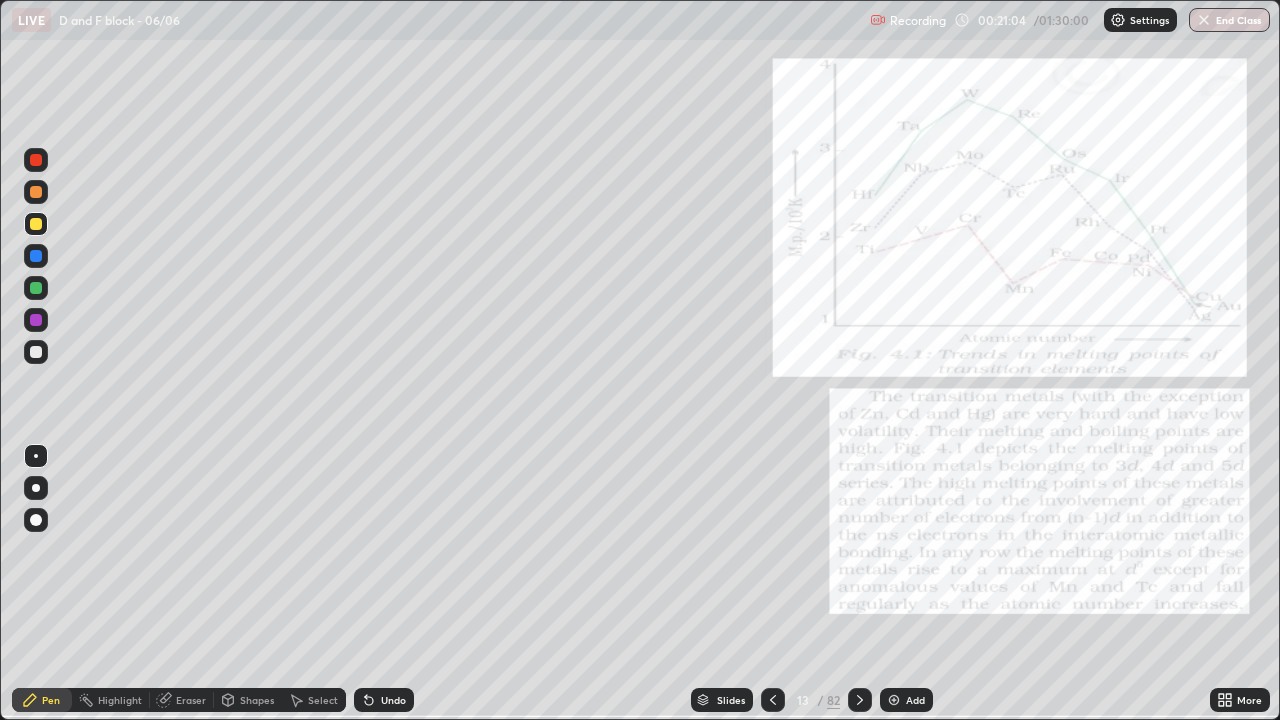 click 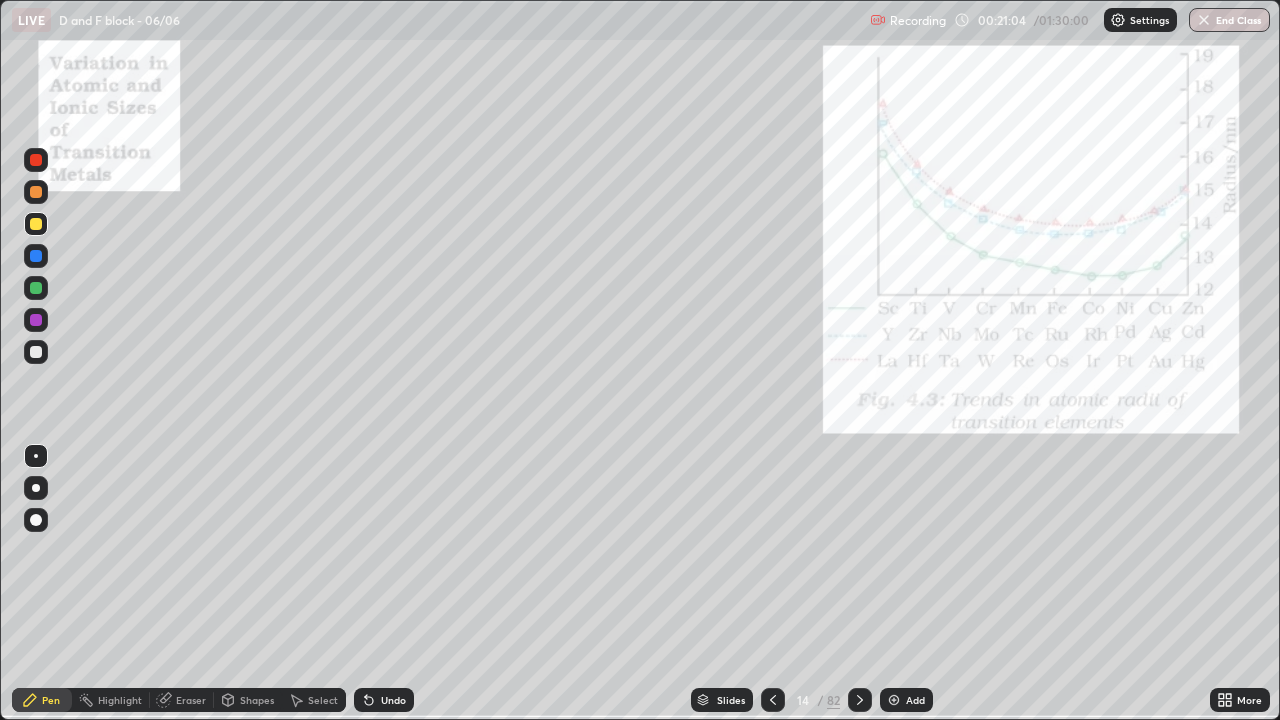 click 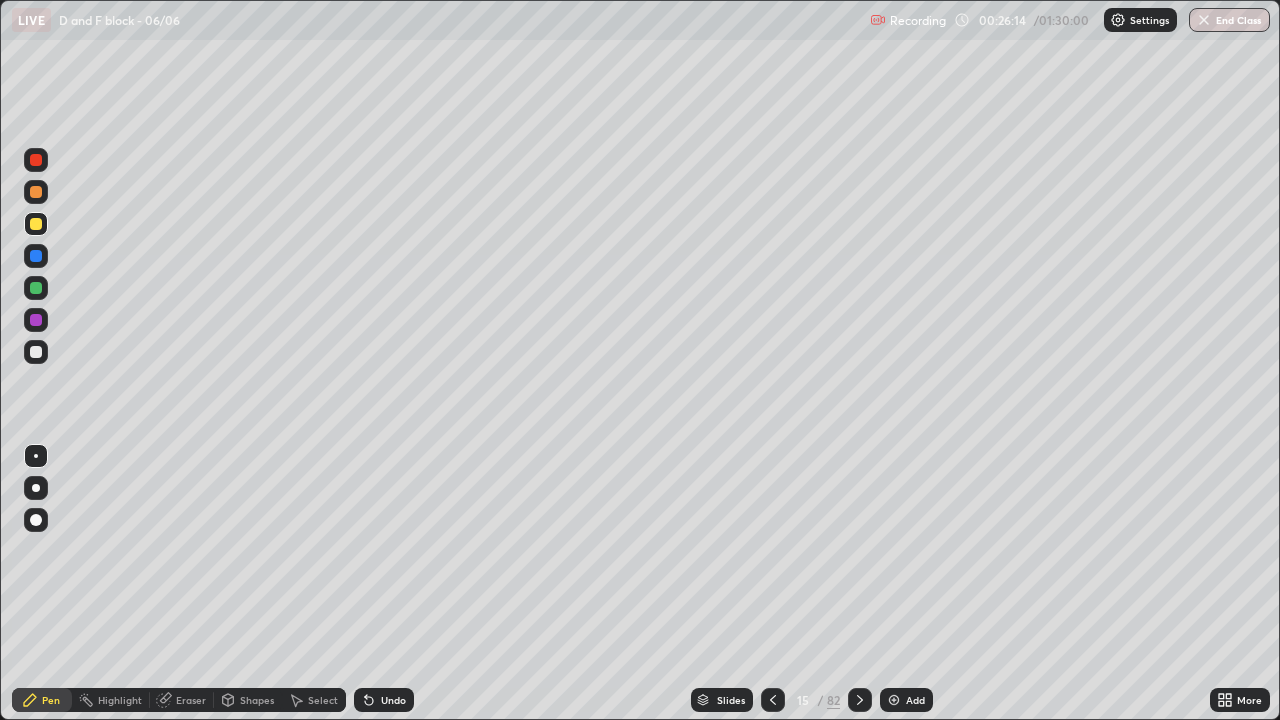 click 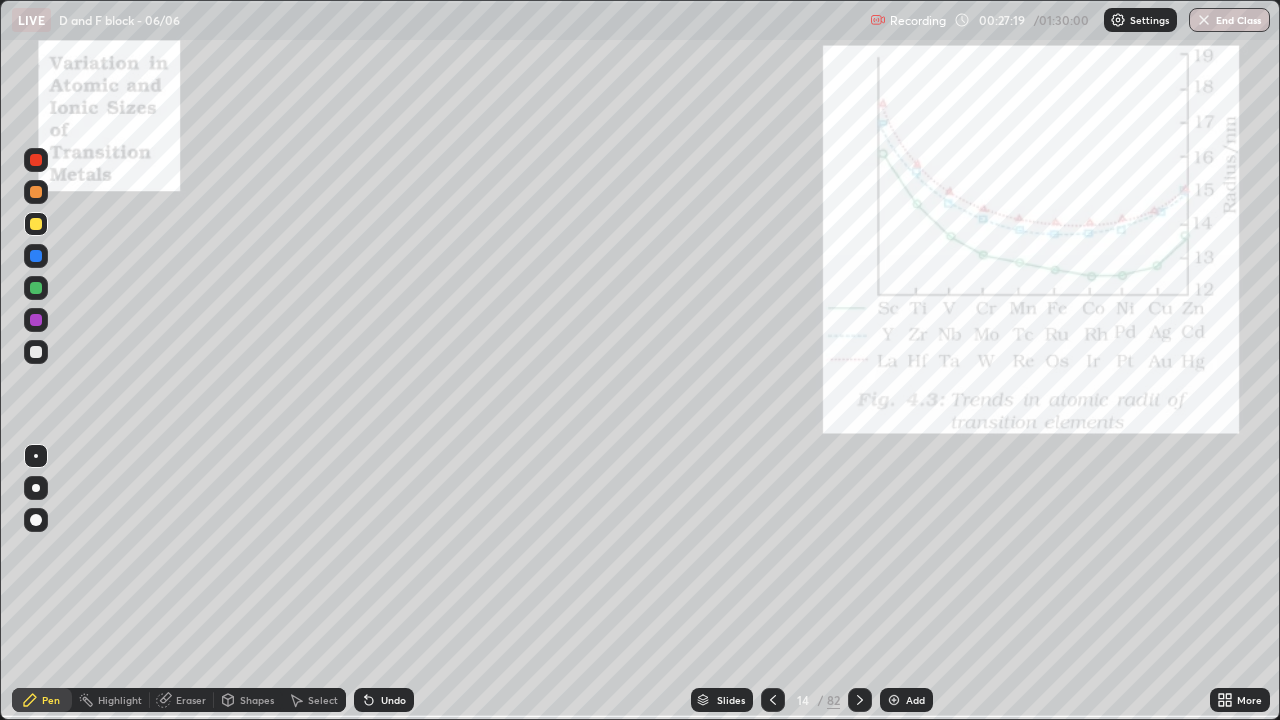 click 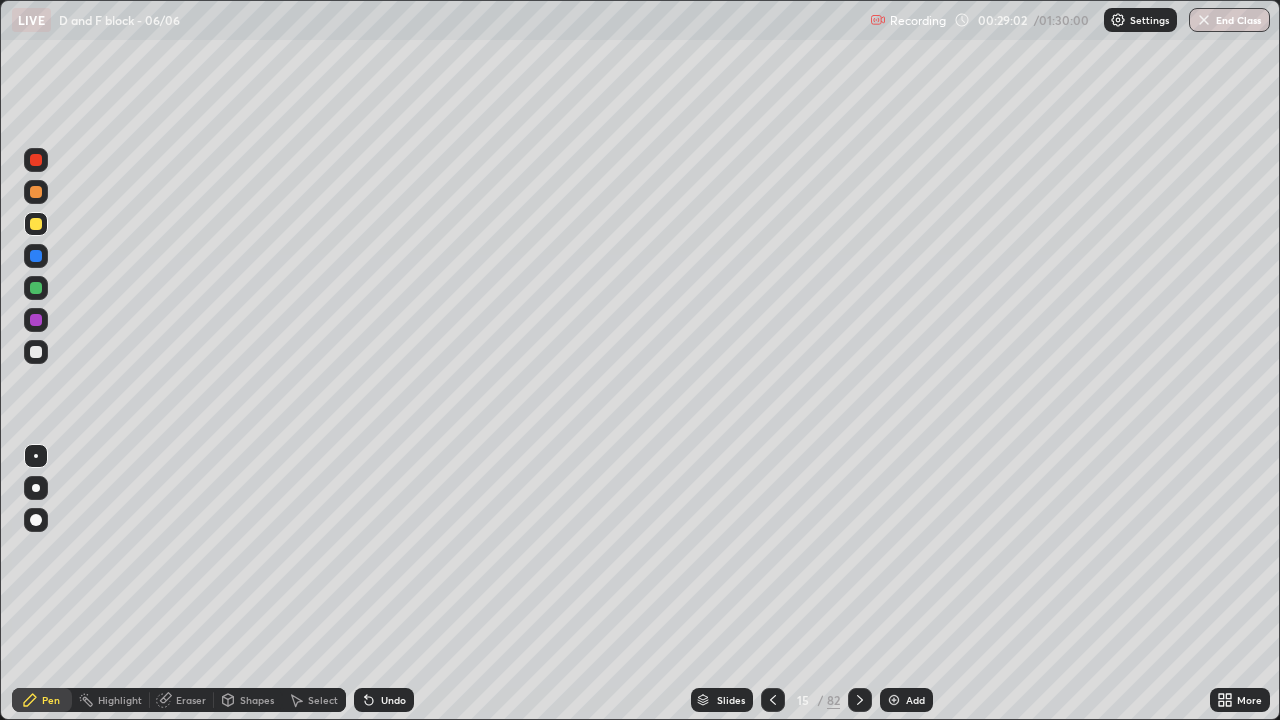 click 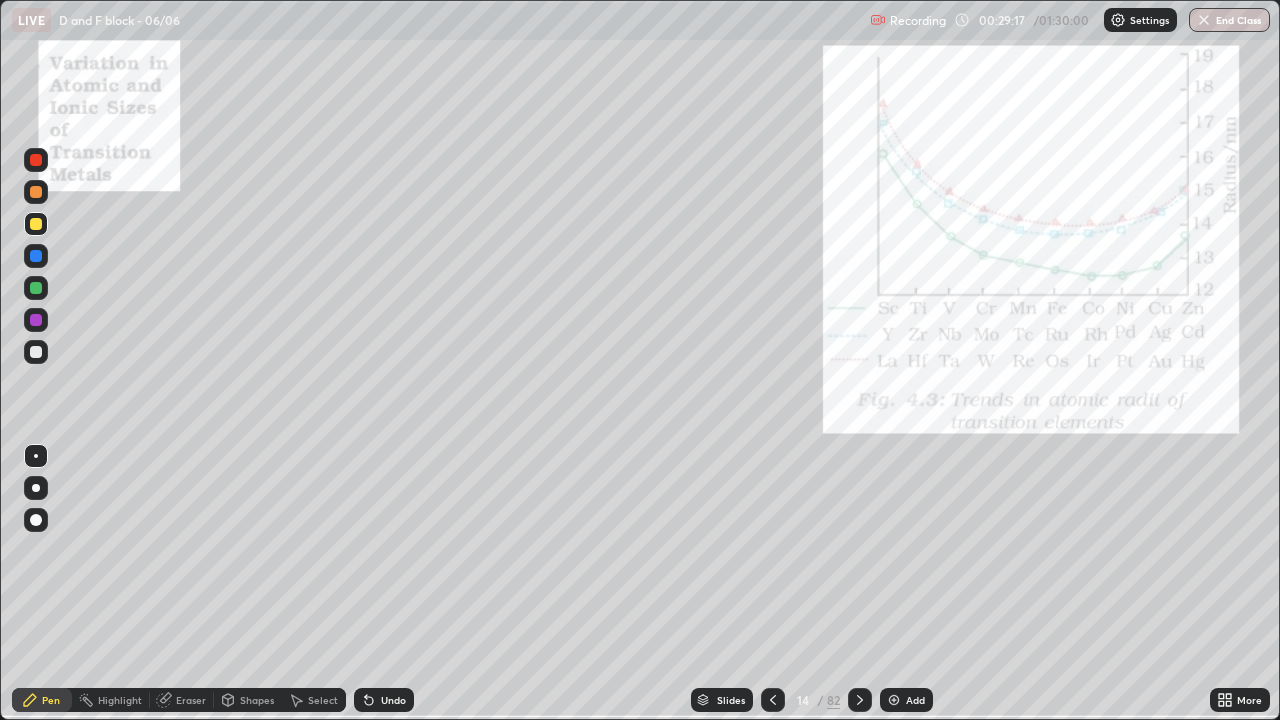 click 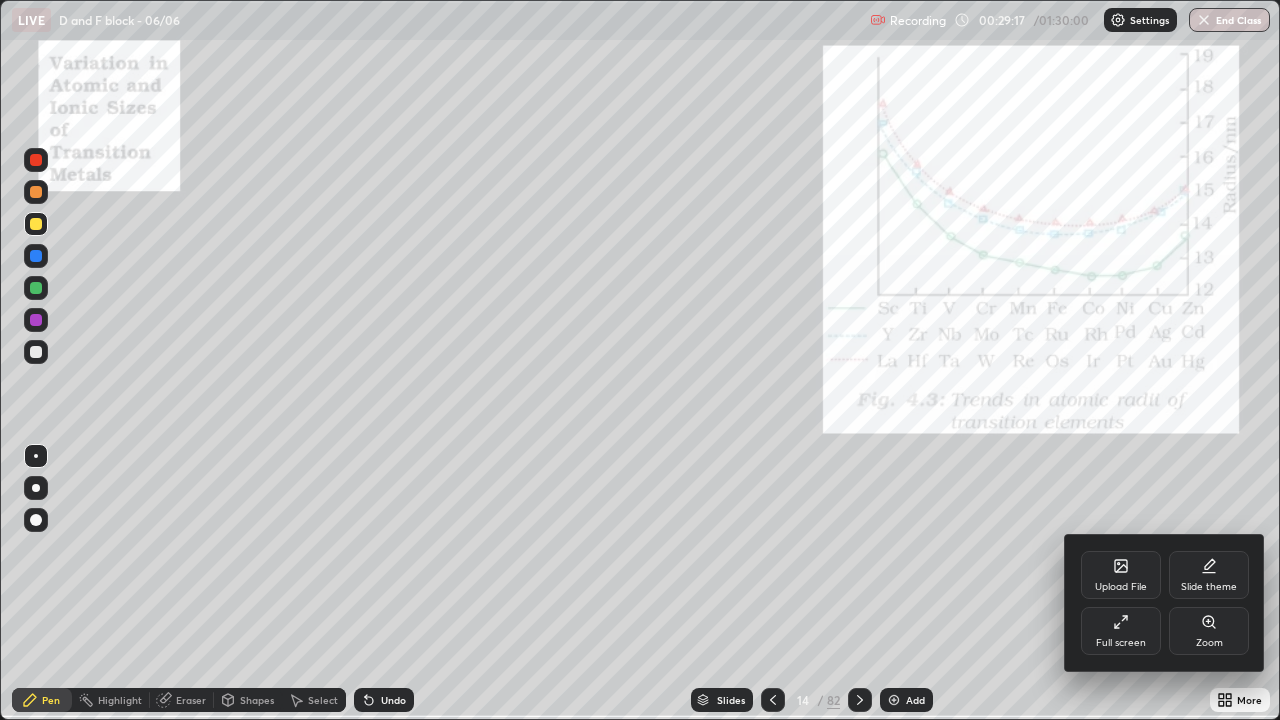 click 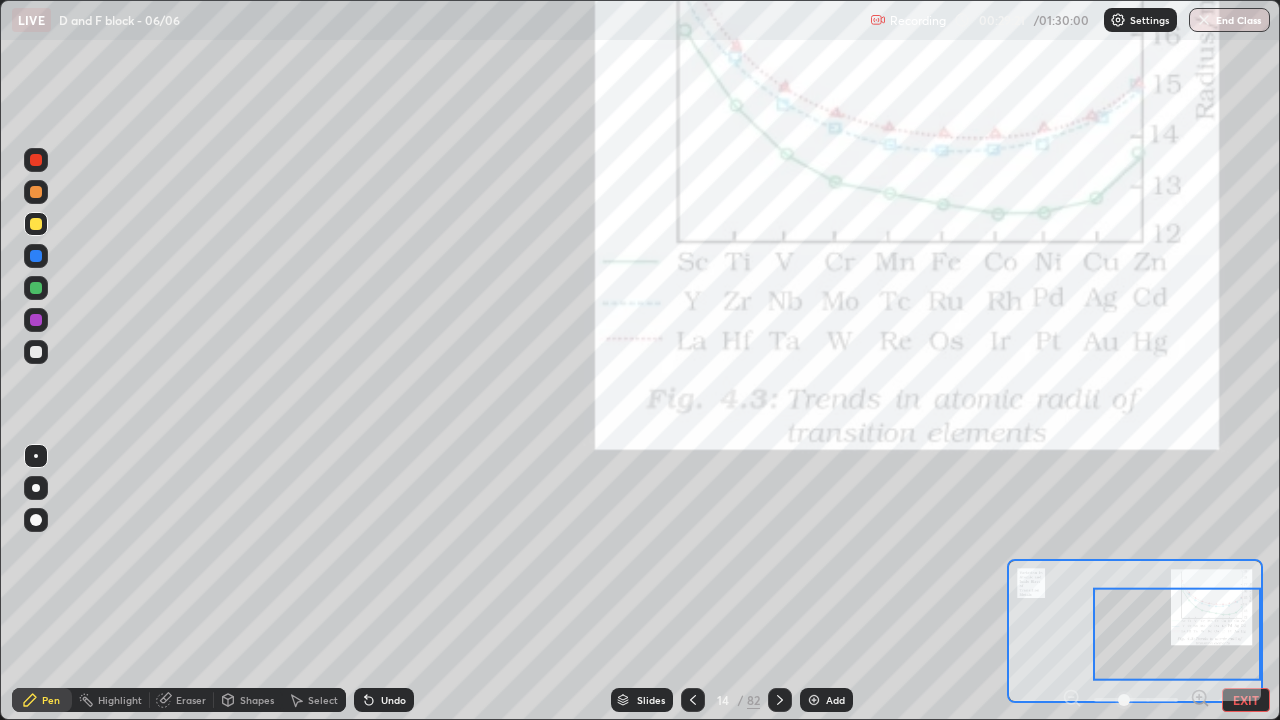 click at bounding box center (36, 320) 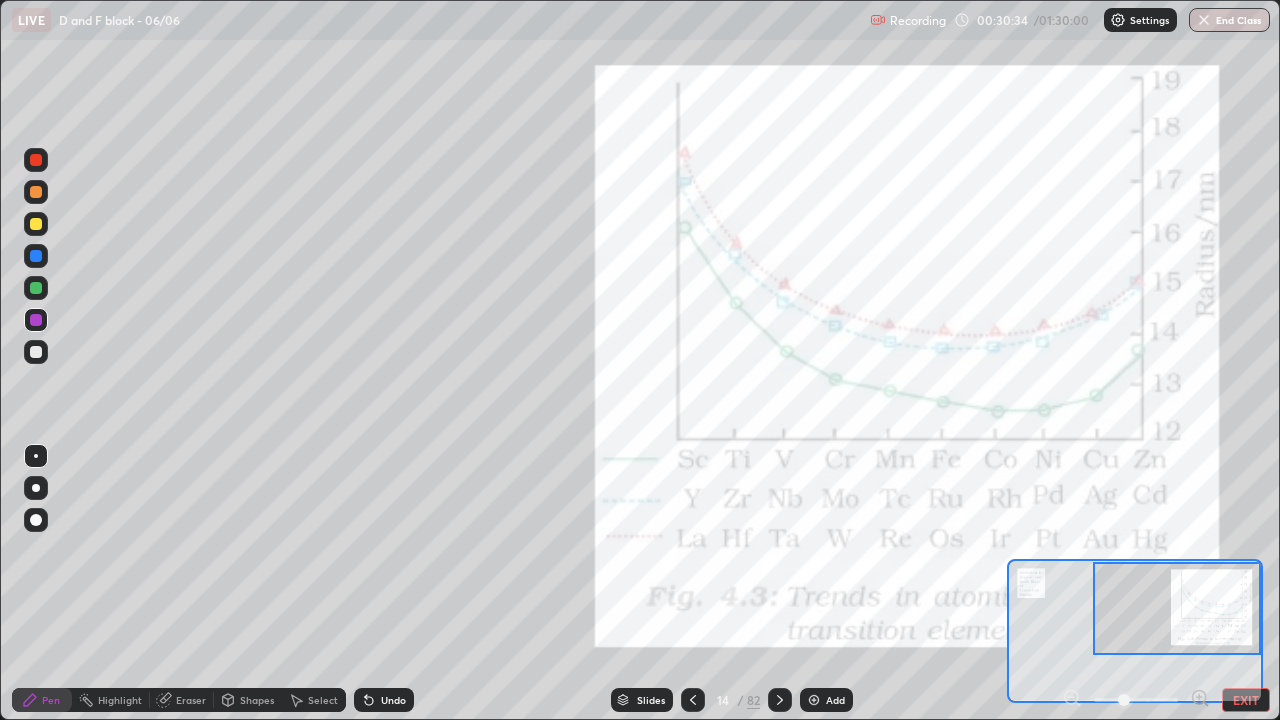 click 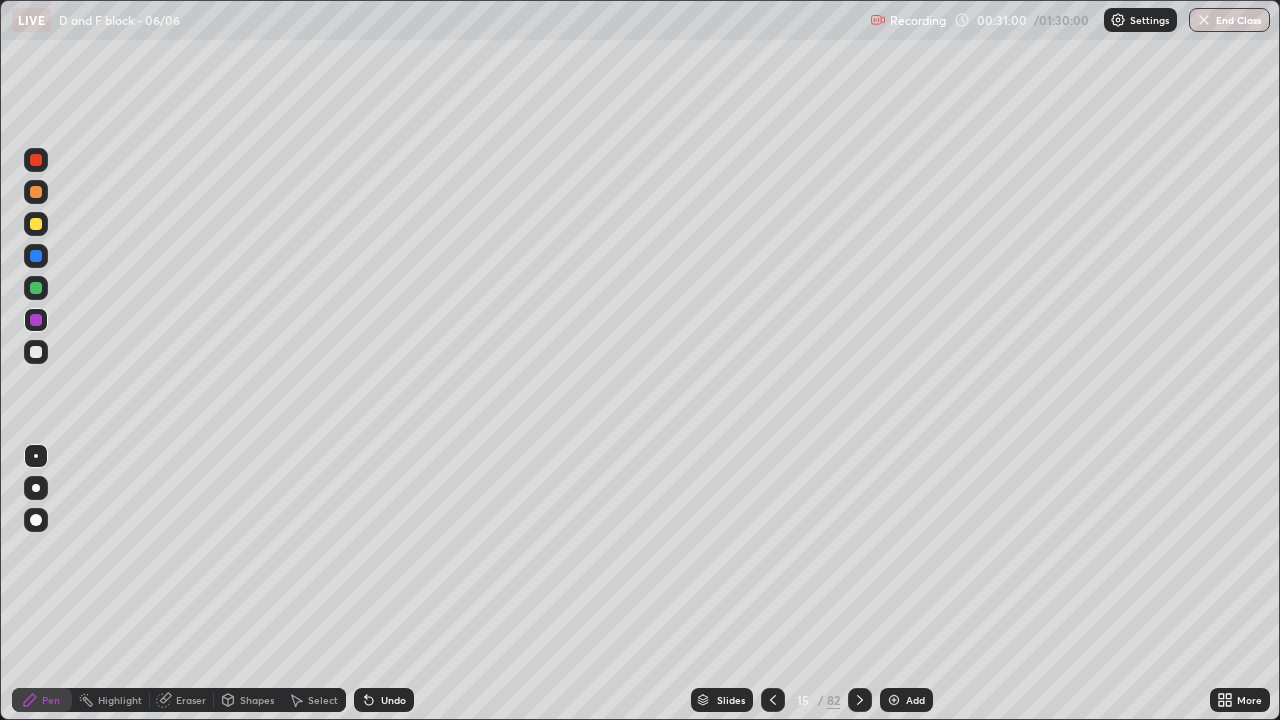 click on "15 / 82" at bounding box center (816, 700) 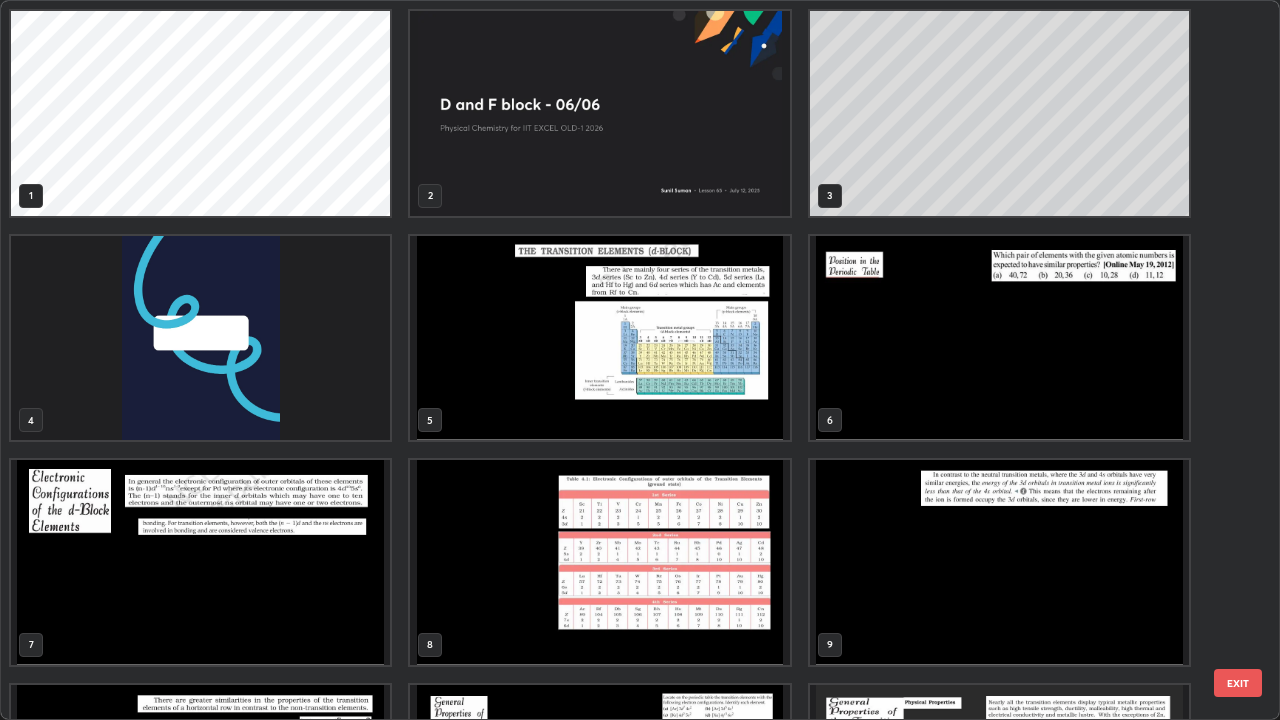 scroll, scrollTop: 405, scrollLeft: 0, axis: vertical 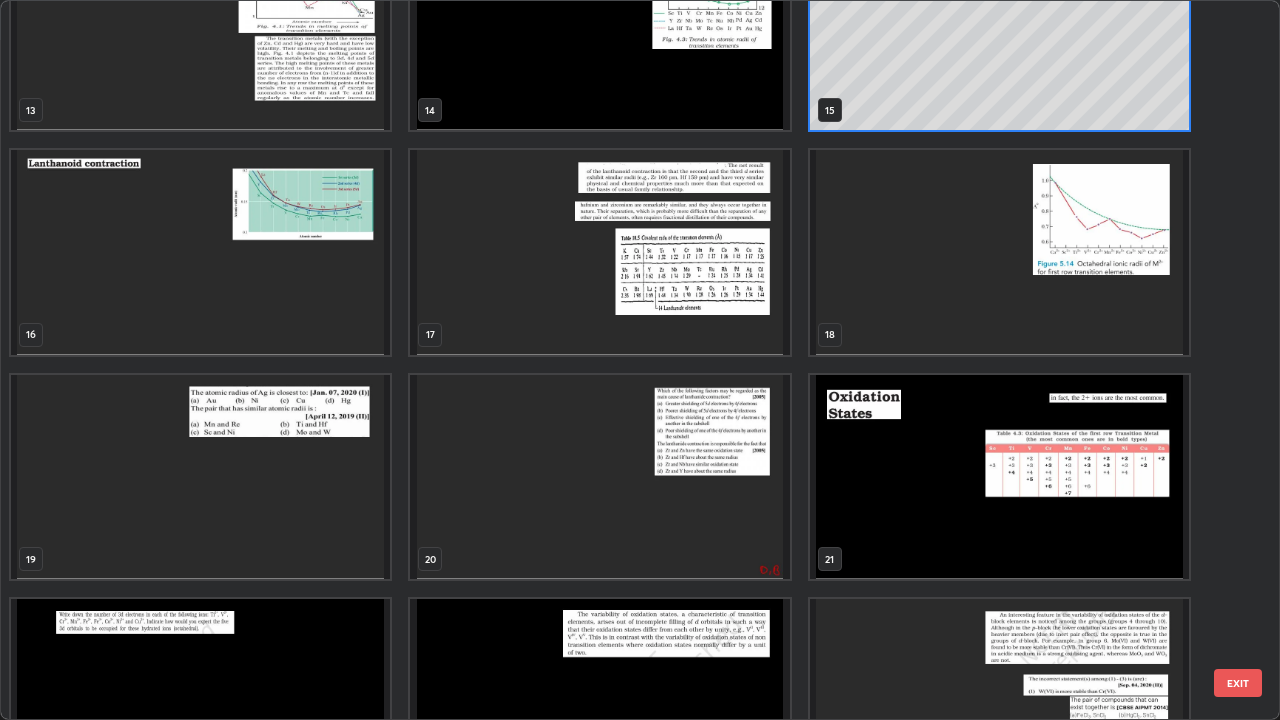 click at bounding box center (599, 252) 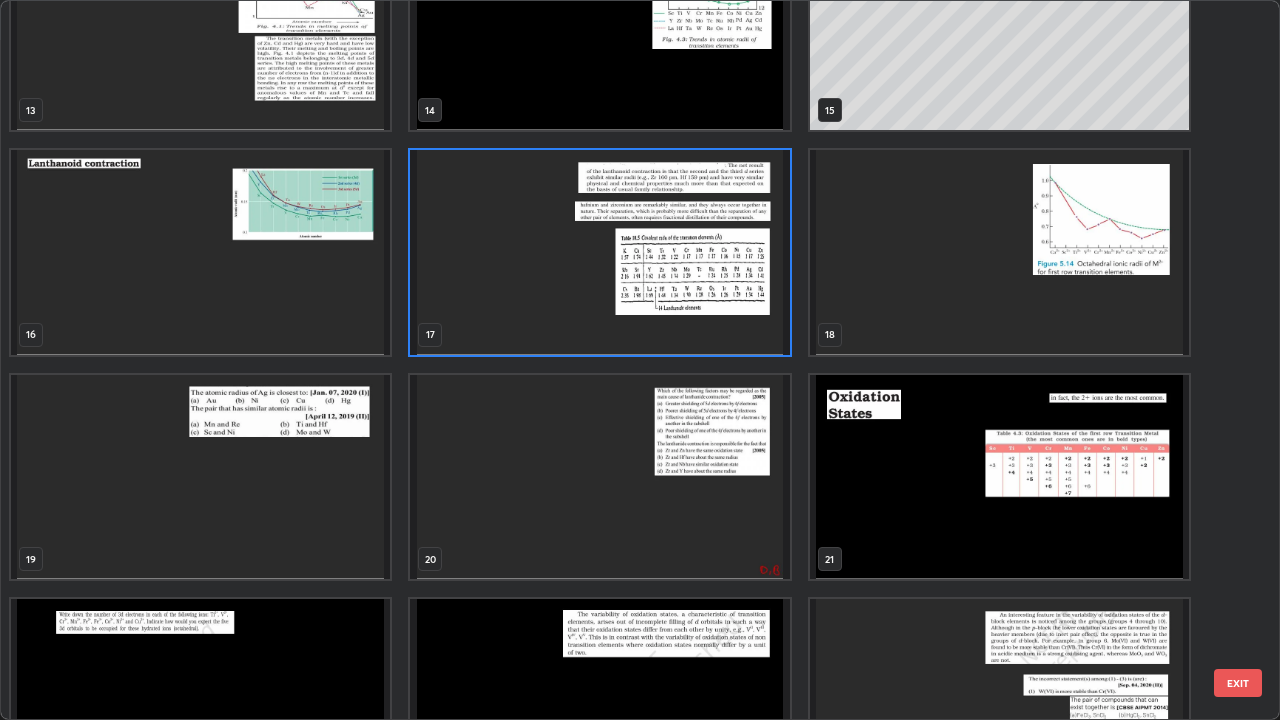 click at bounding box center [599, 252] 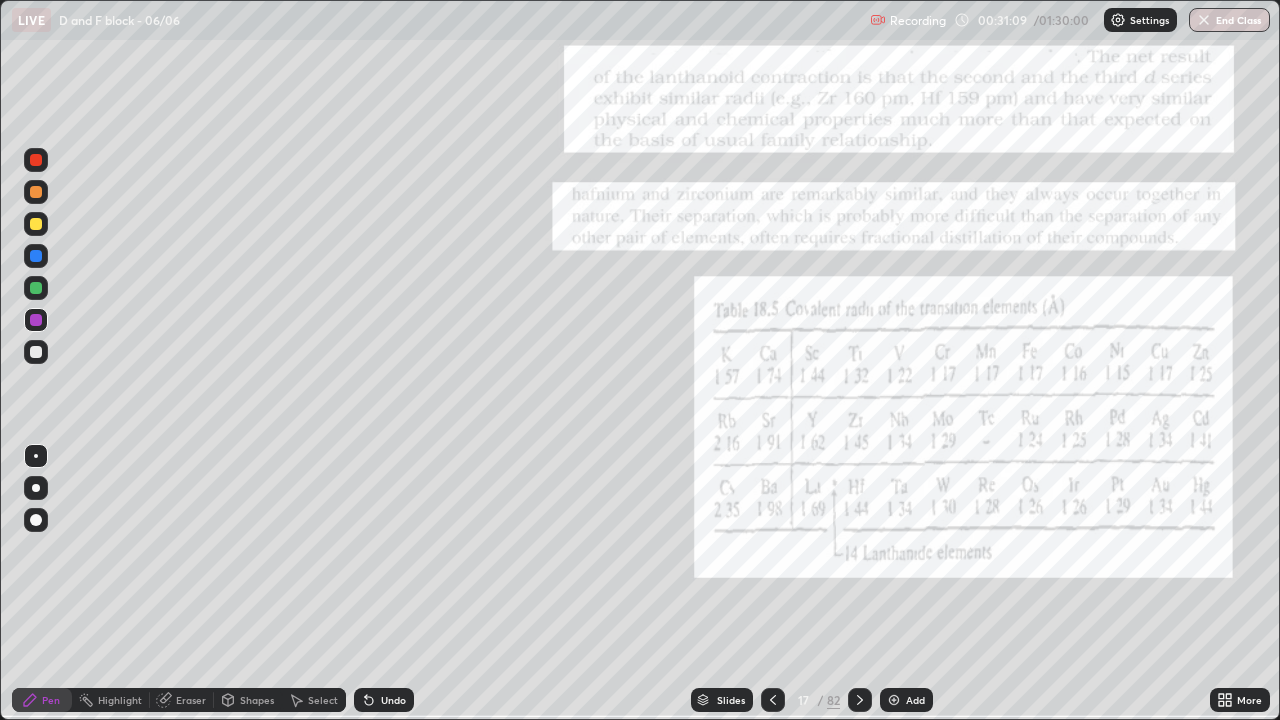 click 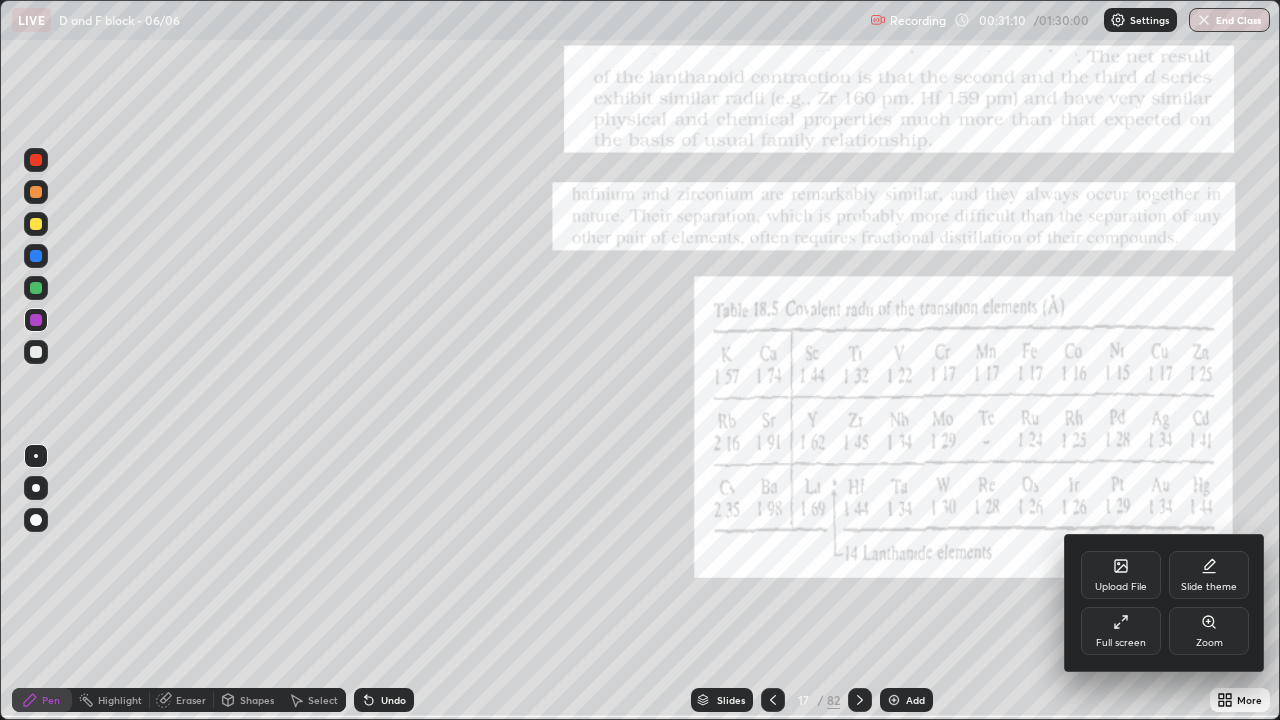 click 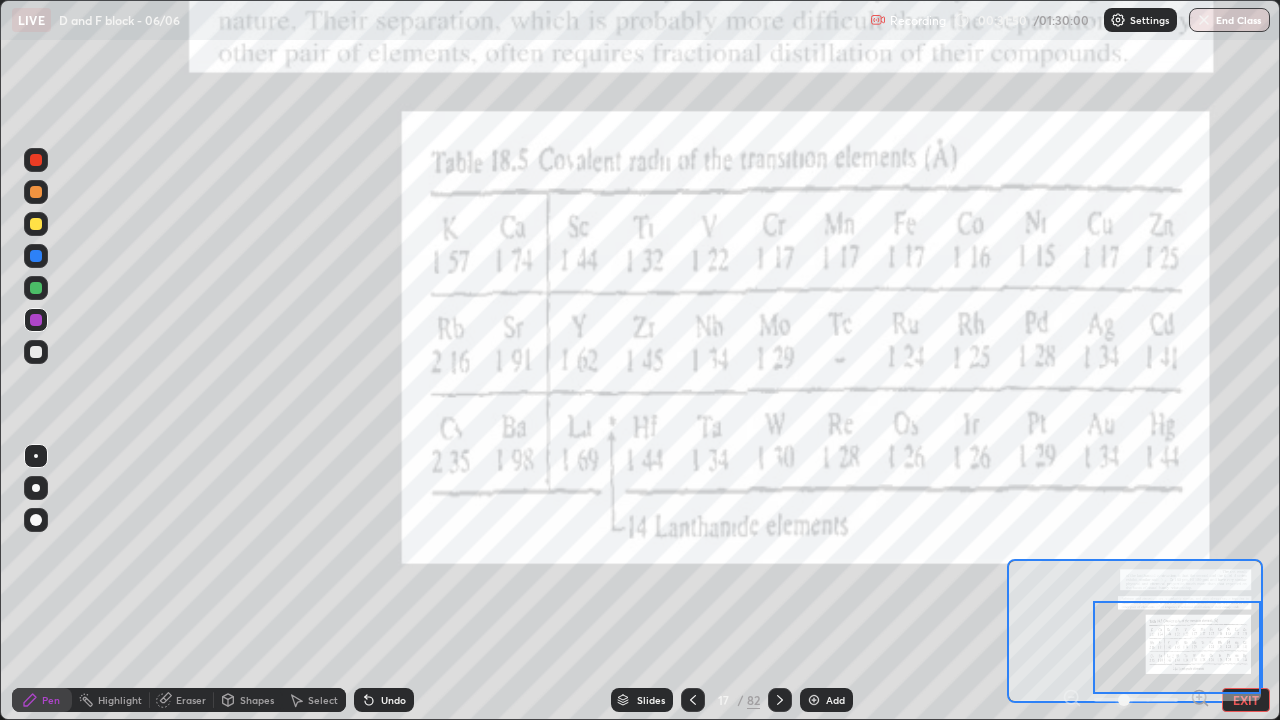 click on "EXIT" at bounding box center [1246, 700] 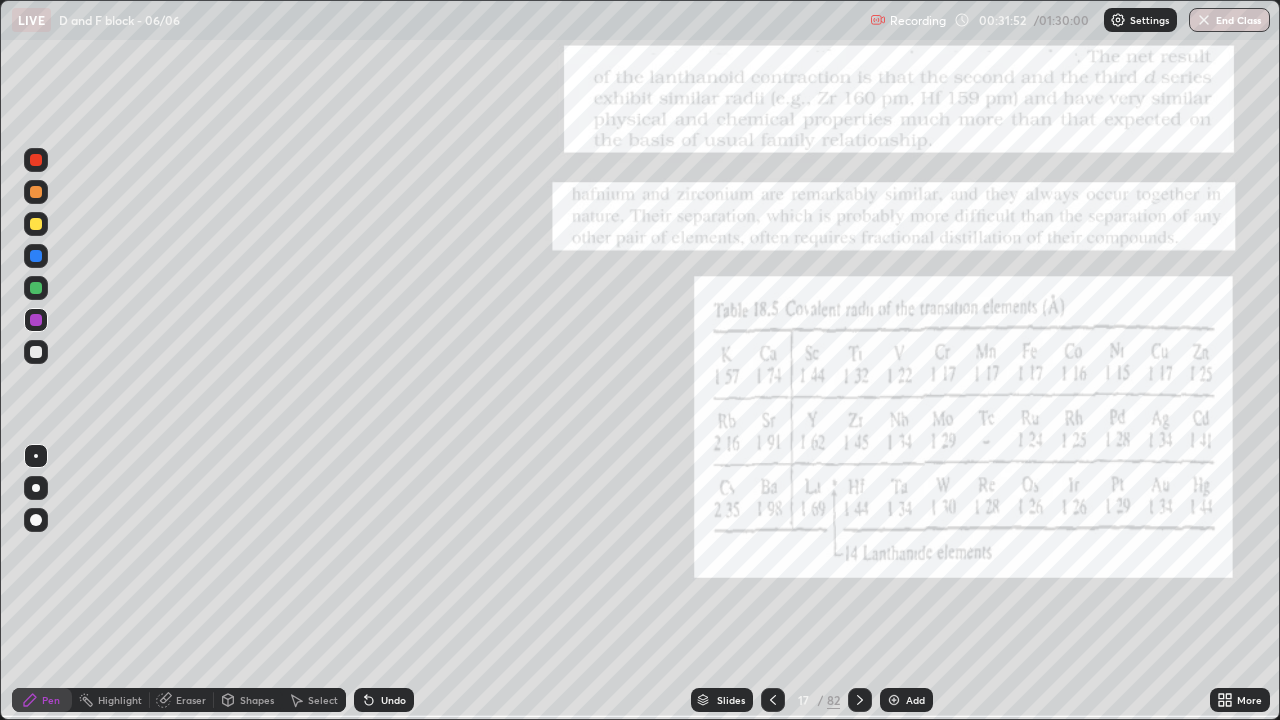 click at bounding box center [894, 700] 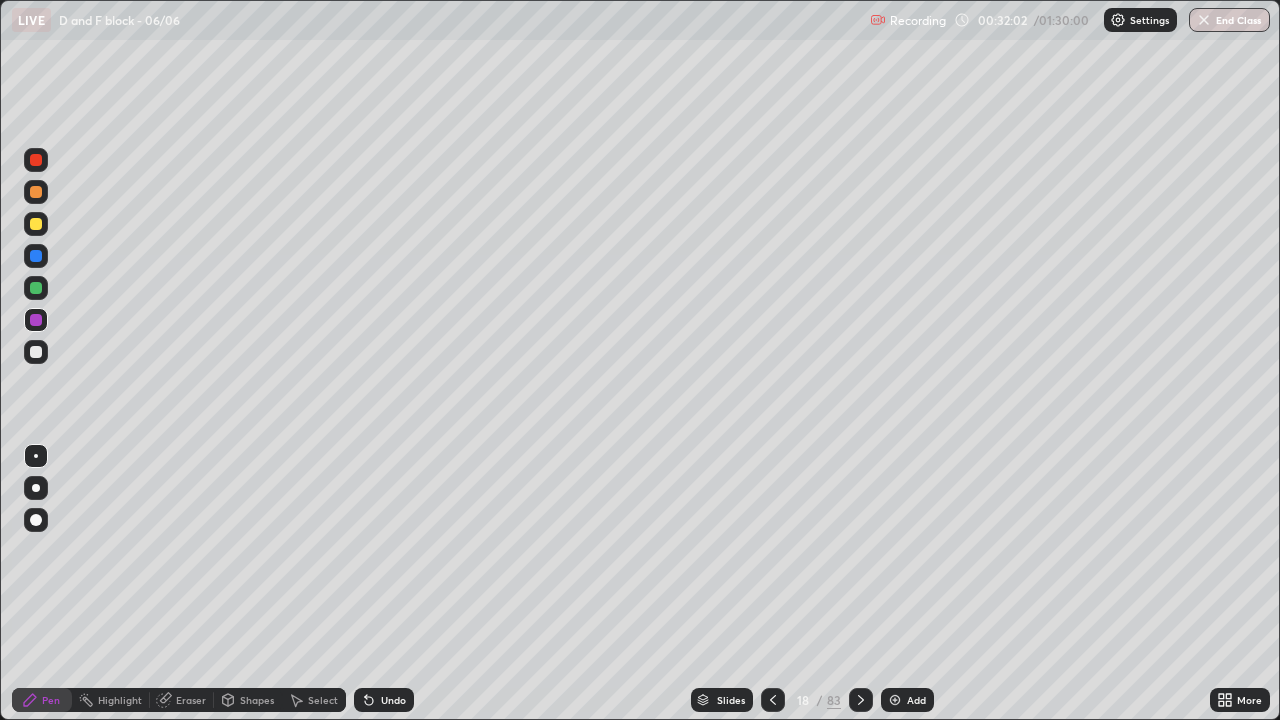 click at bounding box center (36, 352) 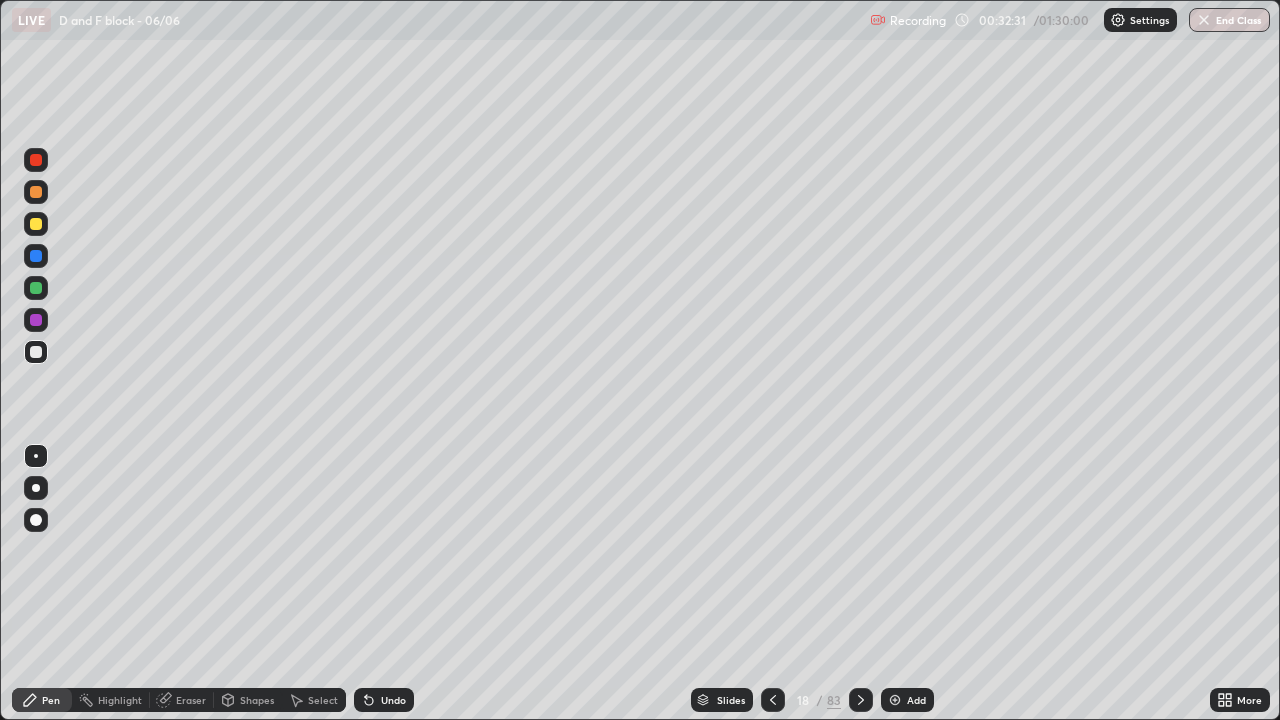 click at bounding box center [36, 224] 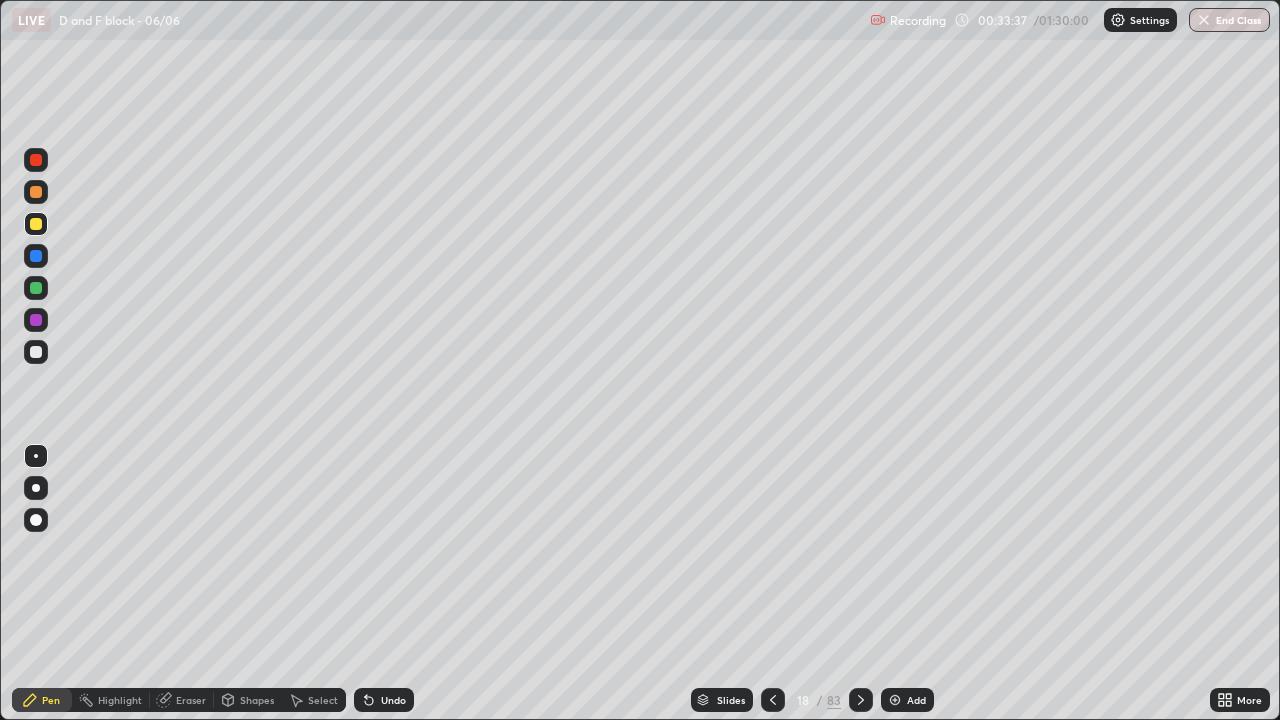 click at bounding box center (36, 352) 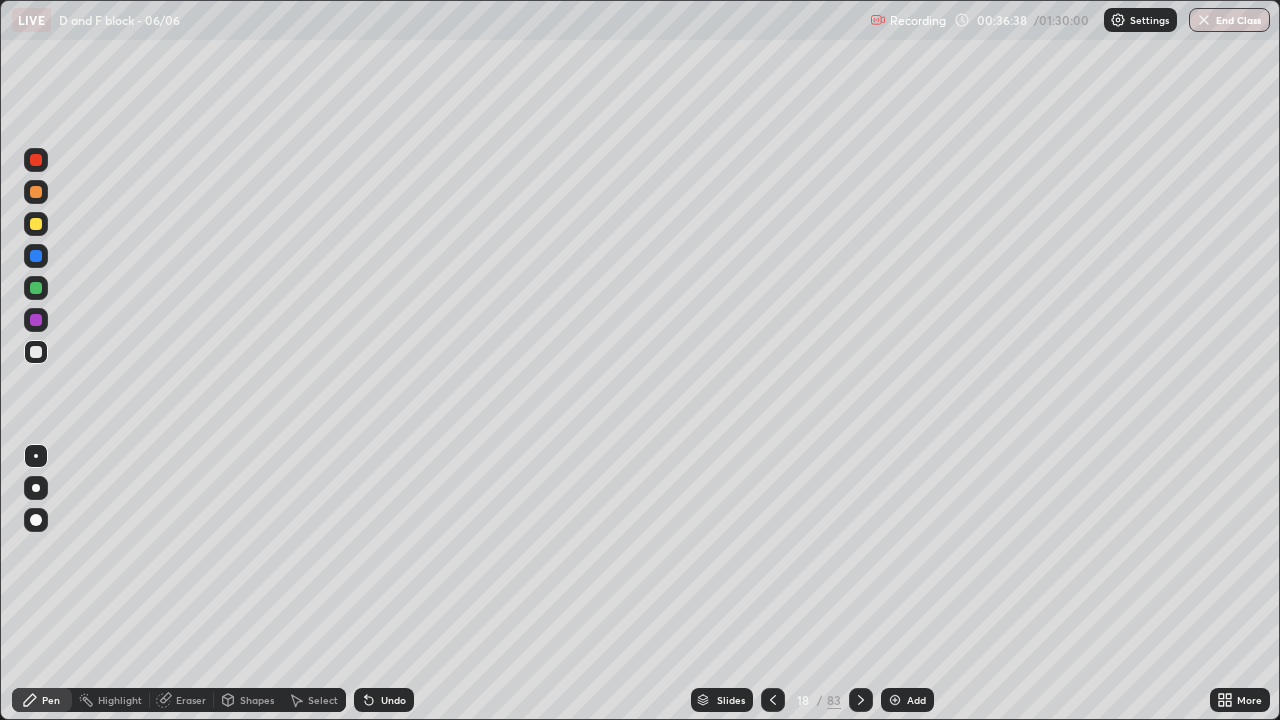 click 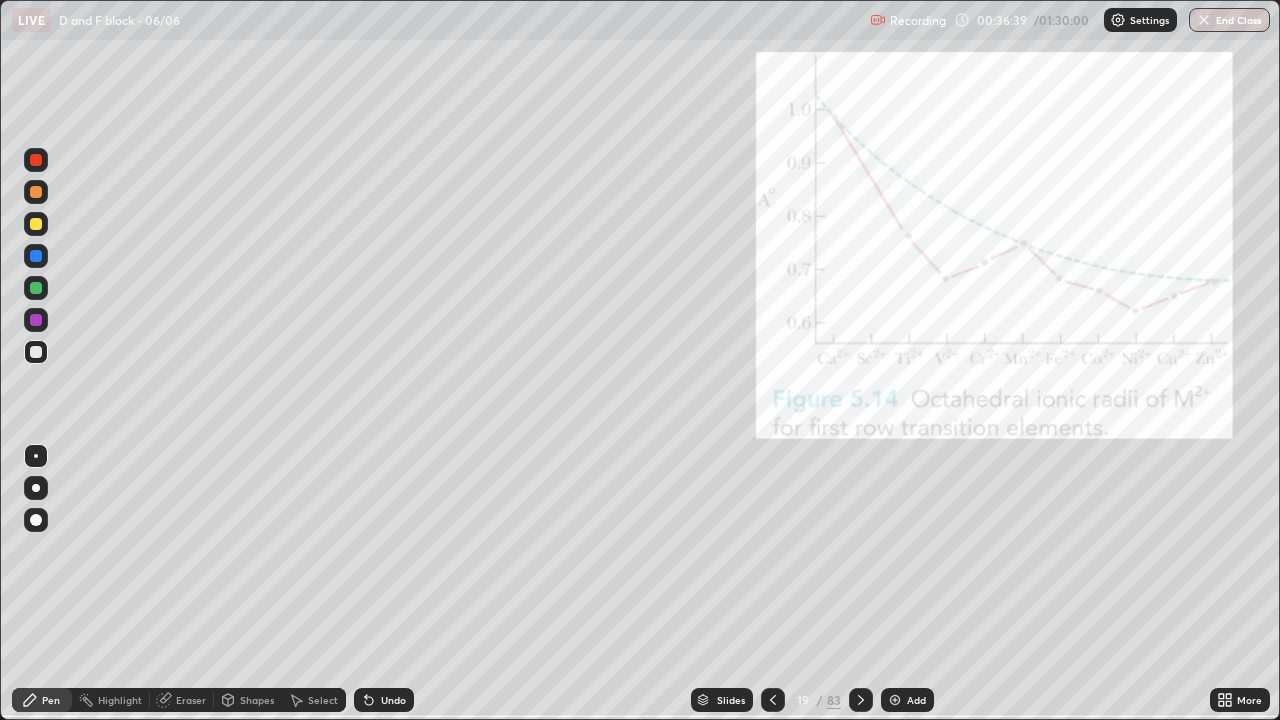 click 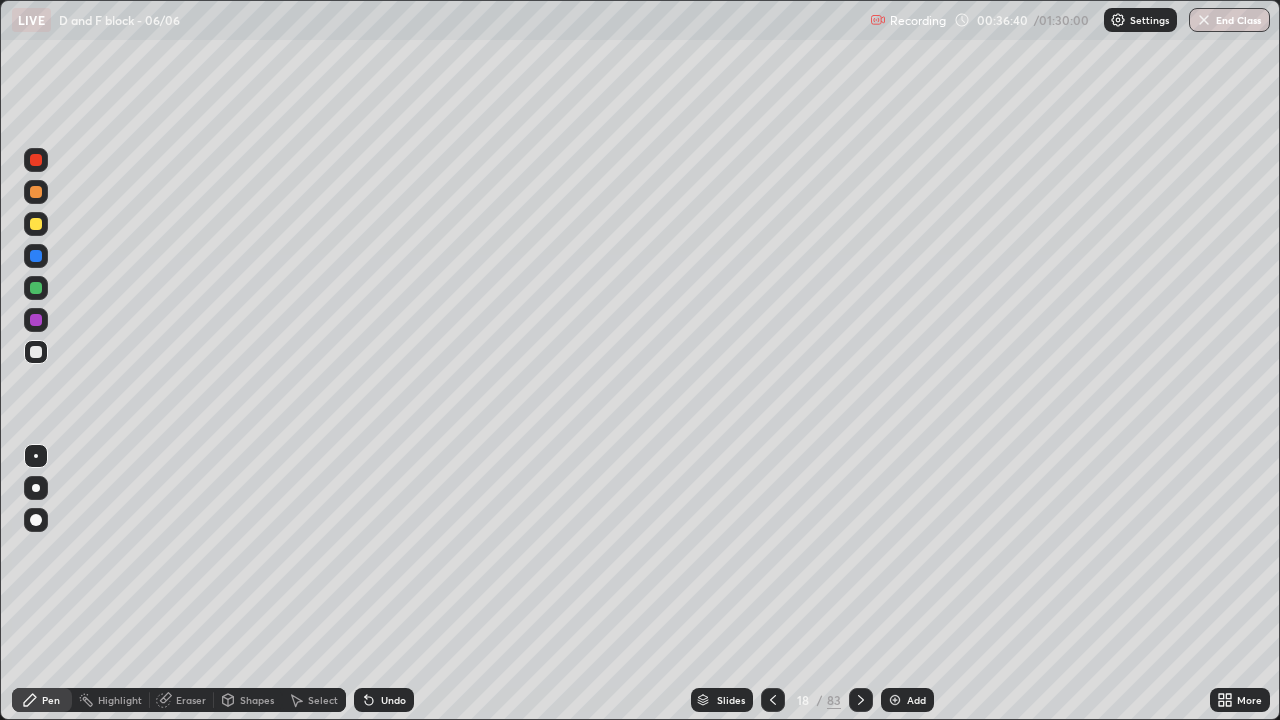 click 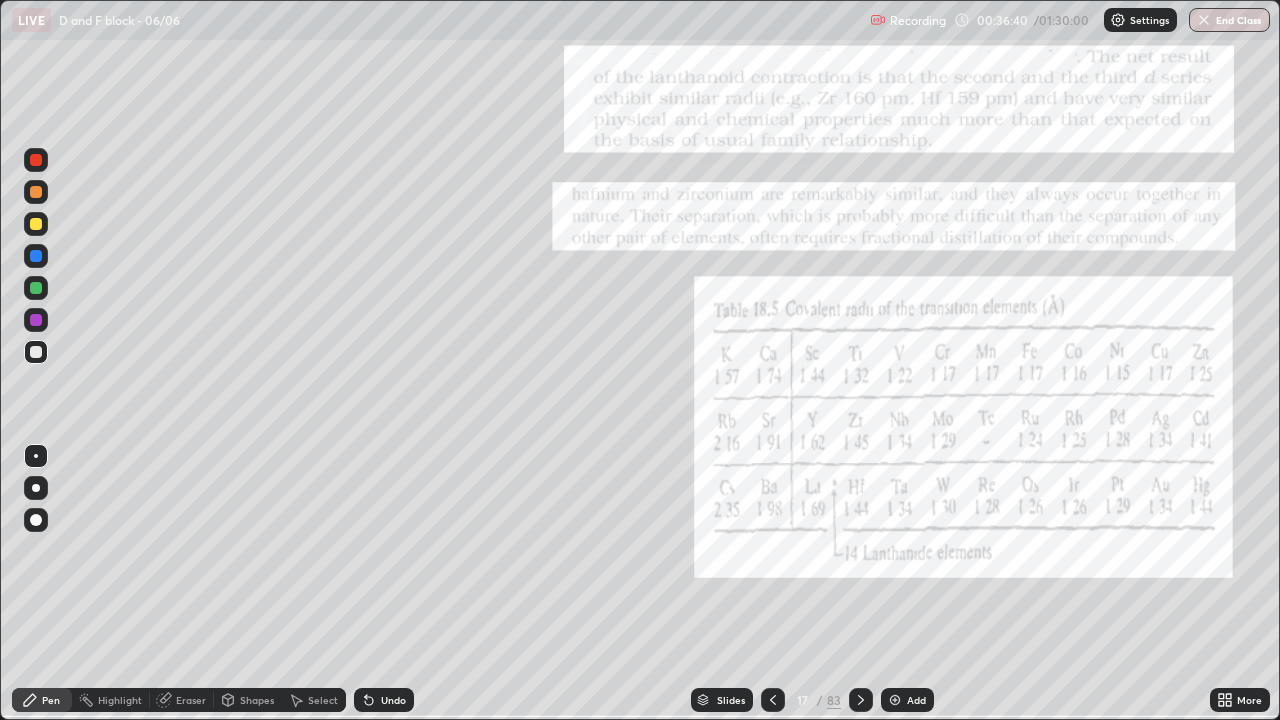 click at bounding box center [773, 700] 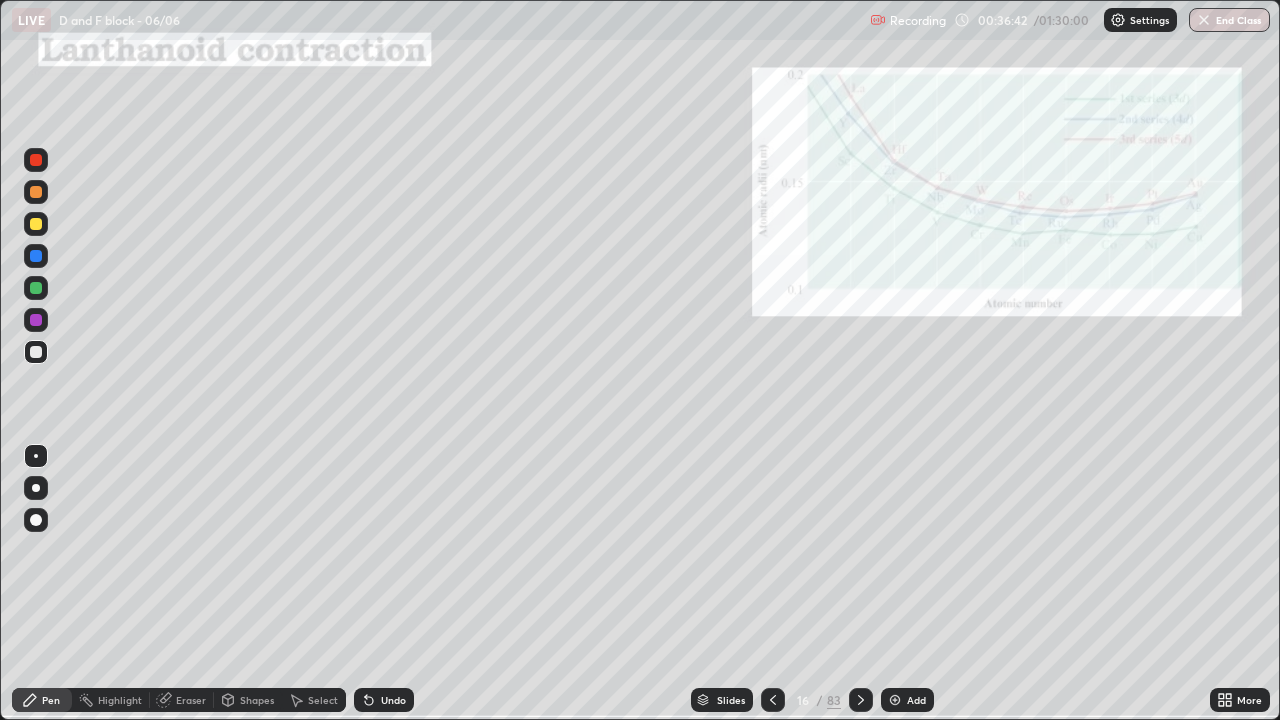click 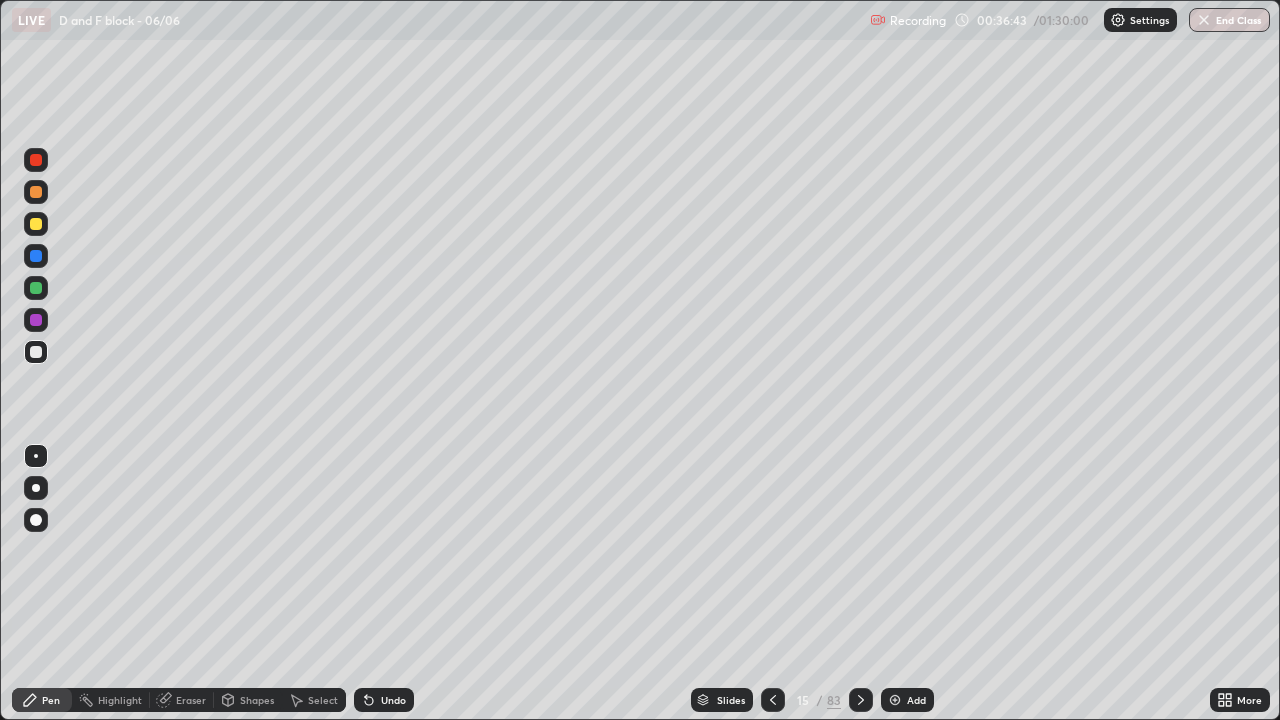 click on "/" at bounding box center [820, 700] 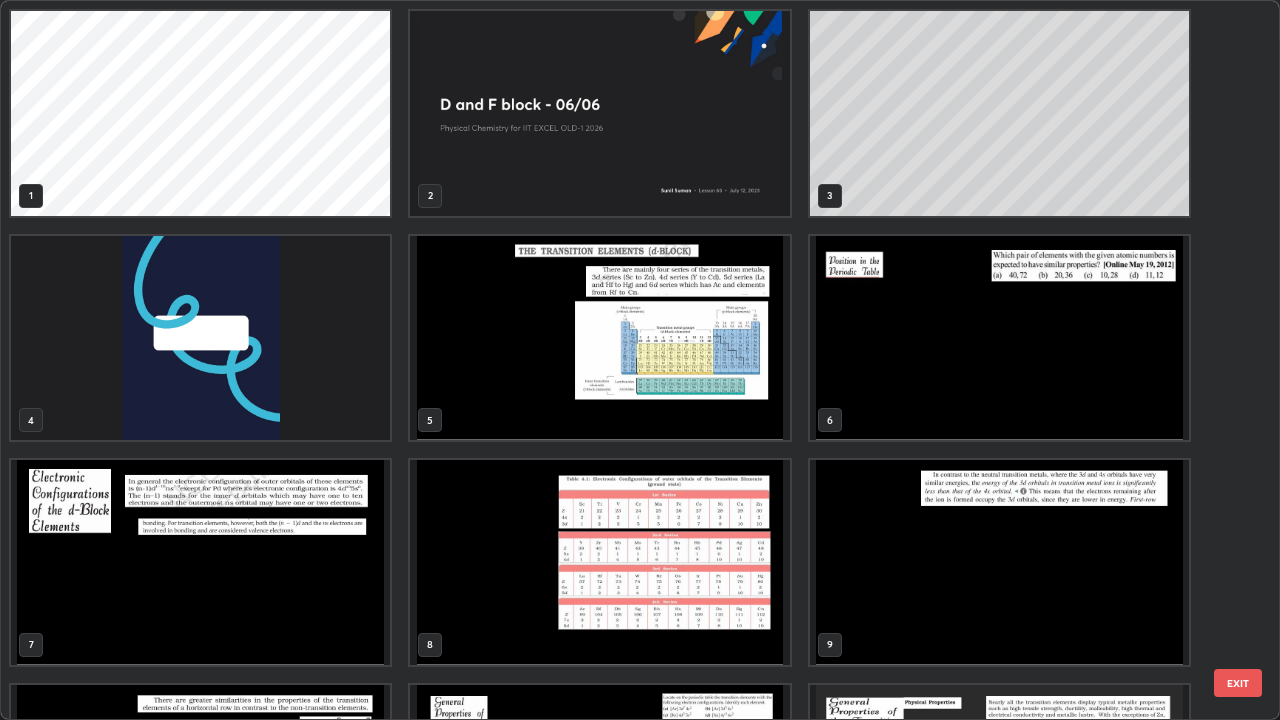 scroll, scrollTop: 405, scrollLeft: 0, axis: vertical 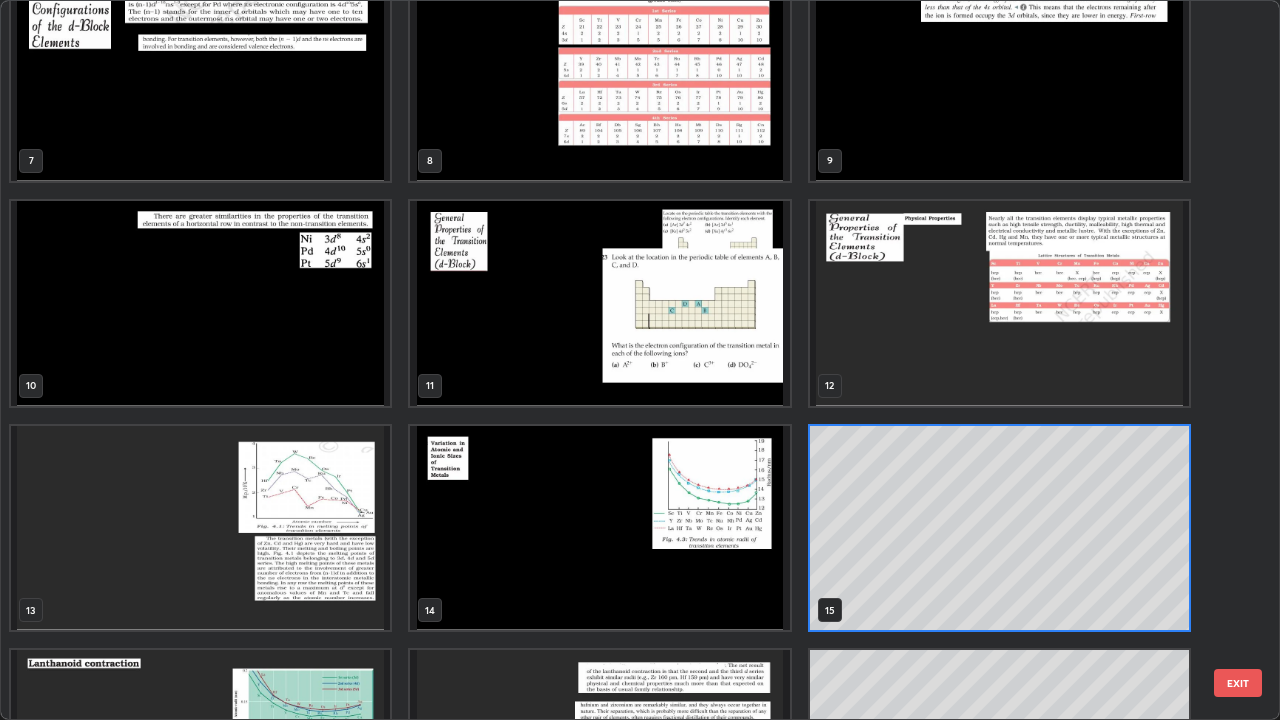 click at bounding box center [599, 528] 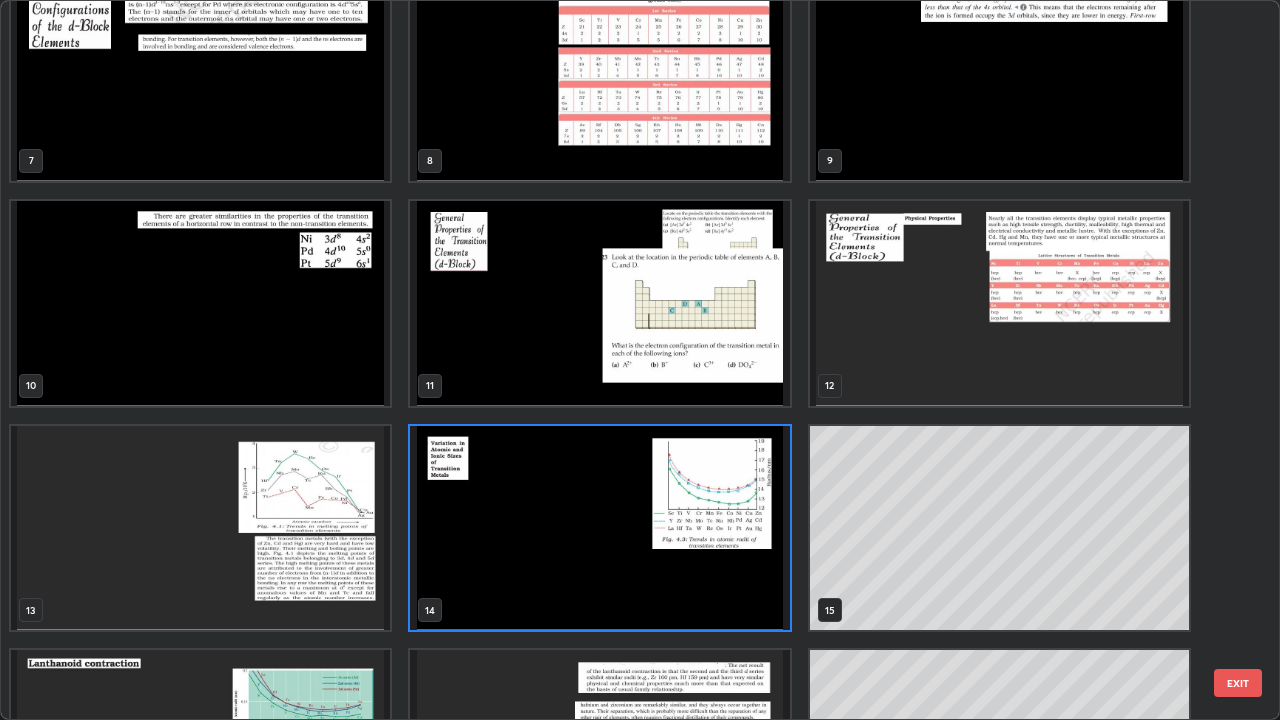 click at bounding box center [599, 528] 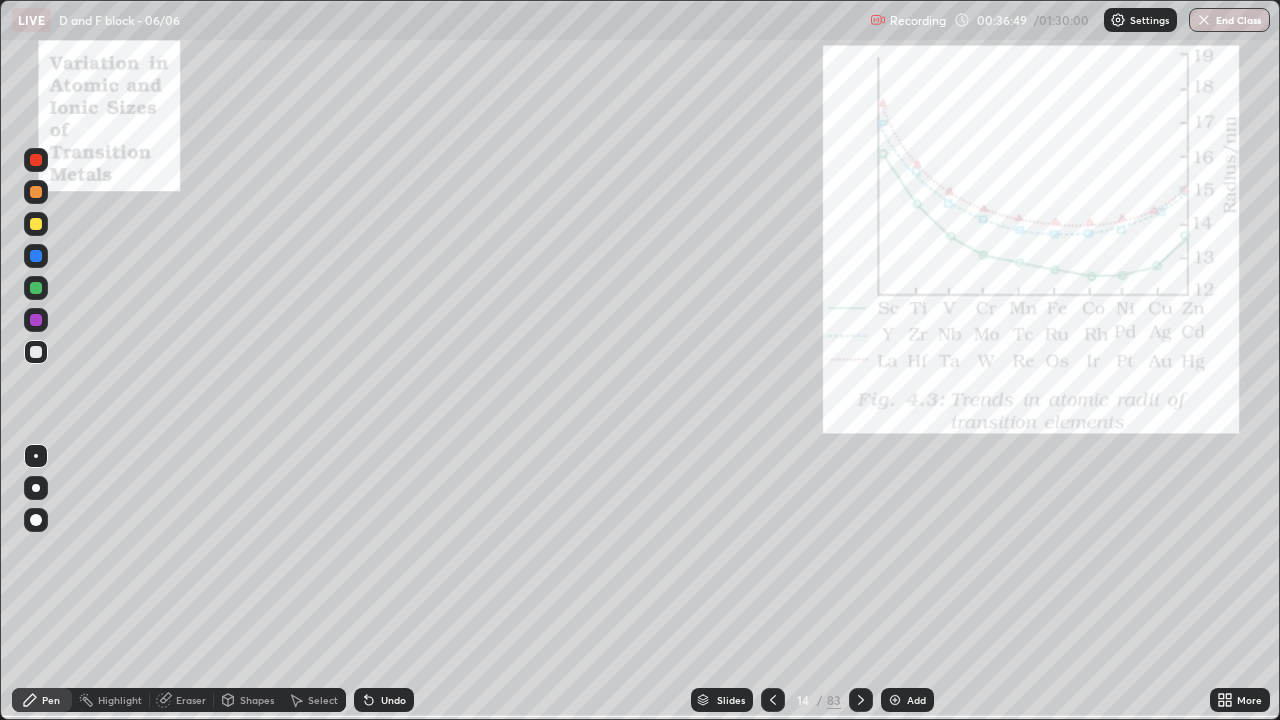 click 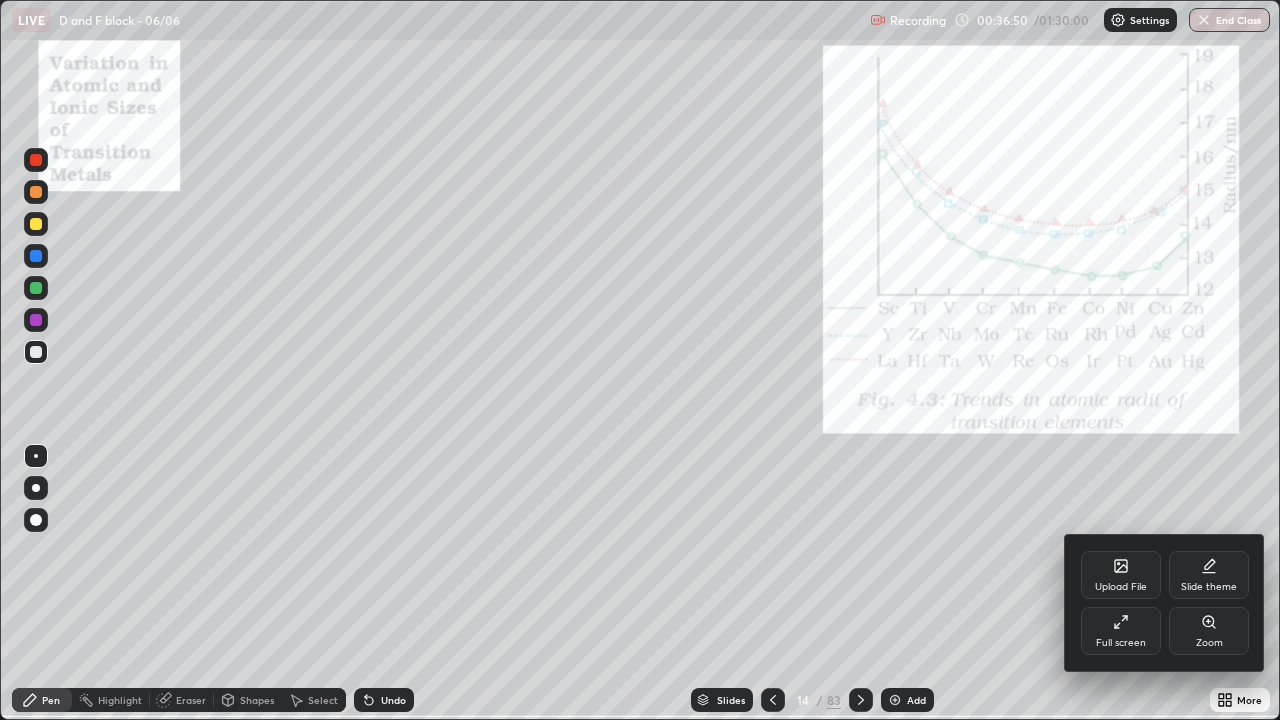 click 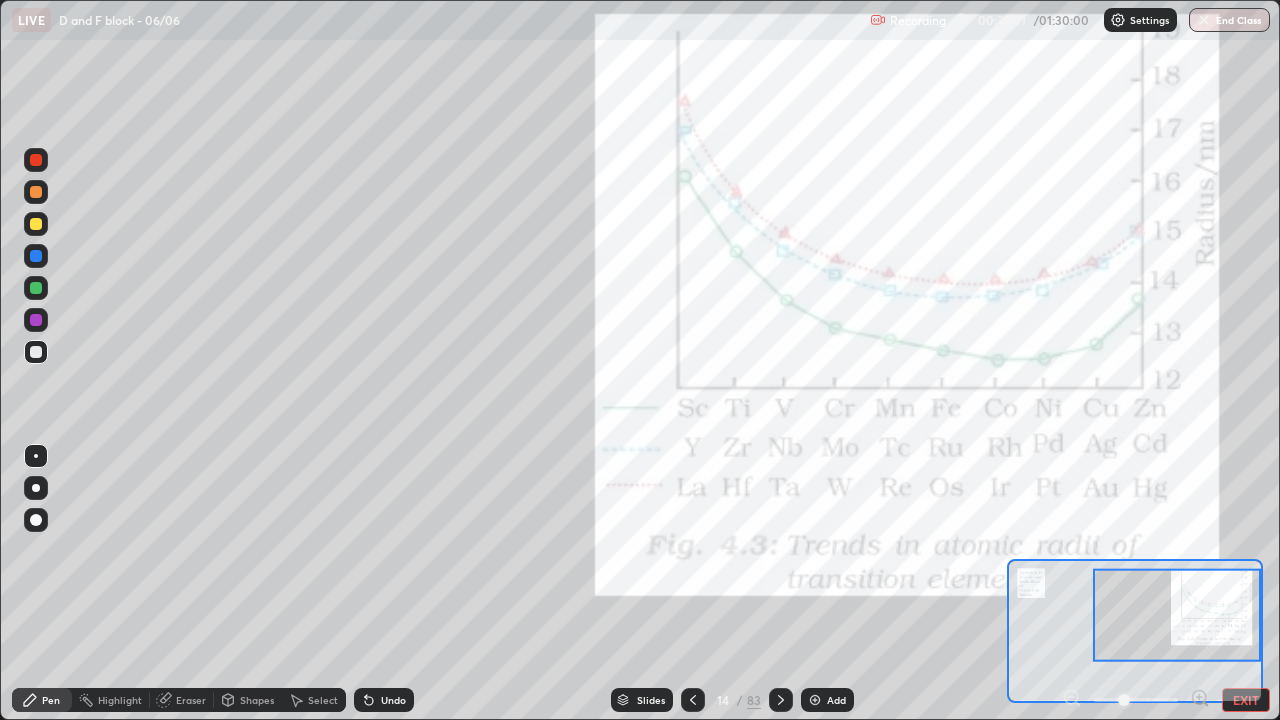 click at bounding box center (36, 160) 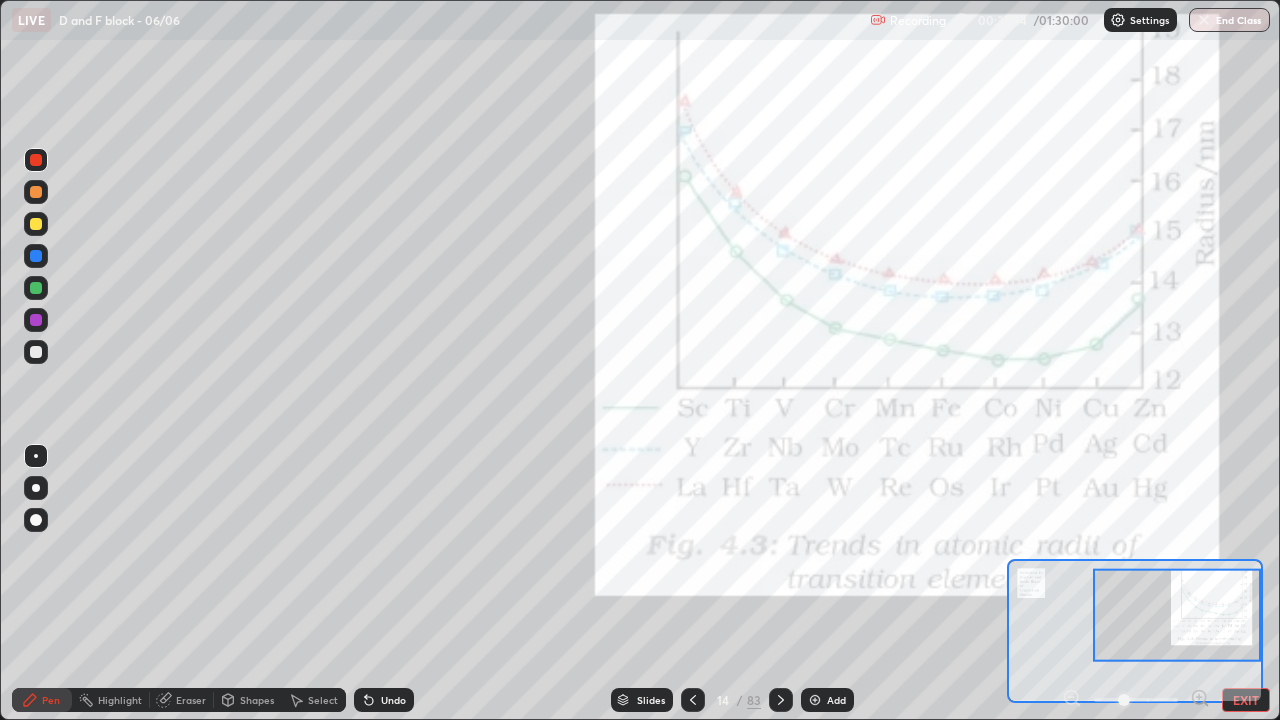 click on "EXIT" at bounding box center (1246, 700) 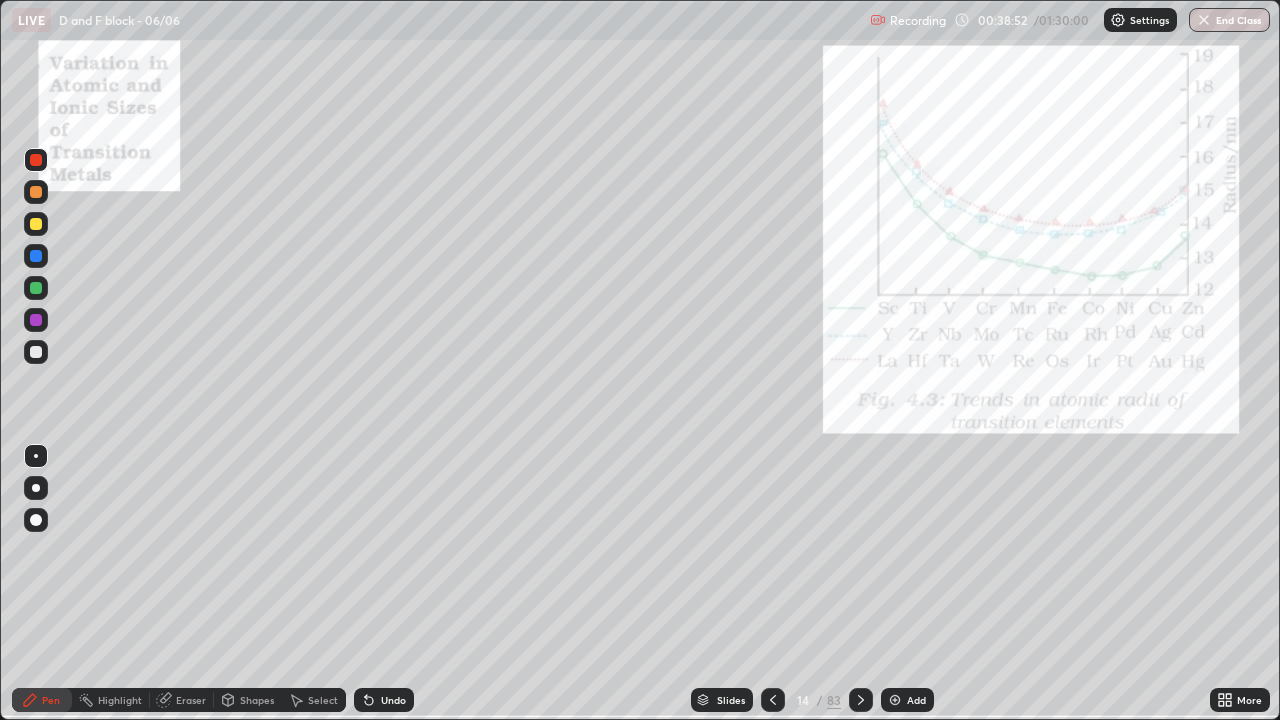click at bounding box center [36, 352] 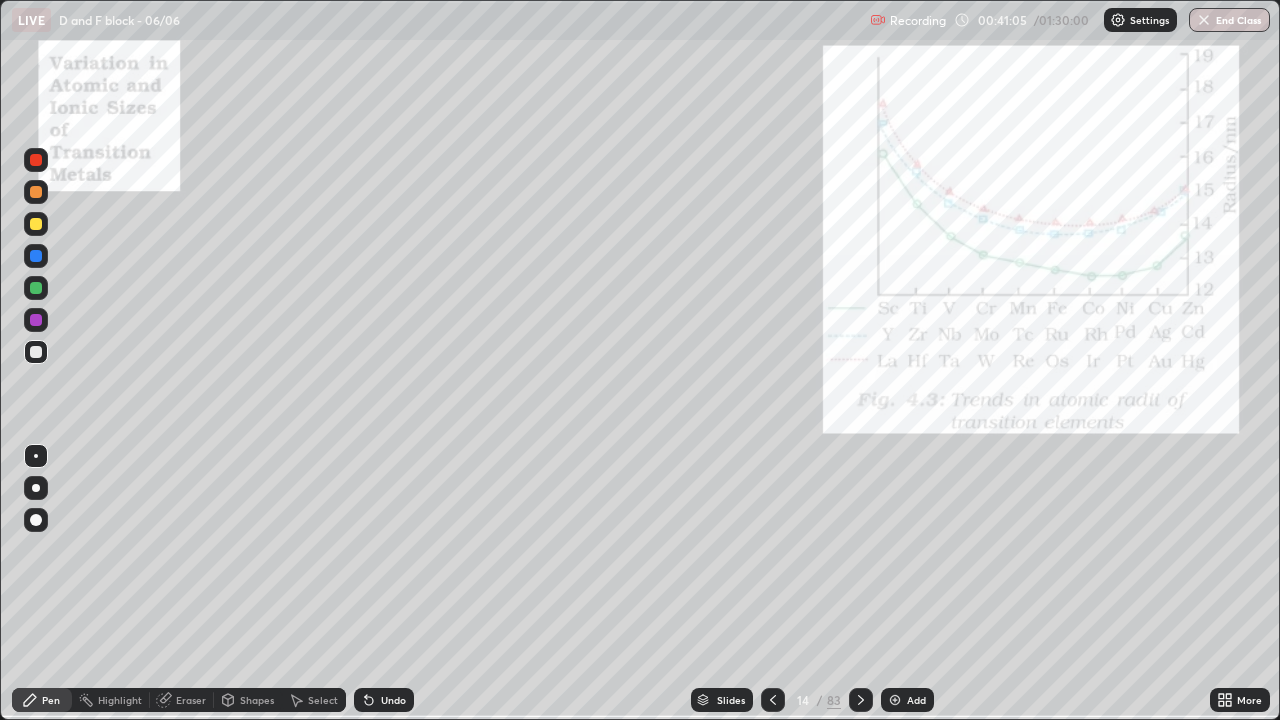 click at bounding box center (36, 224) 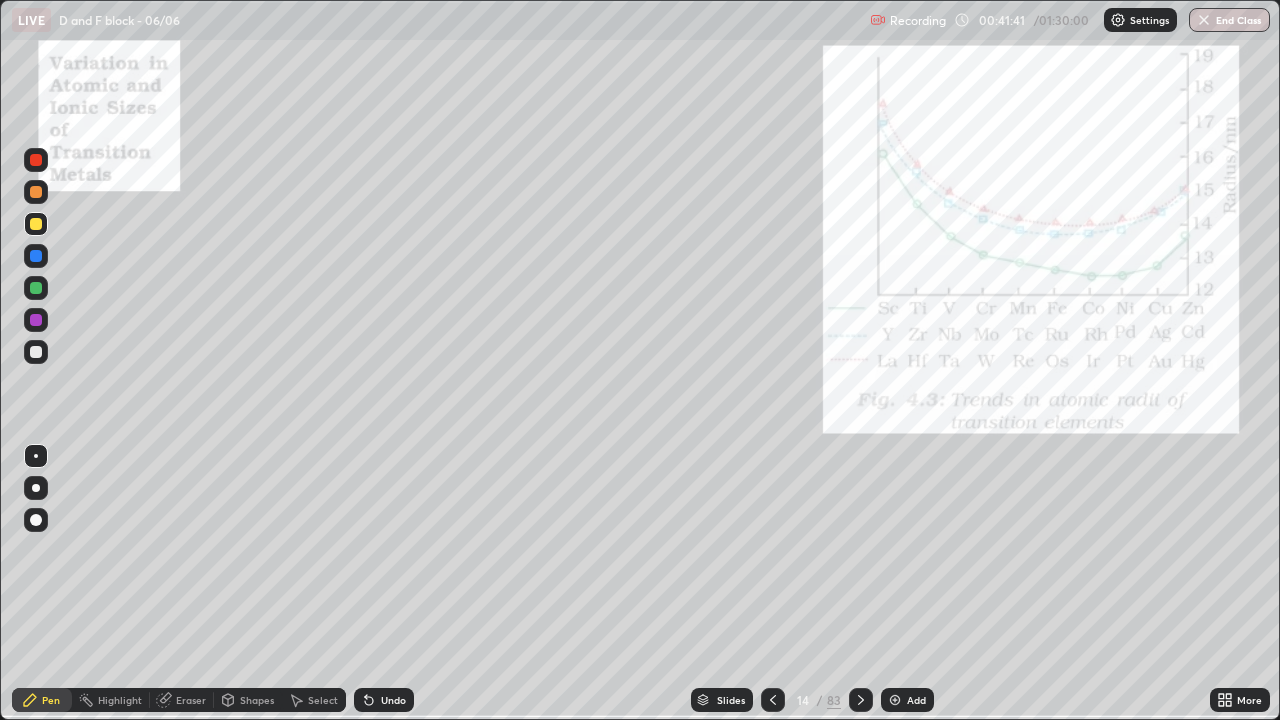 click 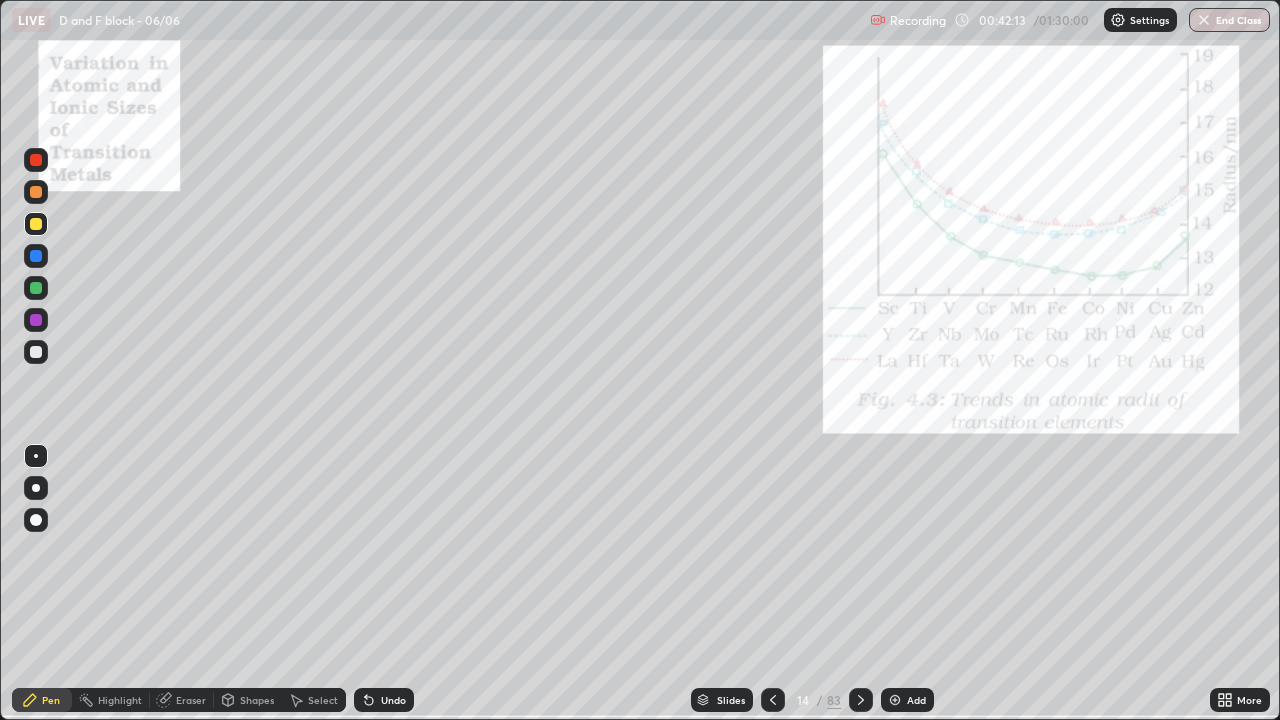 click at bounding box center [36, 288] 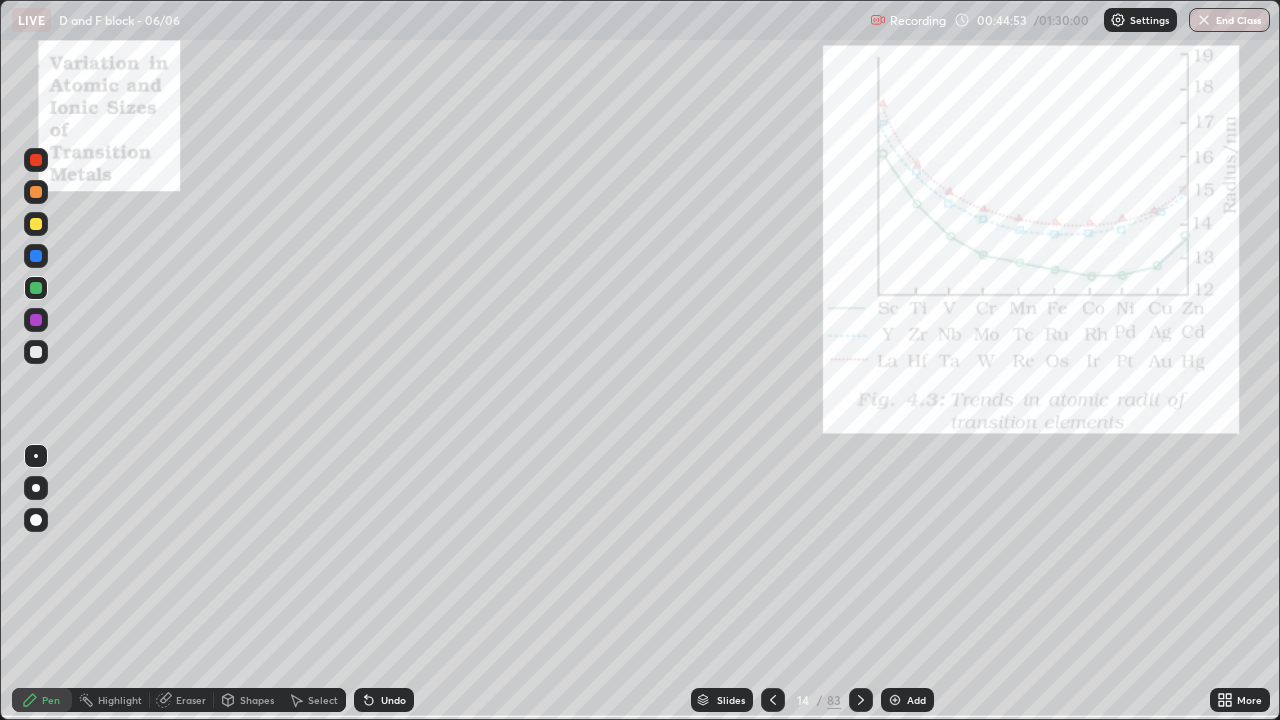 click 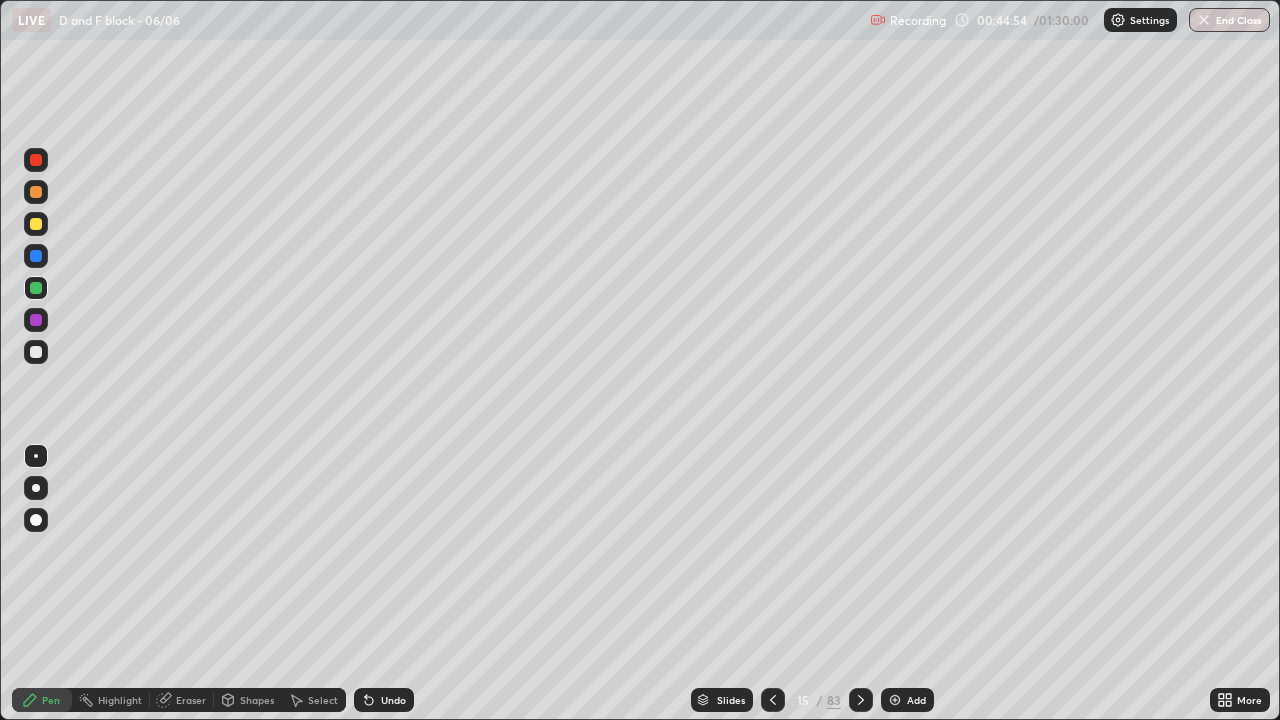 click 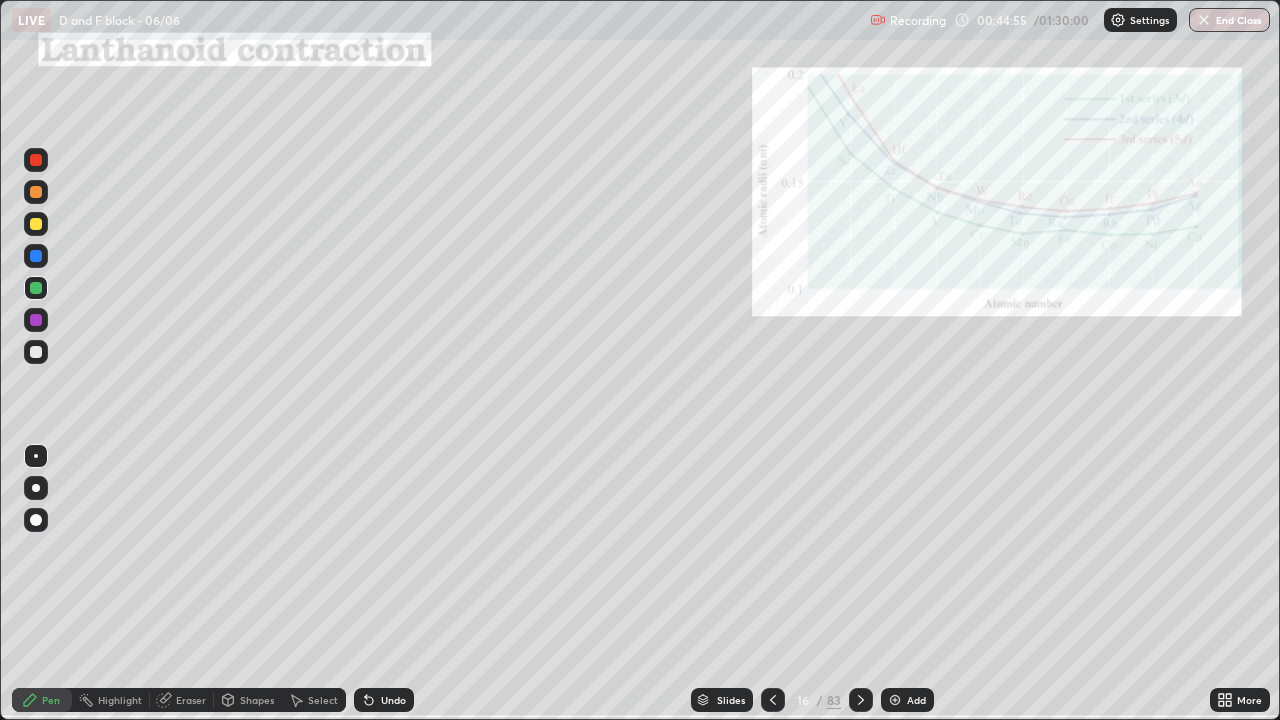 click 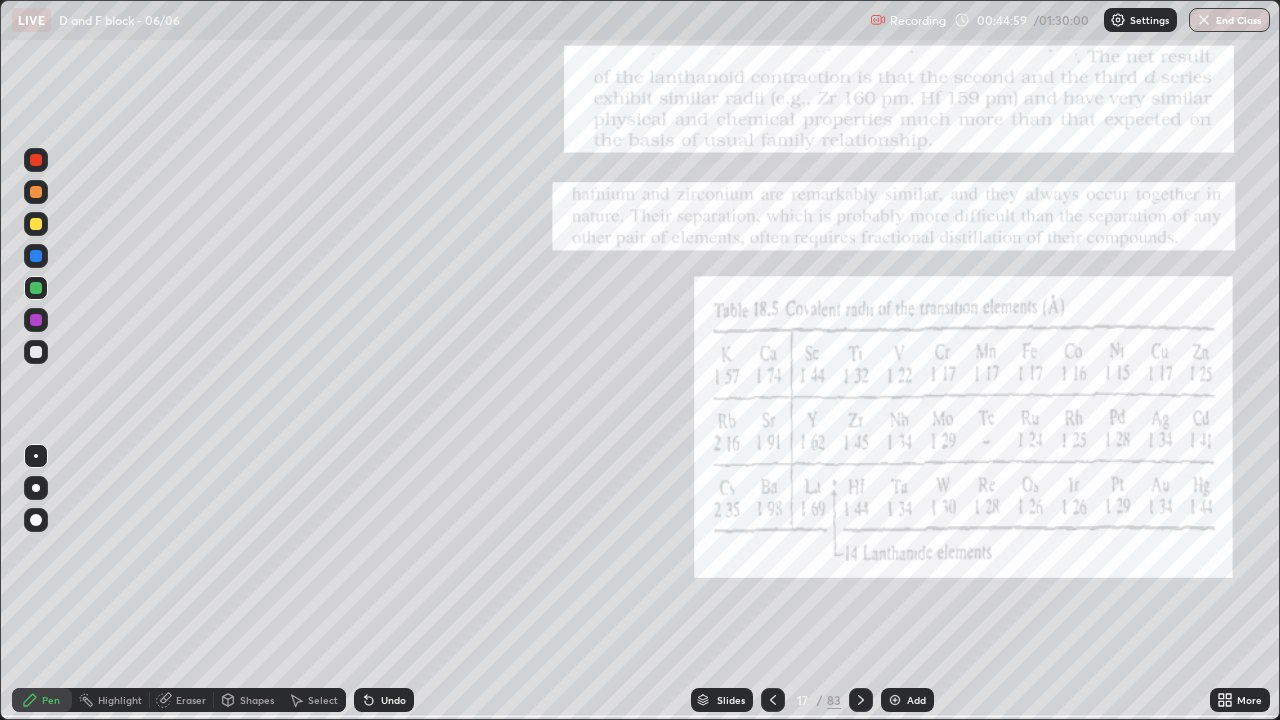 click at bounding box center [36, 224] 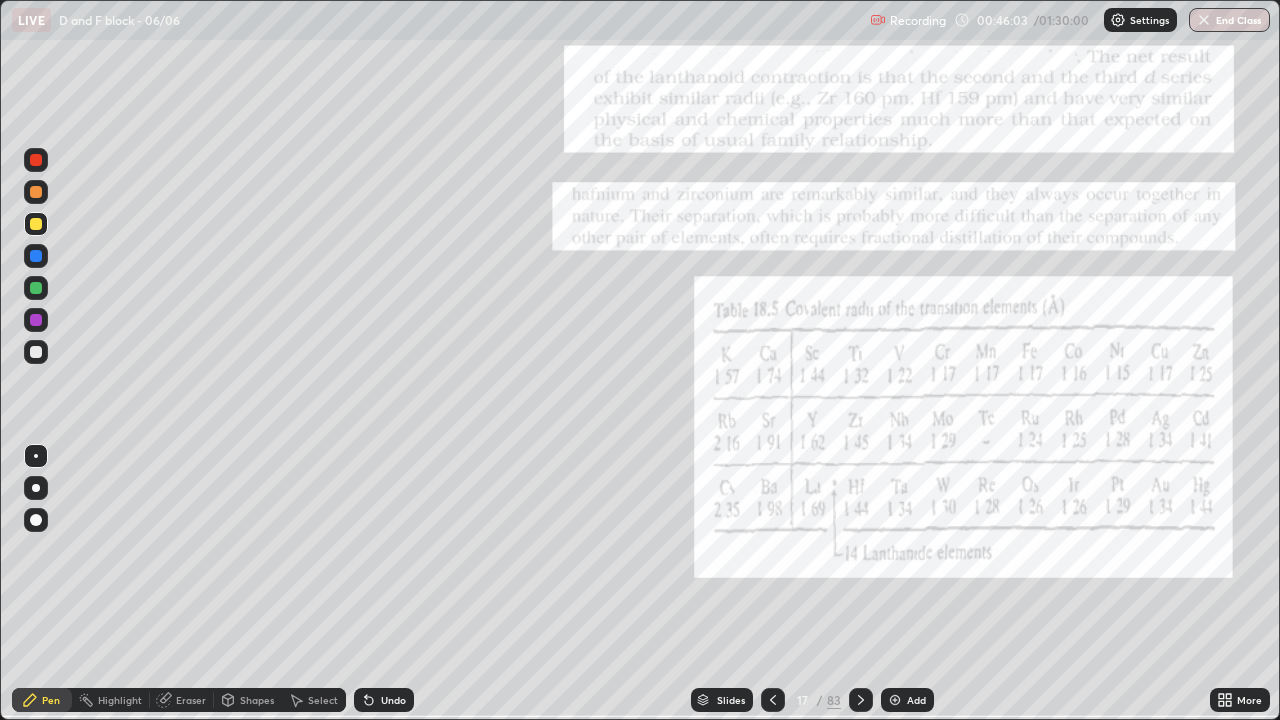 click at bounding box center [36, 352] 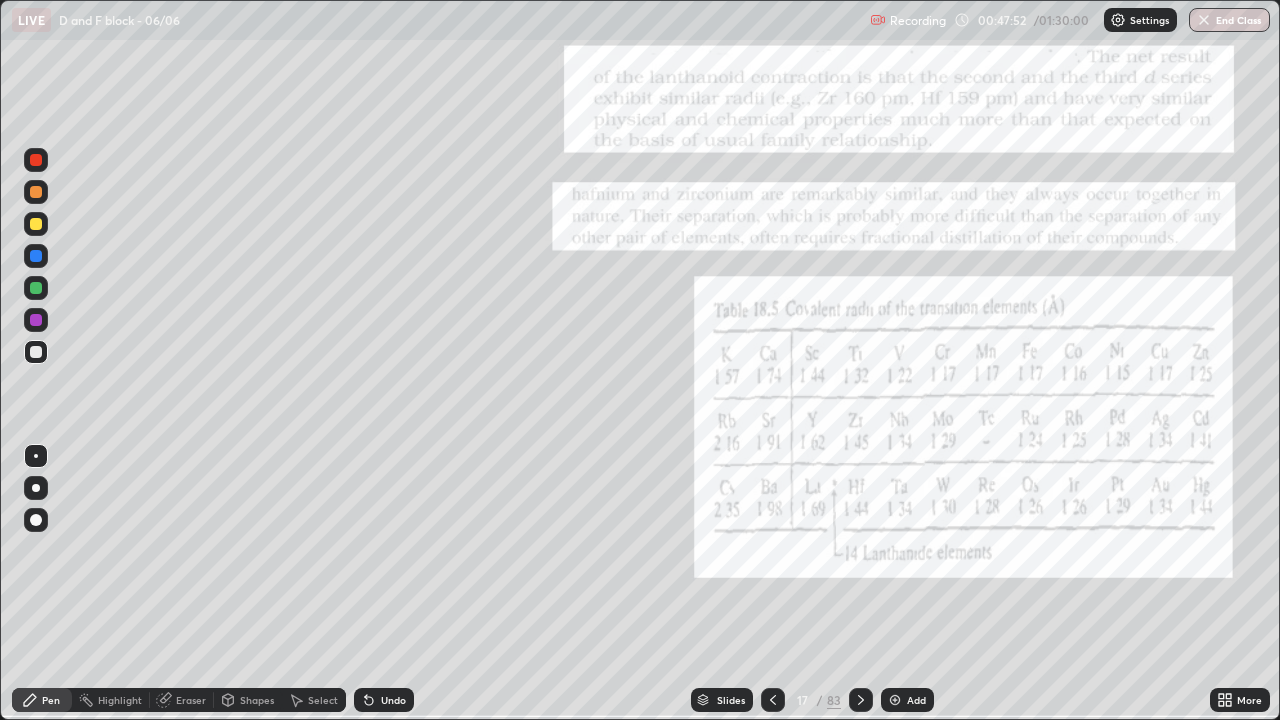 click 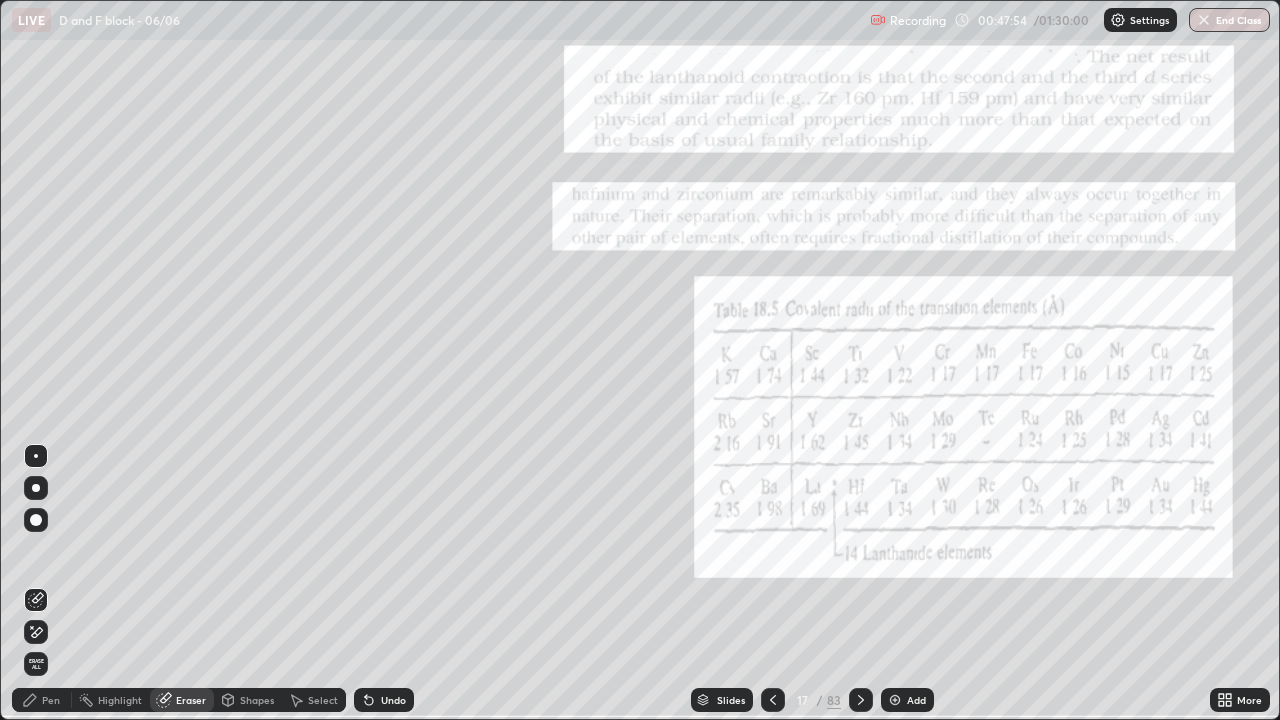 click on "Pen" at bounding box center (51, 700) 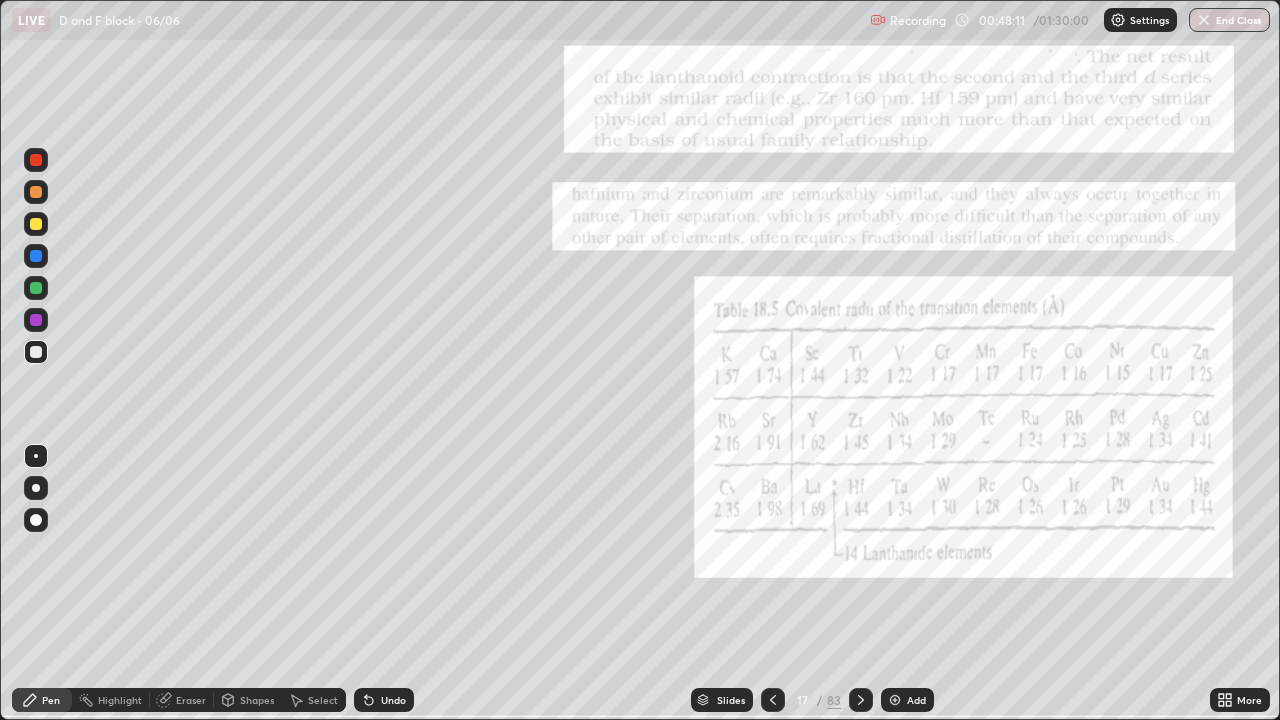 click at bounding box center [36, 224] 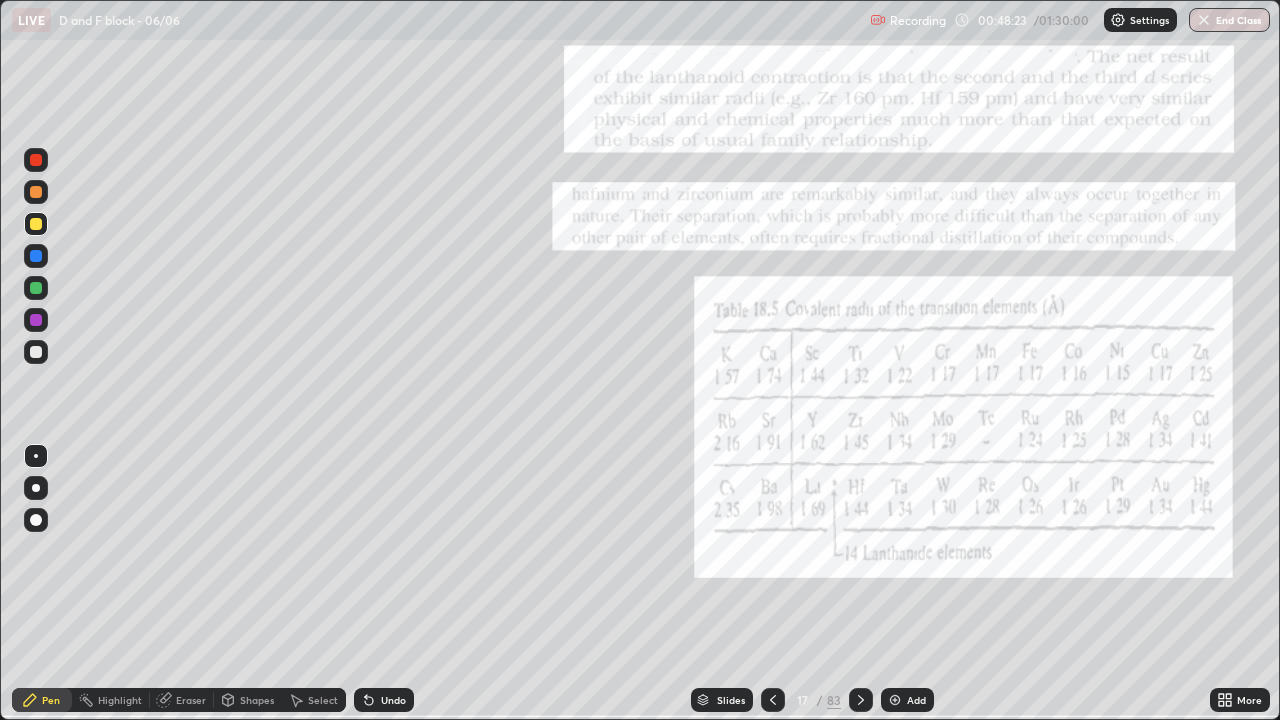 click 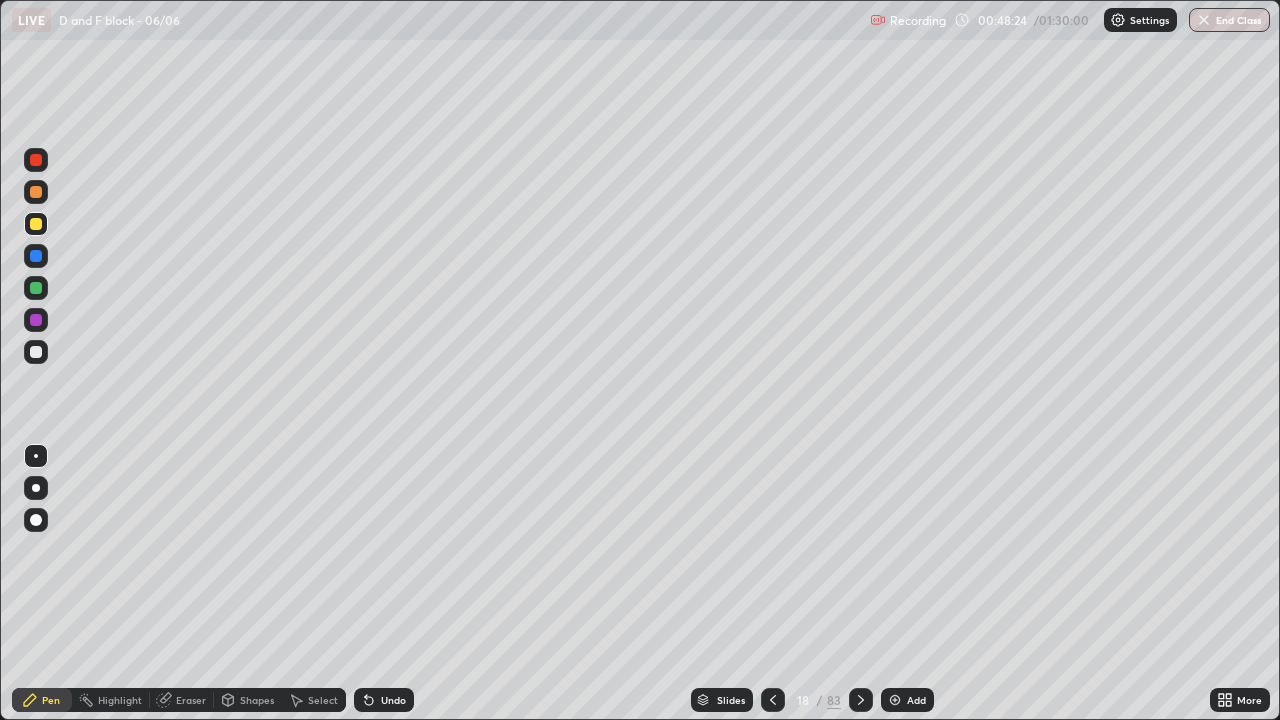 click at bounding box center (861, 700) 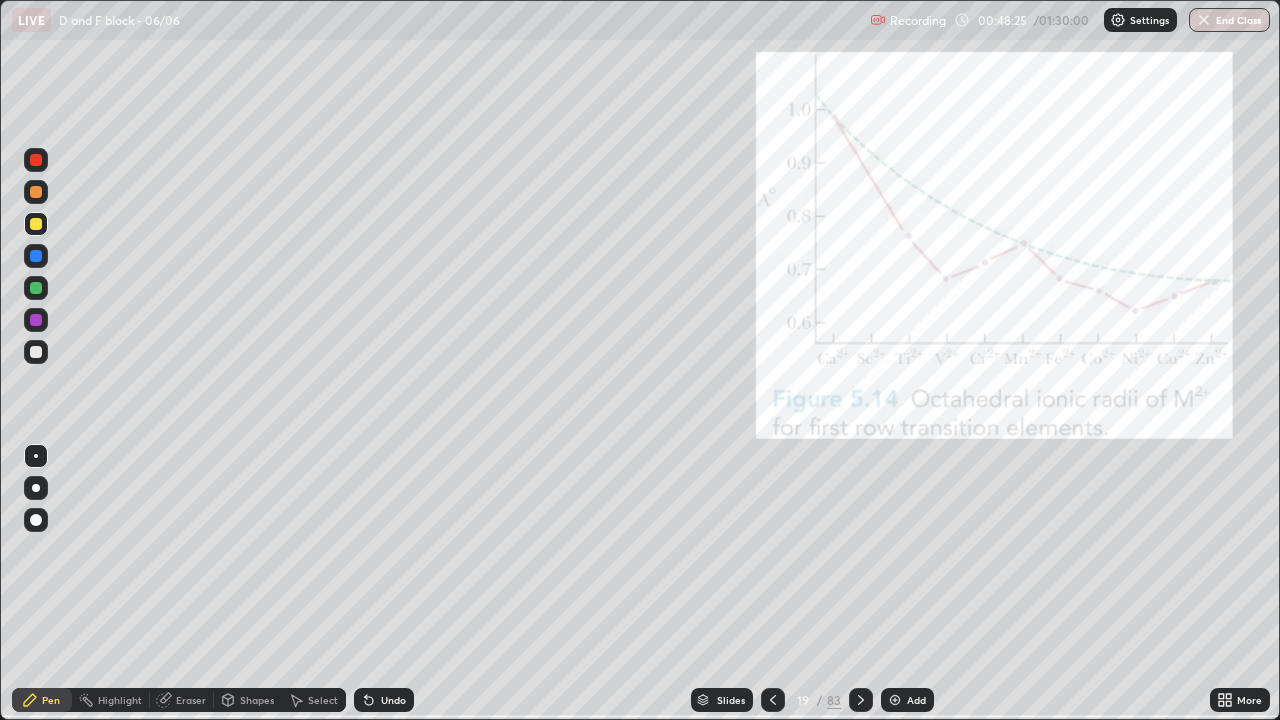 click on "83" at bounding box center [834, 700] 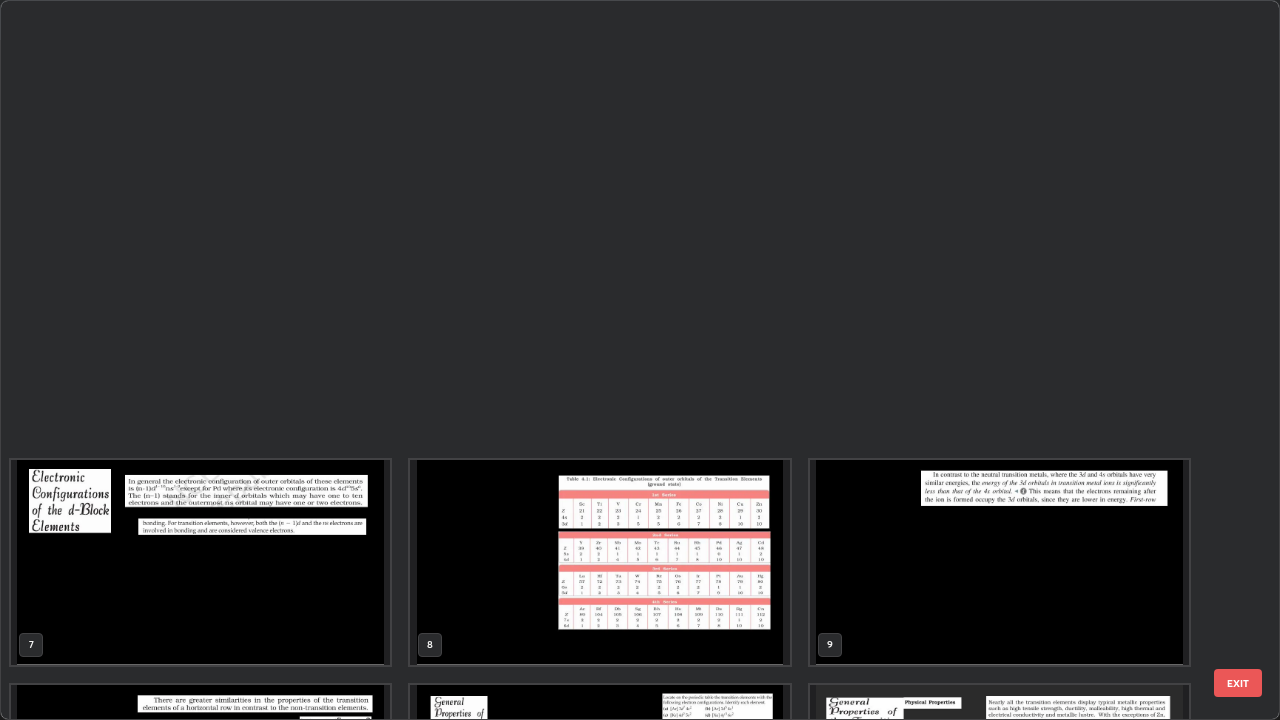 scroll, scrollTop: 854, scrollLeft: 0, axis: vertical 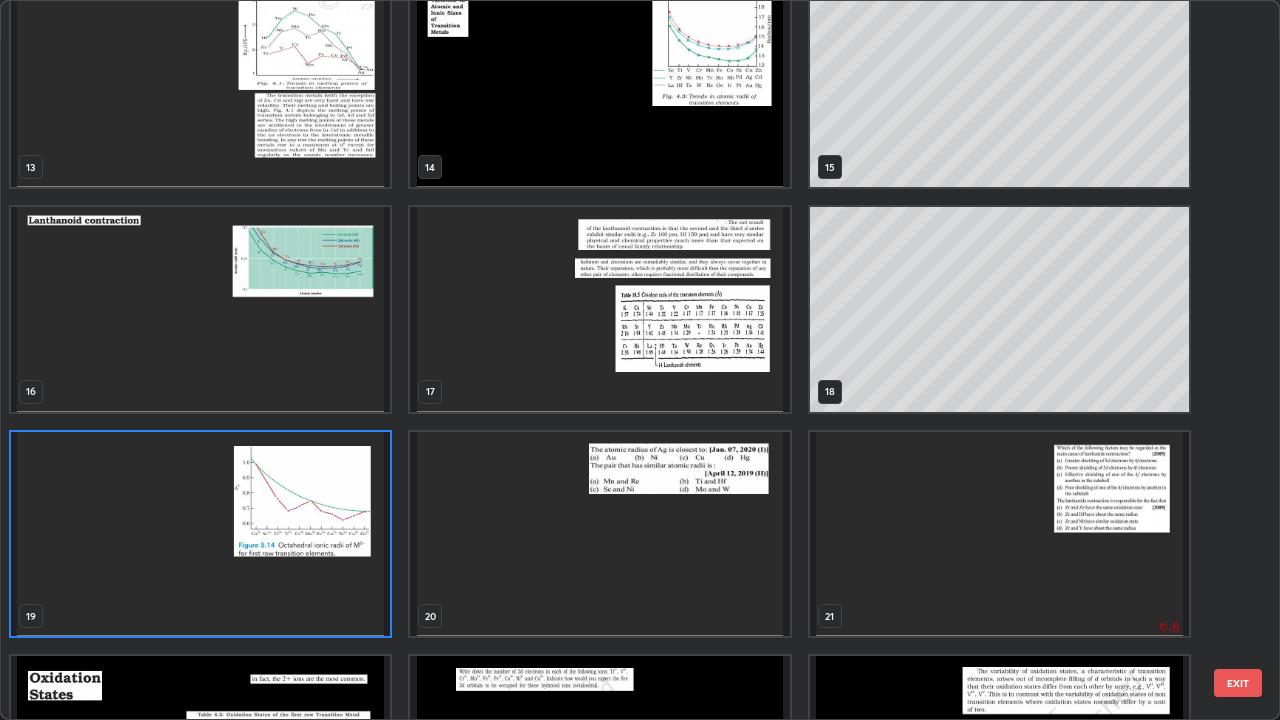 click at bounding box center (599, 534) 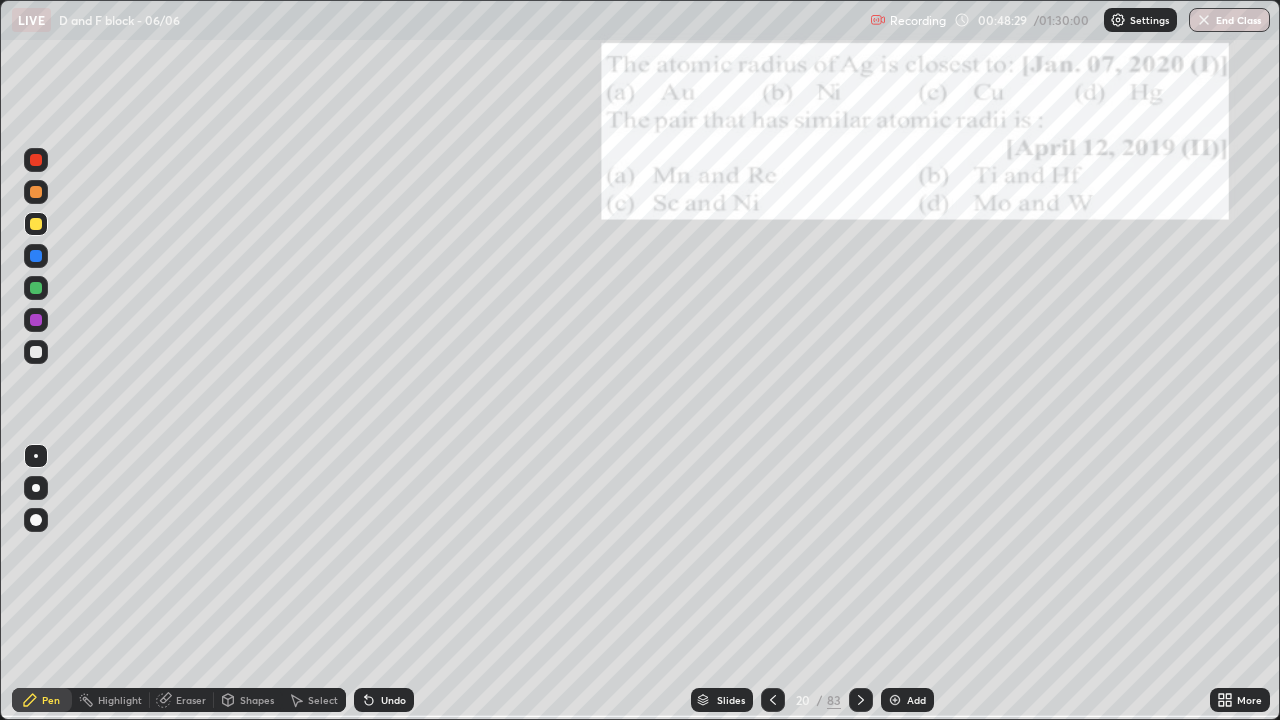 click at bounding box center [599, 534] 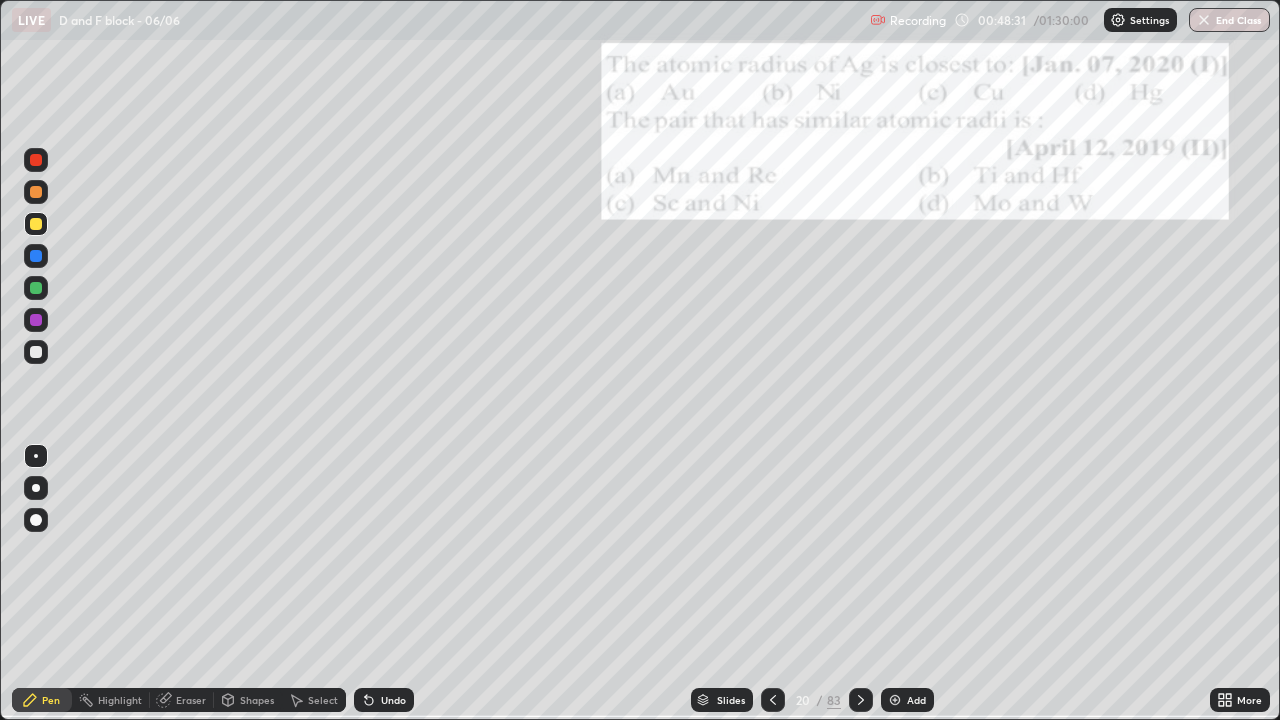 click 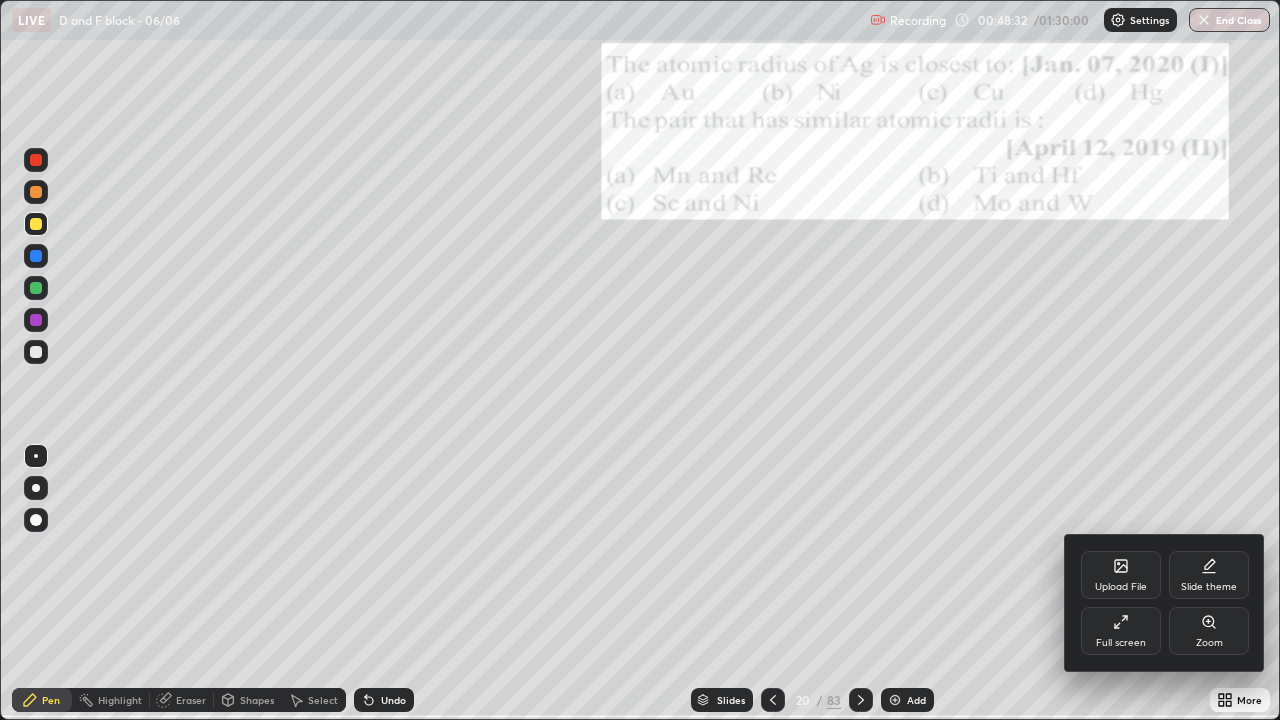 click 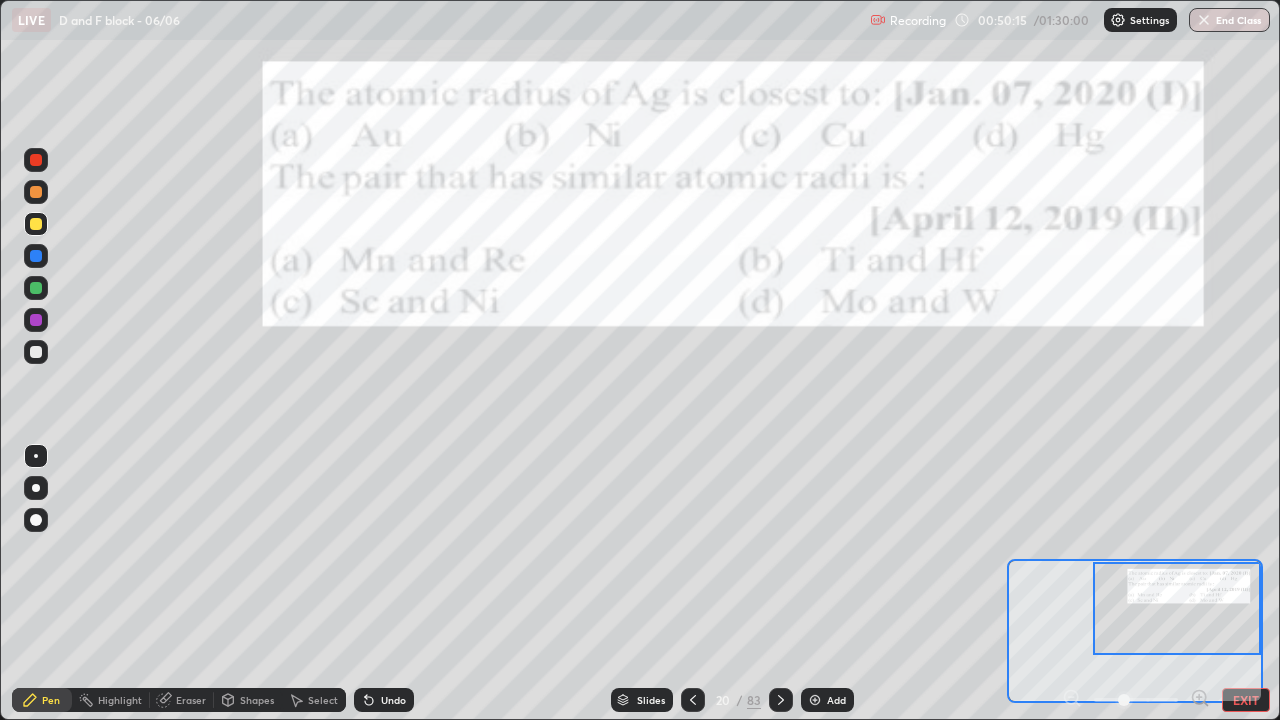 click on "EXIT" at bounding box center [1246, 700] 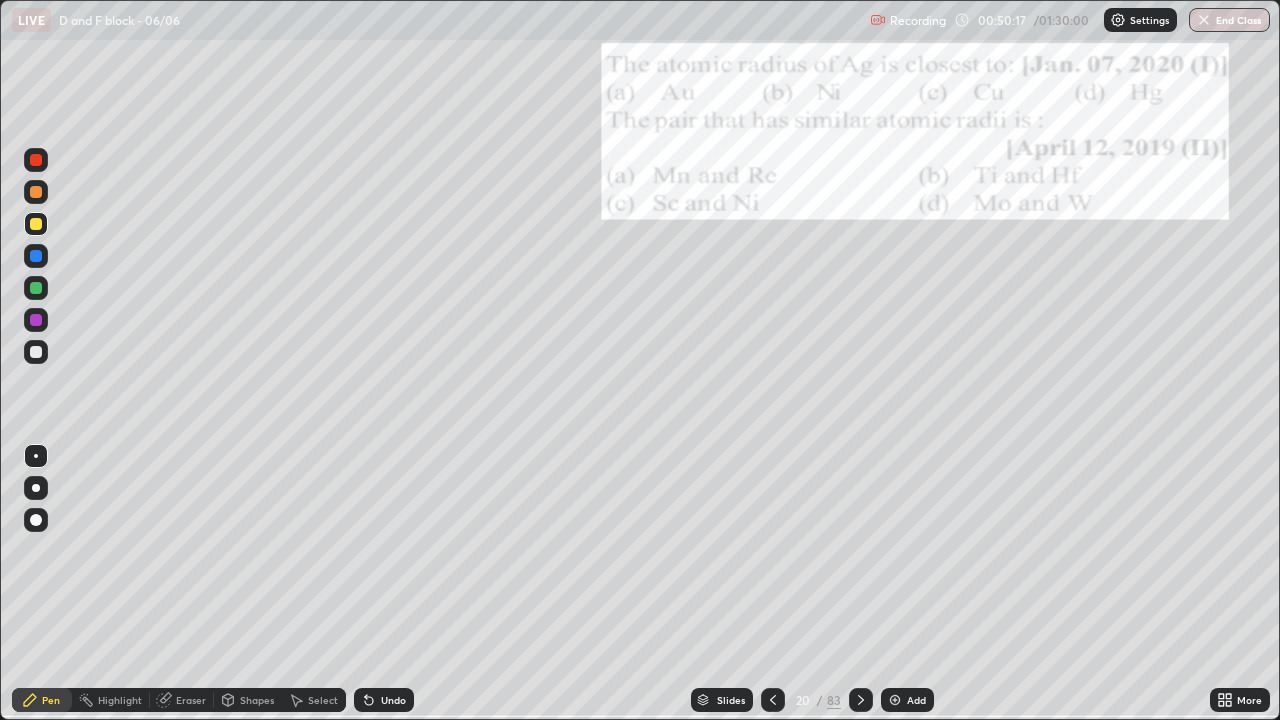 click on "83" at bounding box center (834, 700) 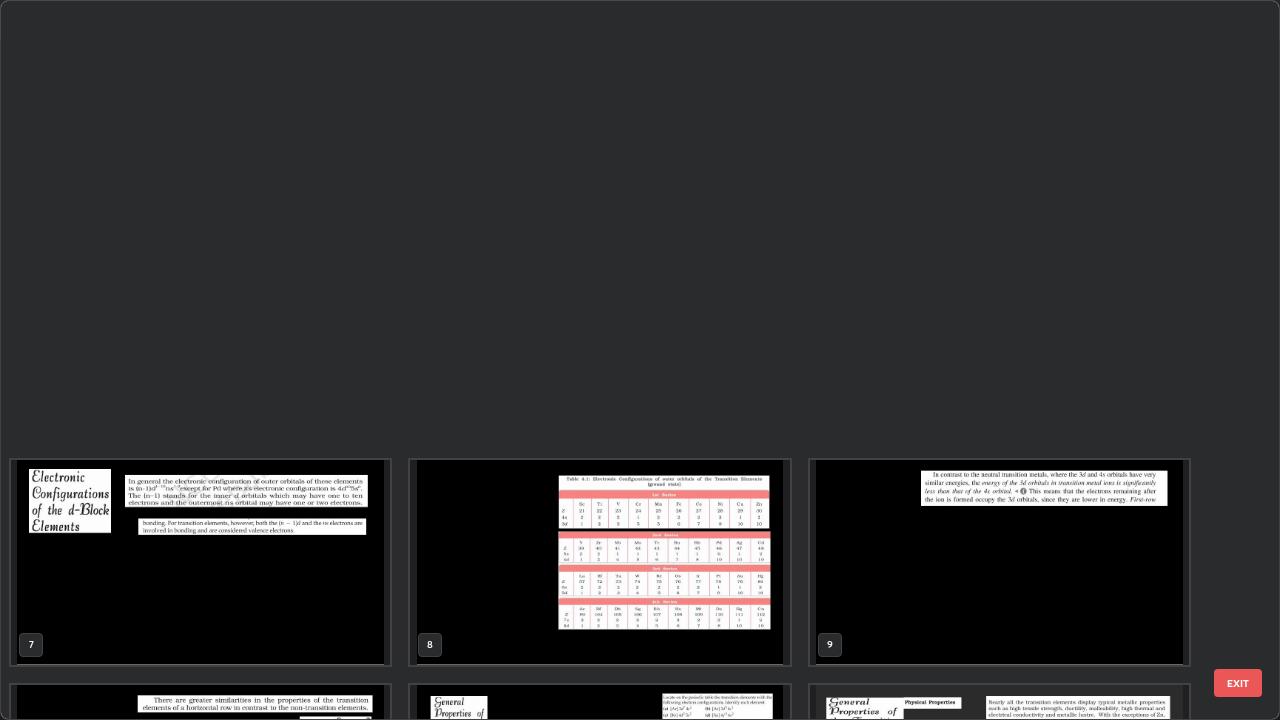 scroll, scrollTop: 854, scrollLeft: 0, axis: vertical 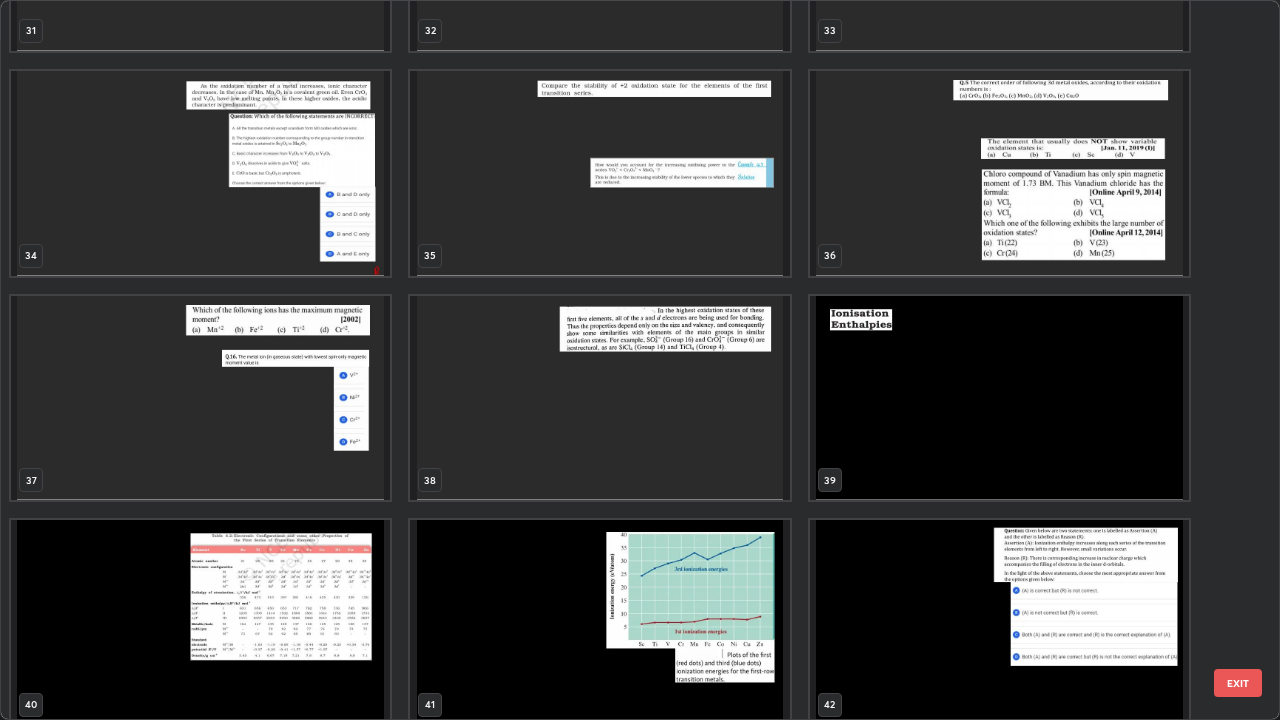 click at bounding box center [999, 398] 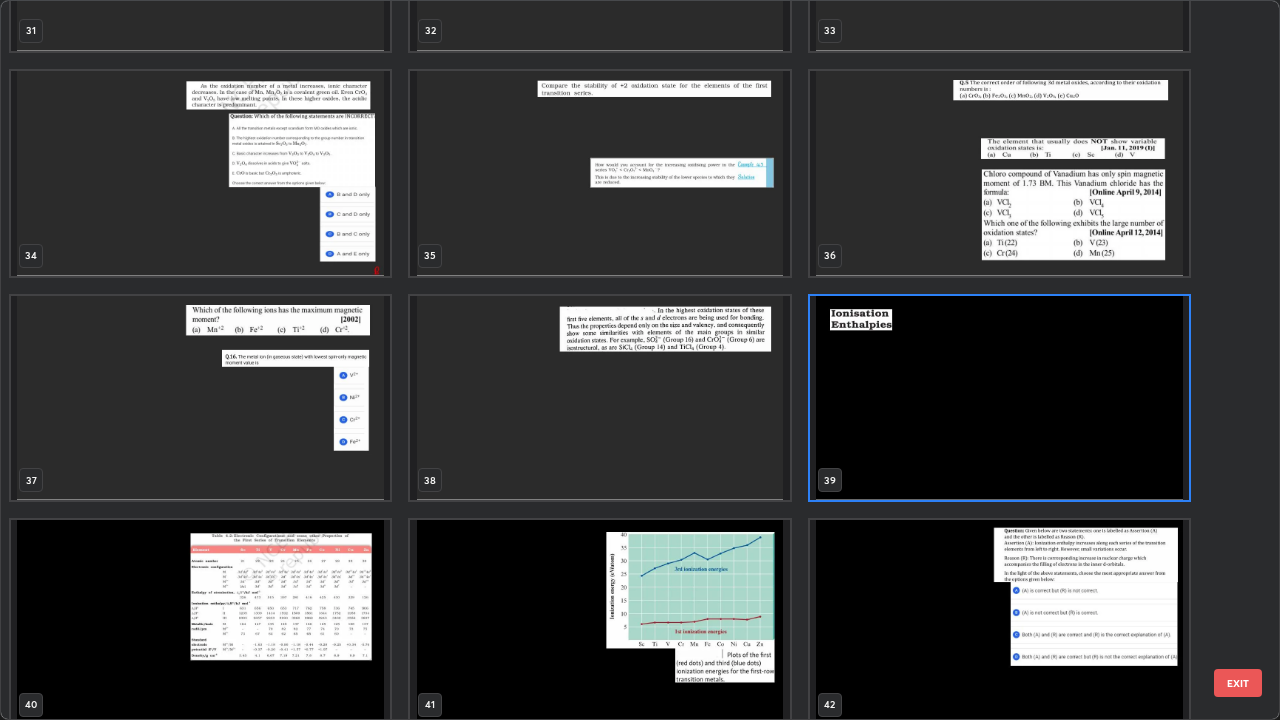 click at bounding box center (999, 398) 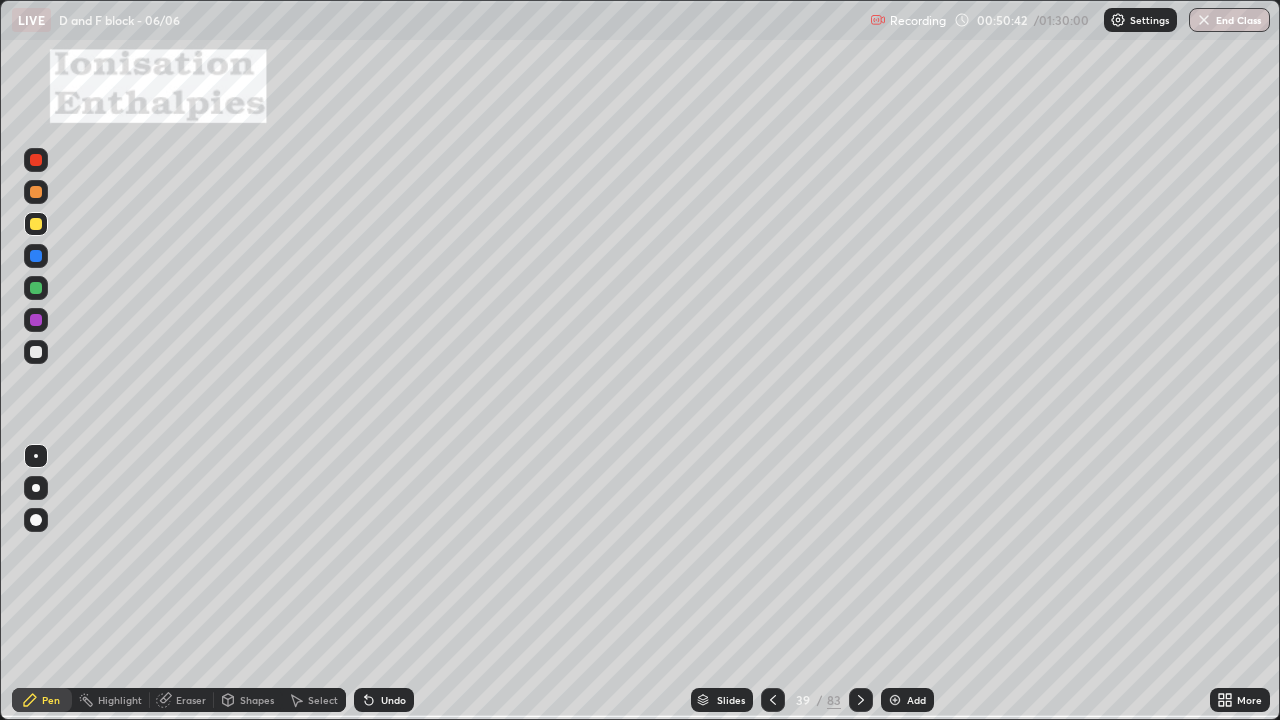 click at bounding box center [36, 352] 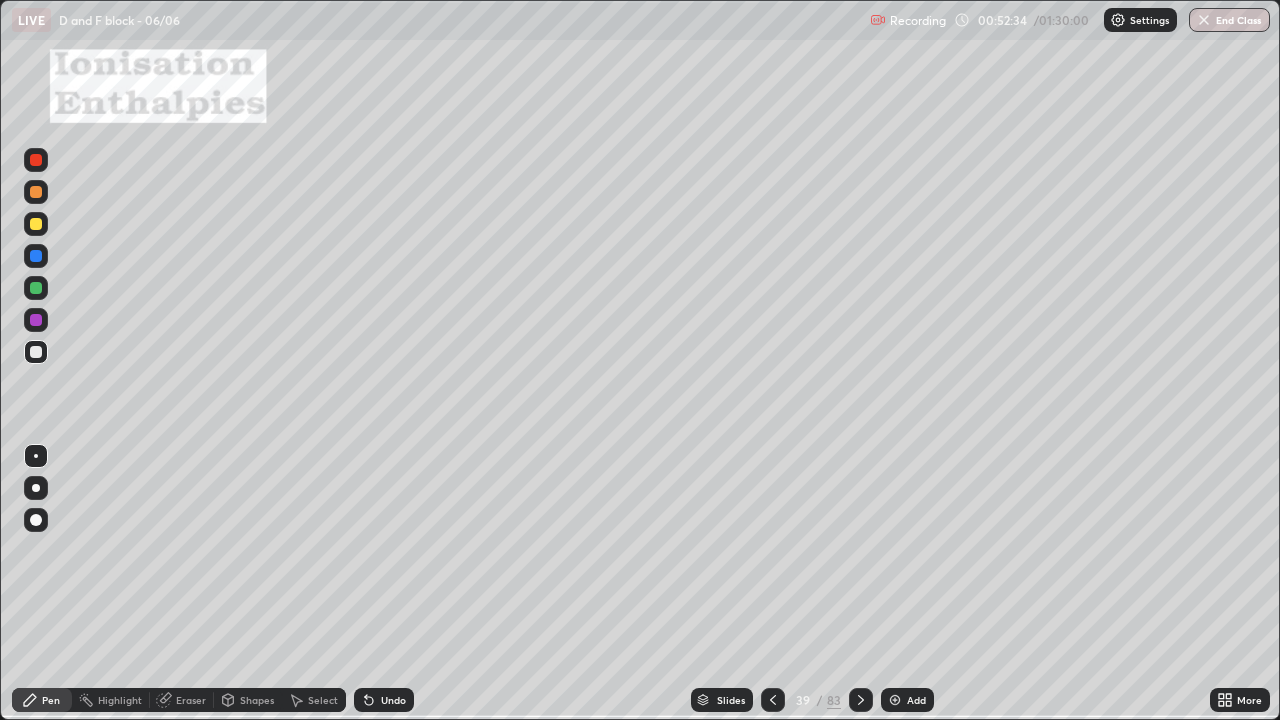 click on "Undo" at bounding box center [384, 700] 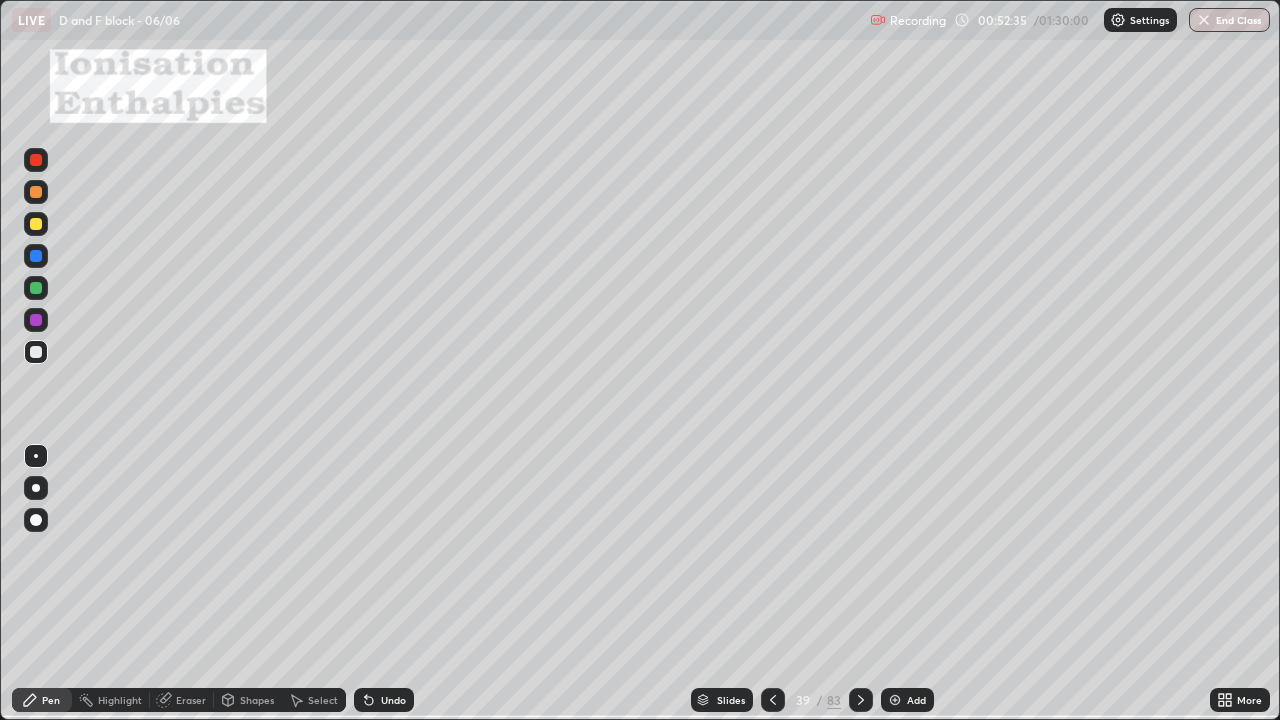click 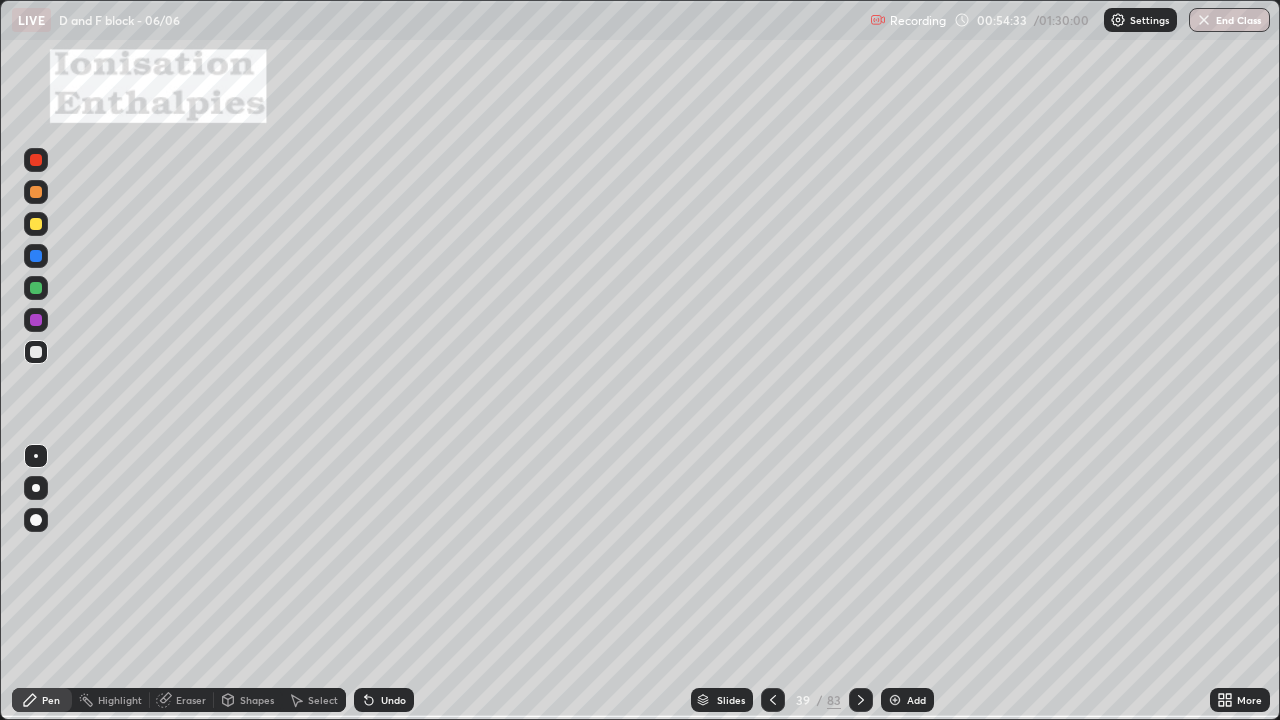 click 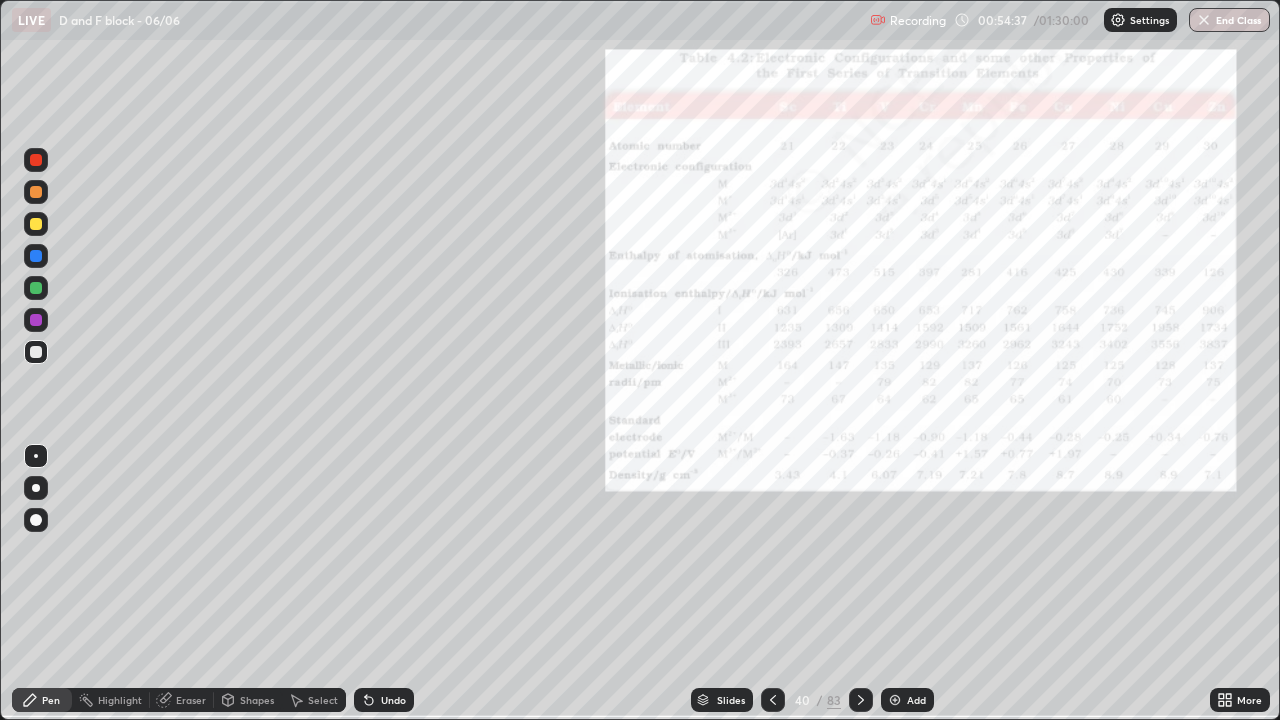 click 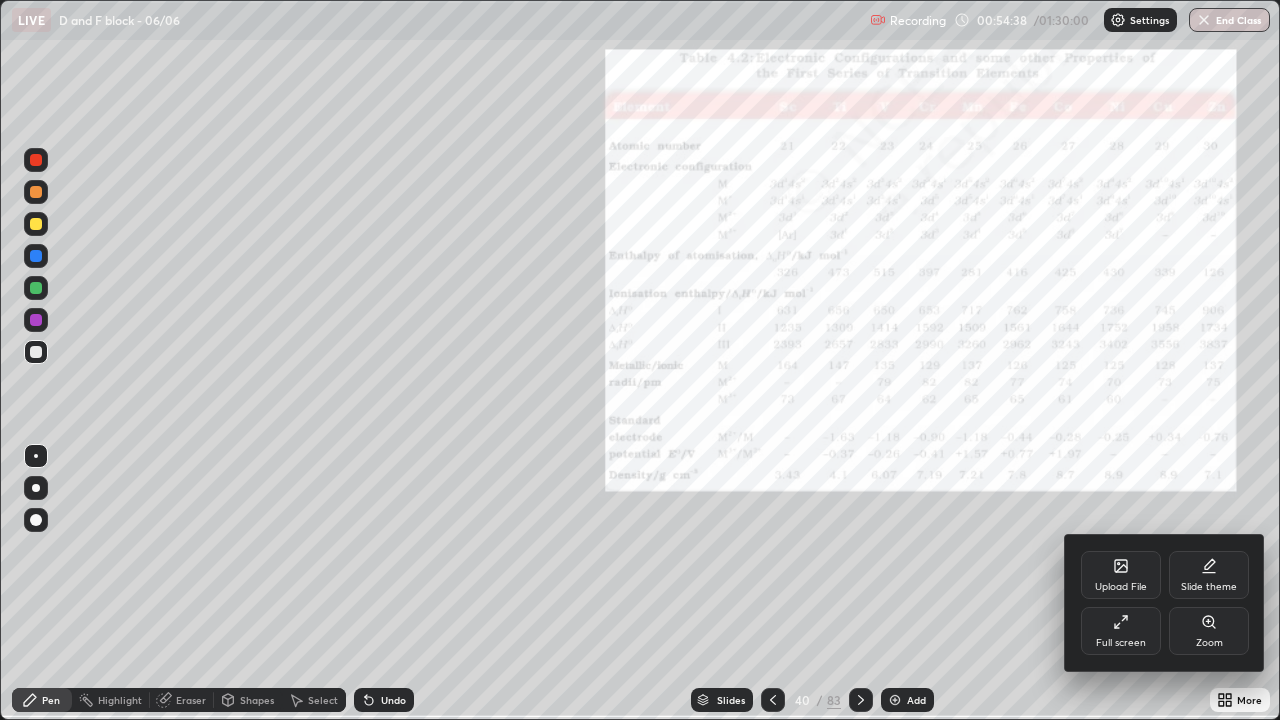 click 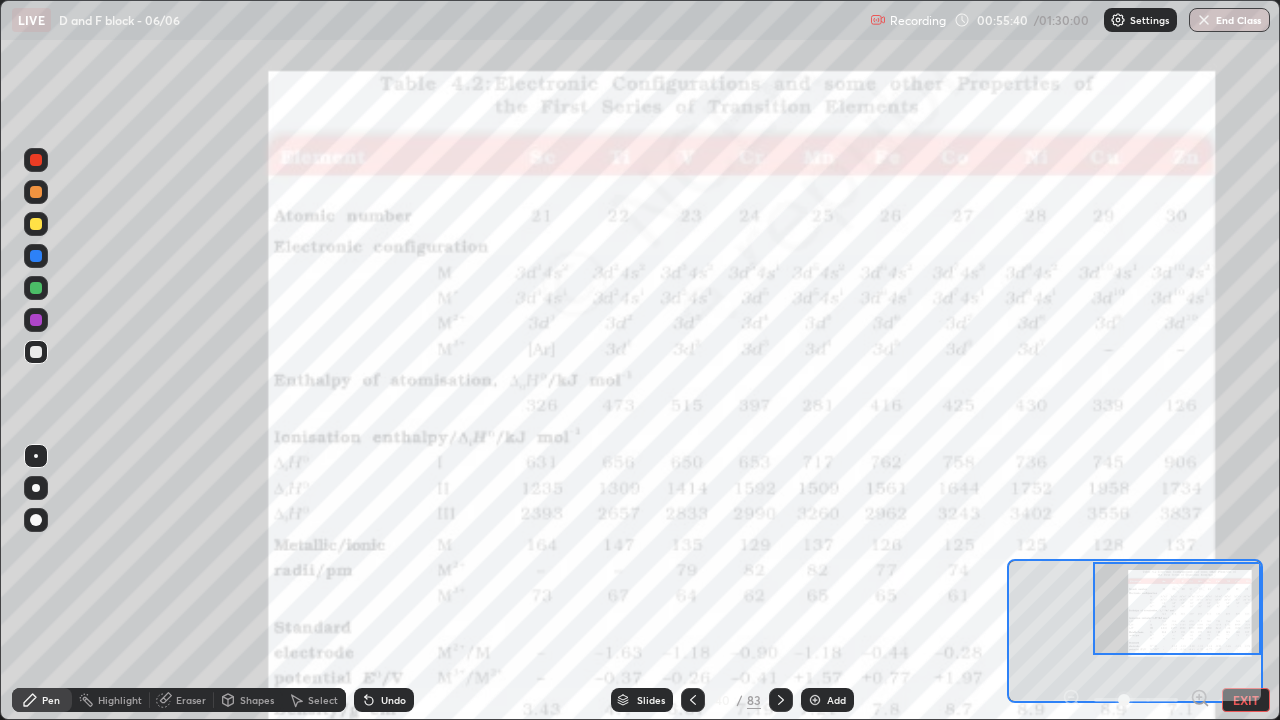 click at bounding box center (36, 320) 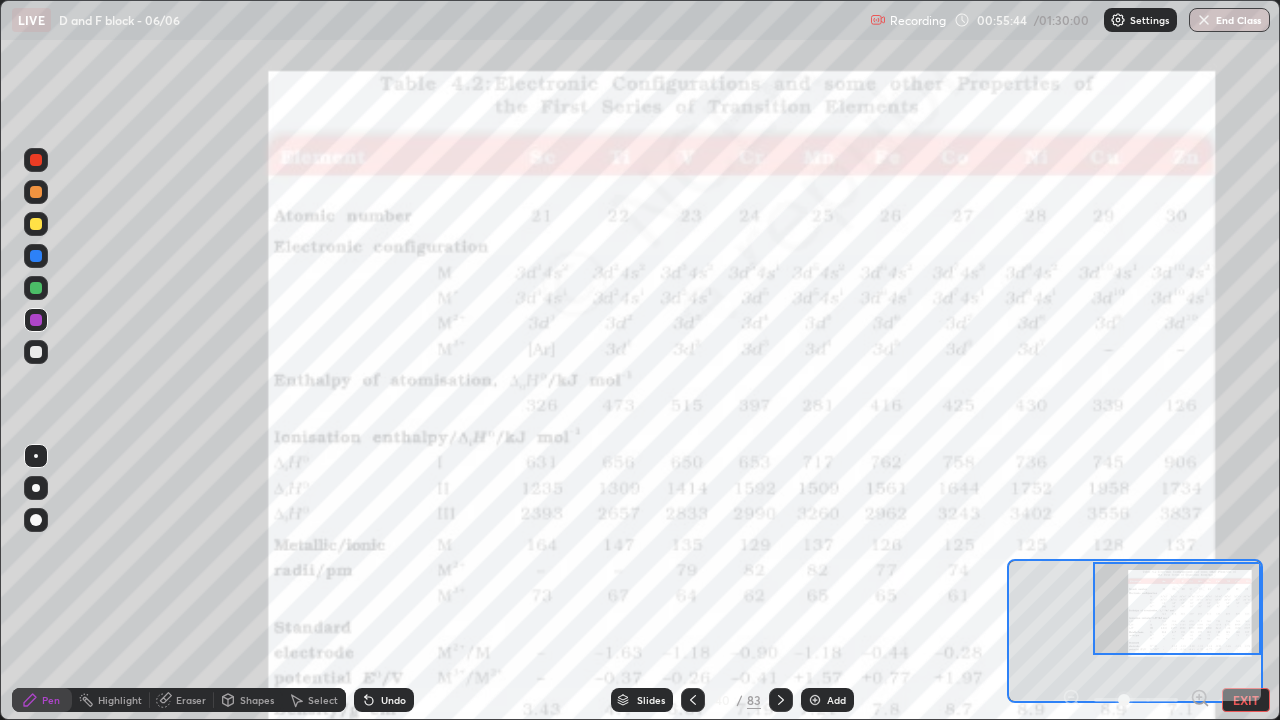 click on "EXIT" at bounding box center (1246, 700) 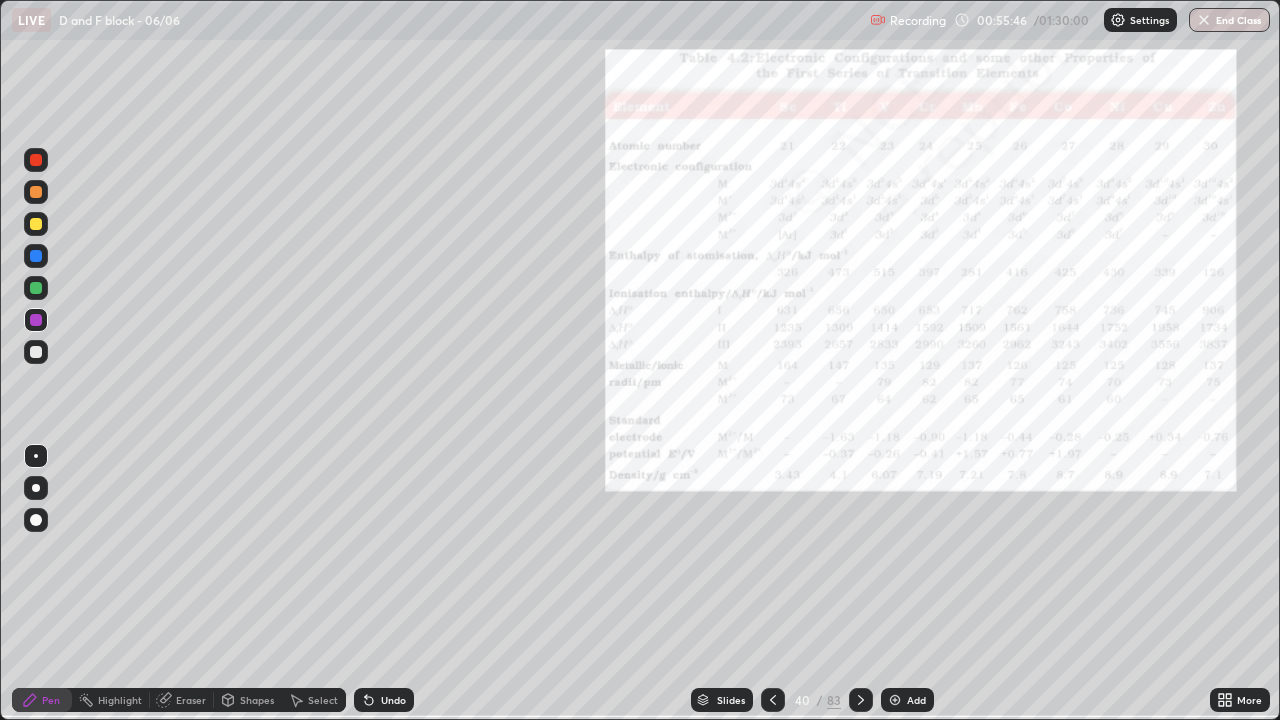 click on "40 / 83" at bounding box center (817, 700) 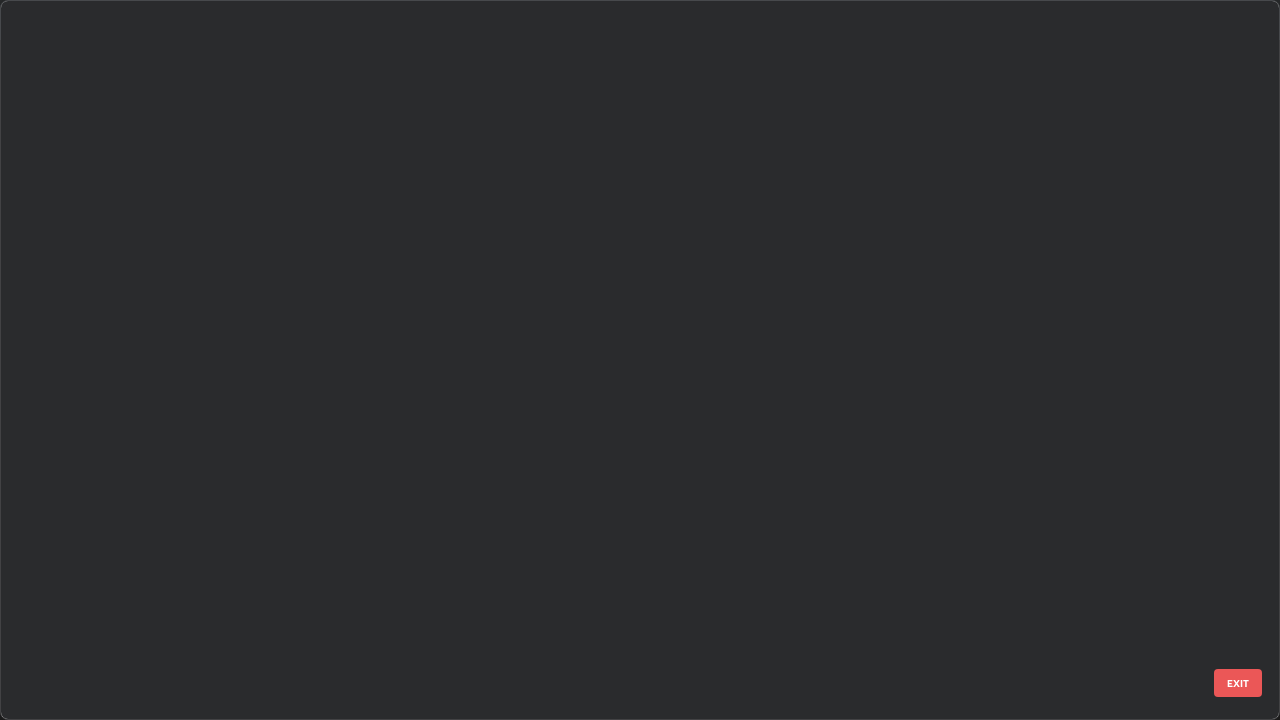 scroll, scrollTop: 2426, scrollLeft: 0, axis: vertical 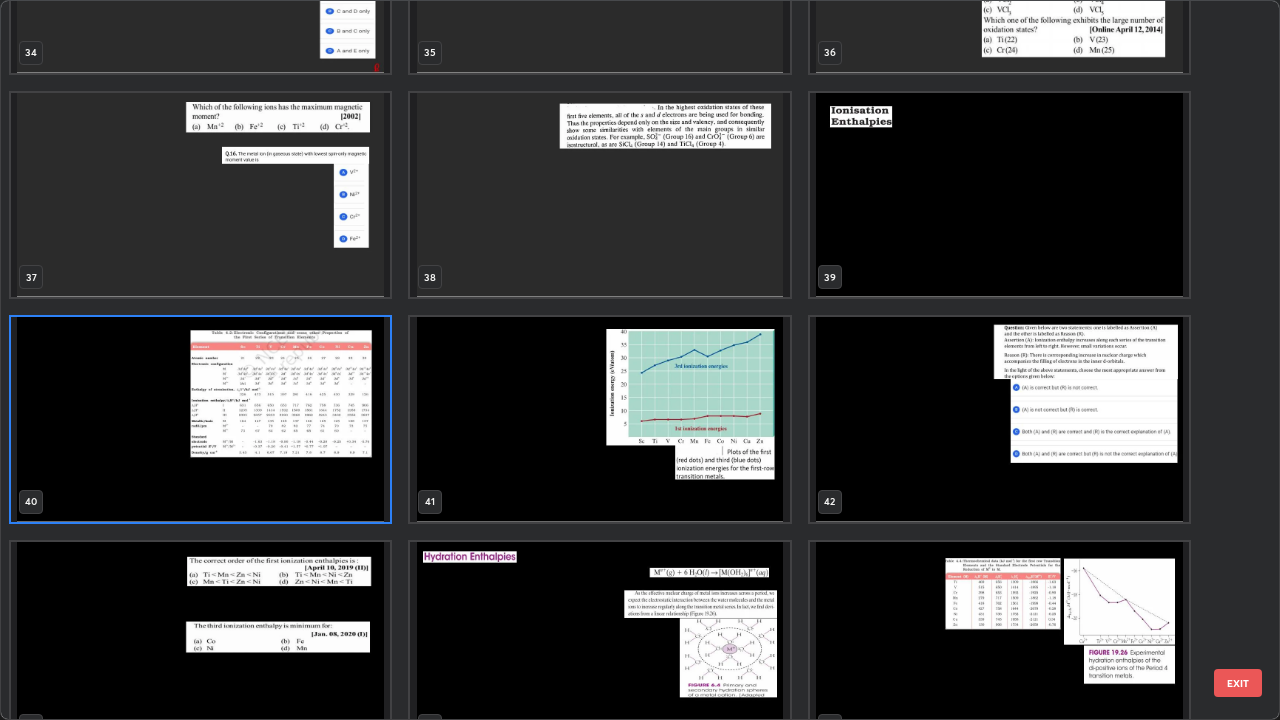 click at bounding box center [599, 419] 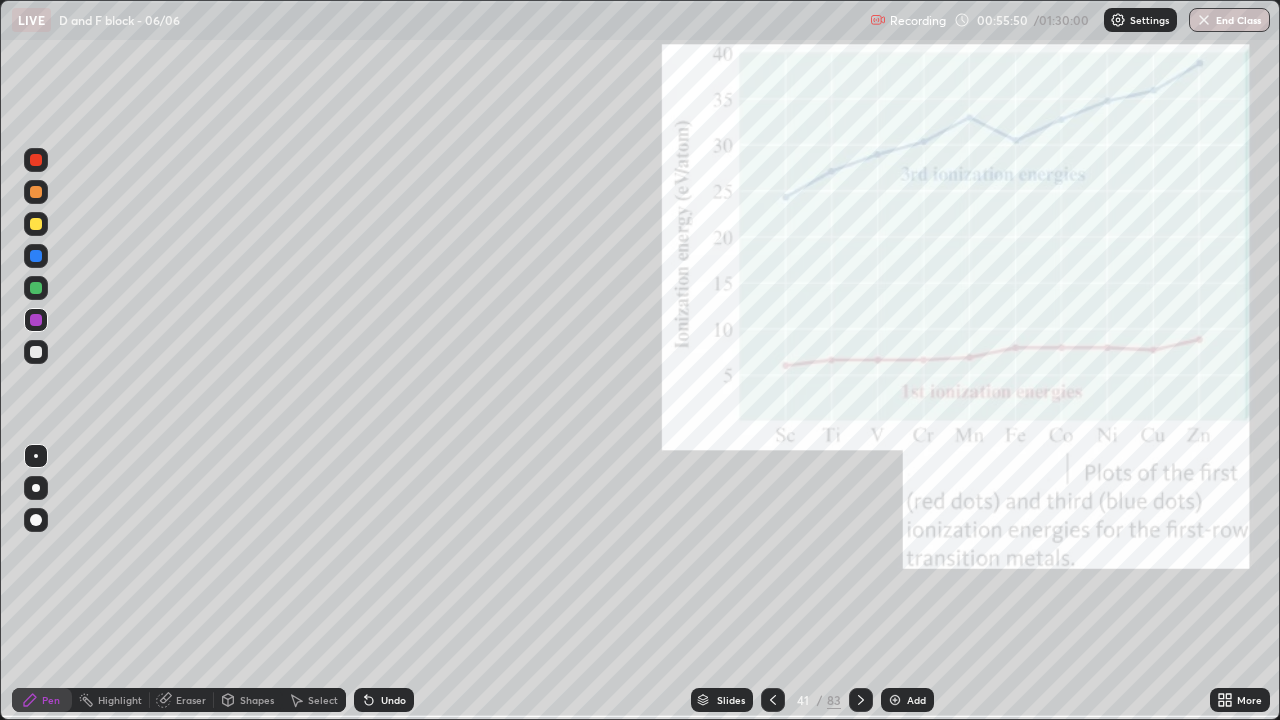click at bounding box center (599, 419) 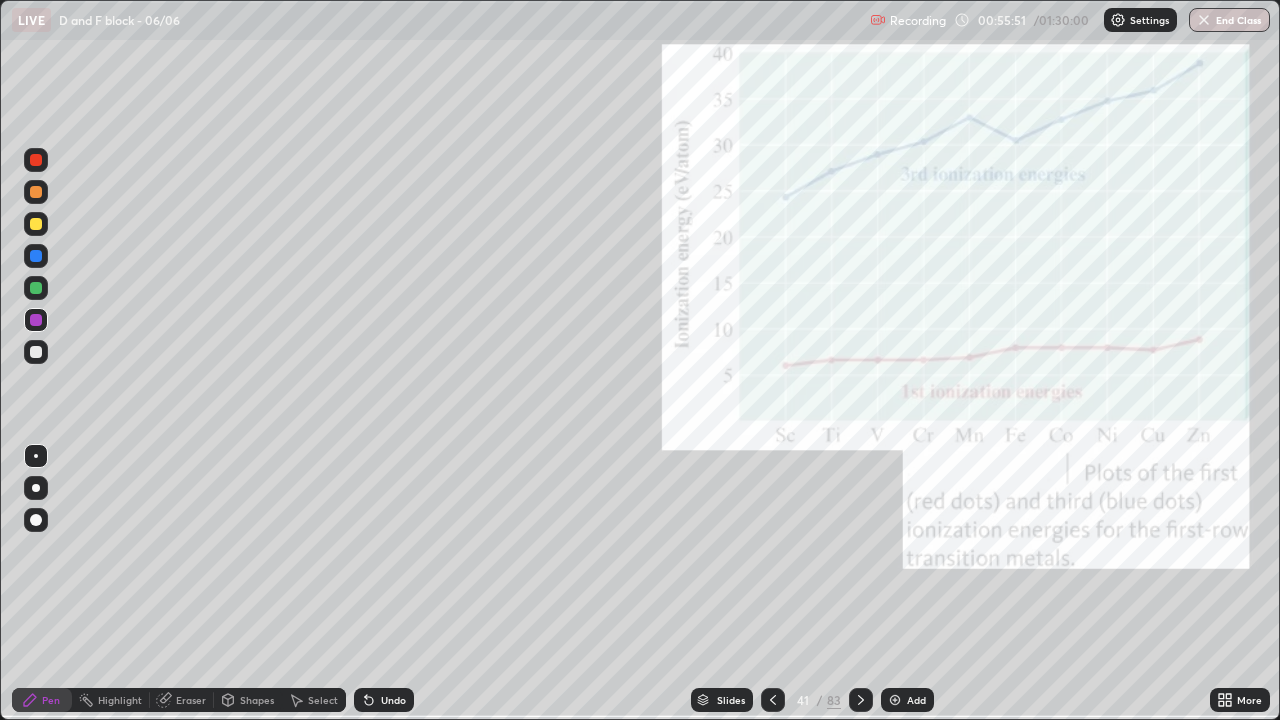 scroll, scrollTop: 0, scrollLeft: 0, axis: both 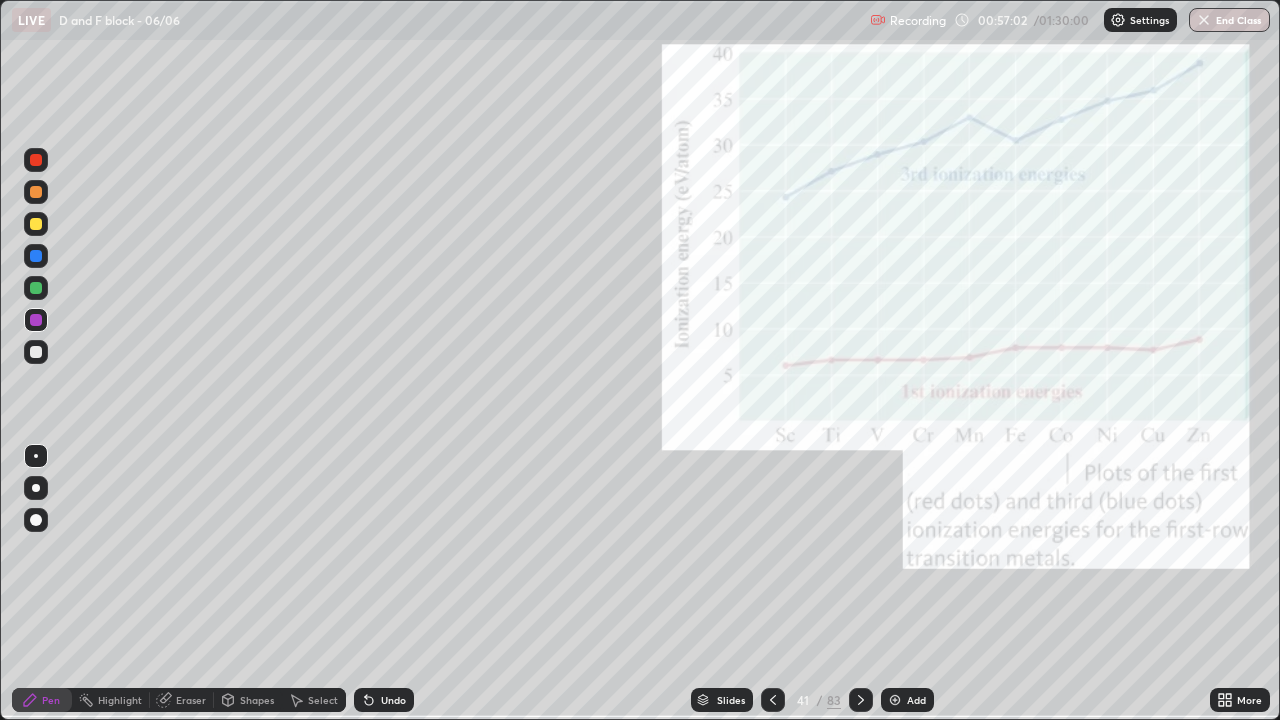 click 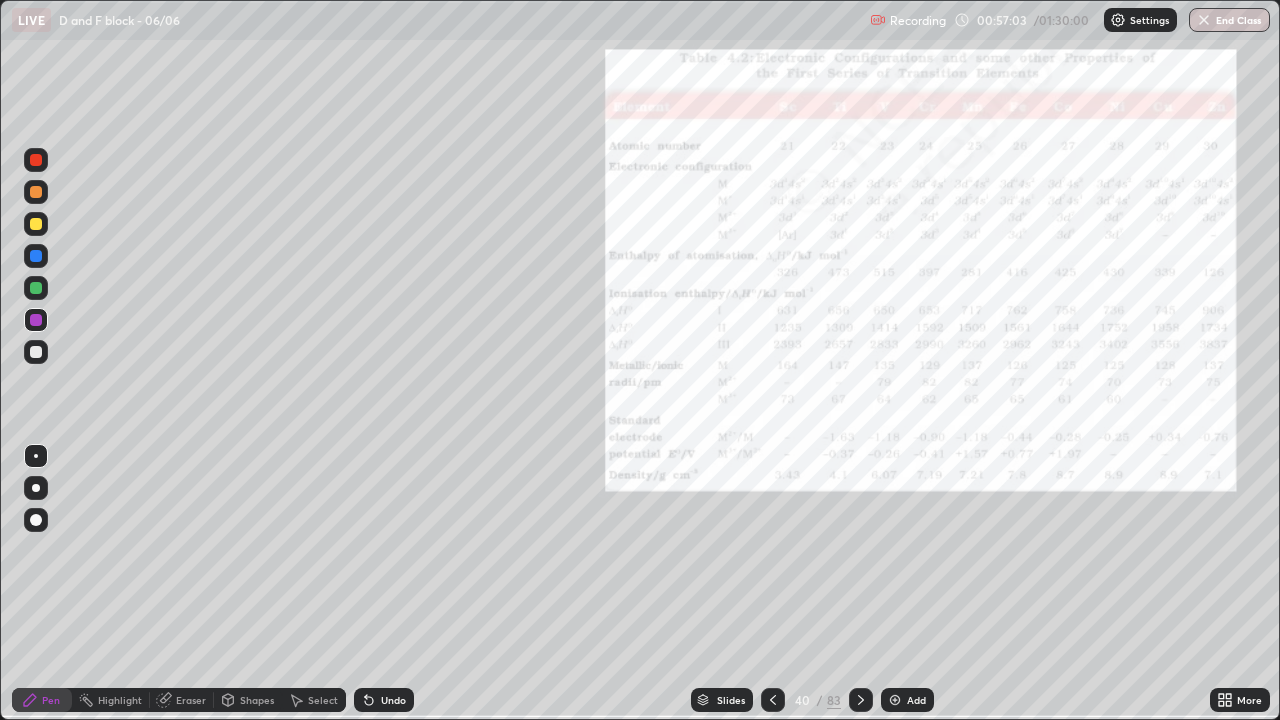 click at bounding box center (861, 700) 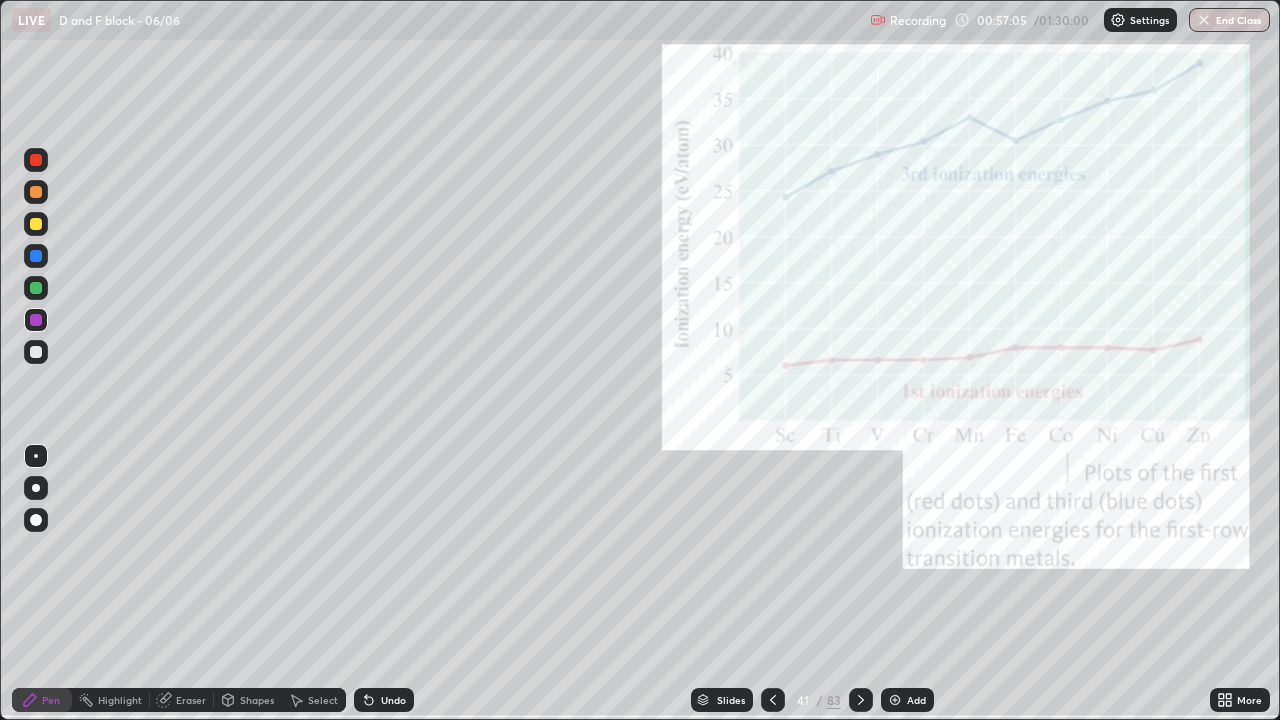 click at bounding box center (773, 700) 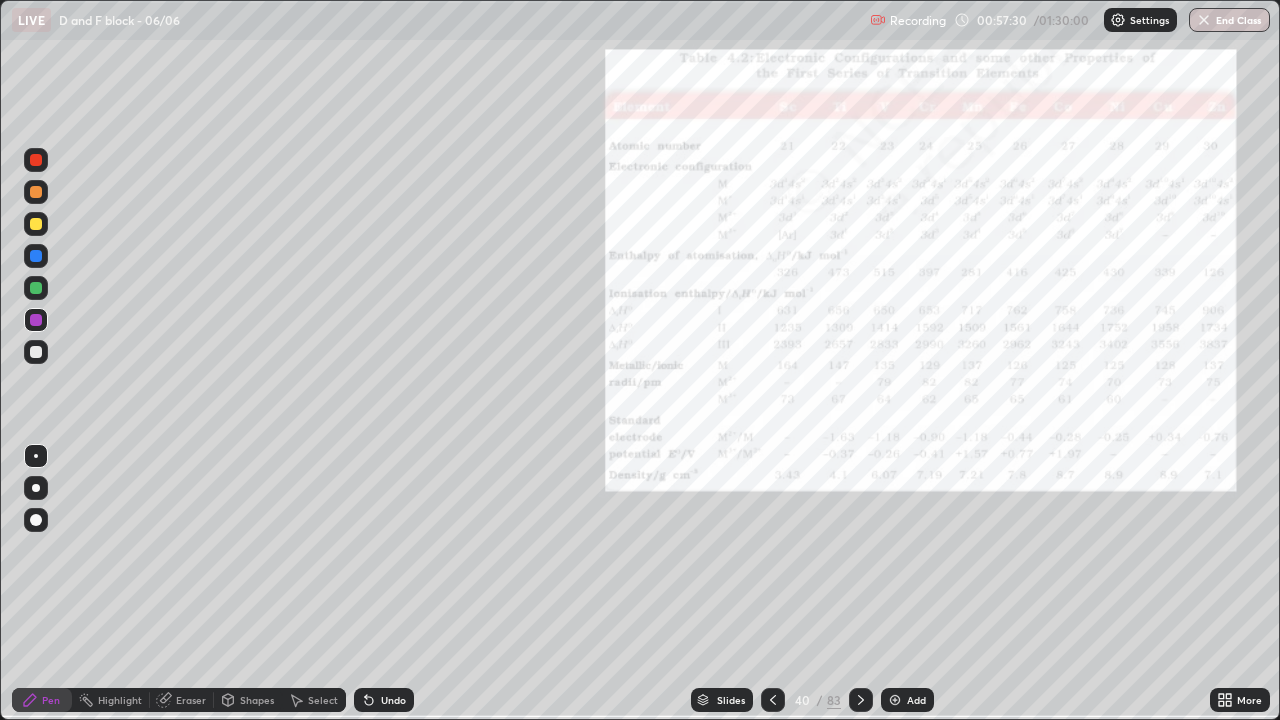 click 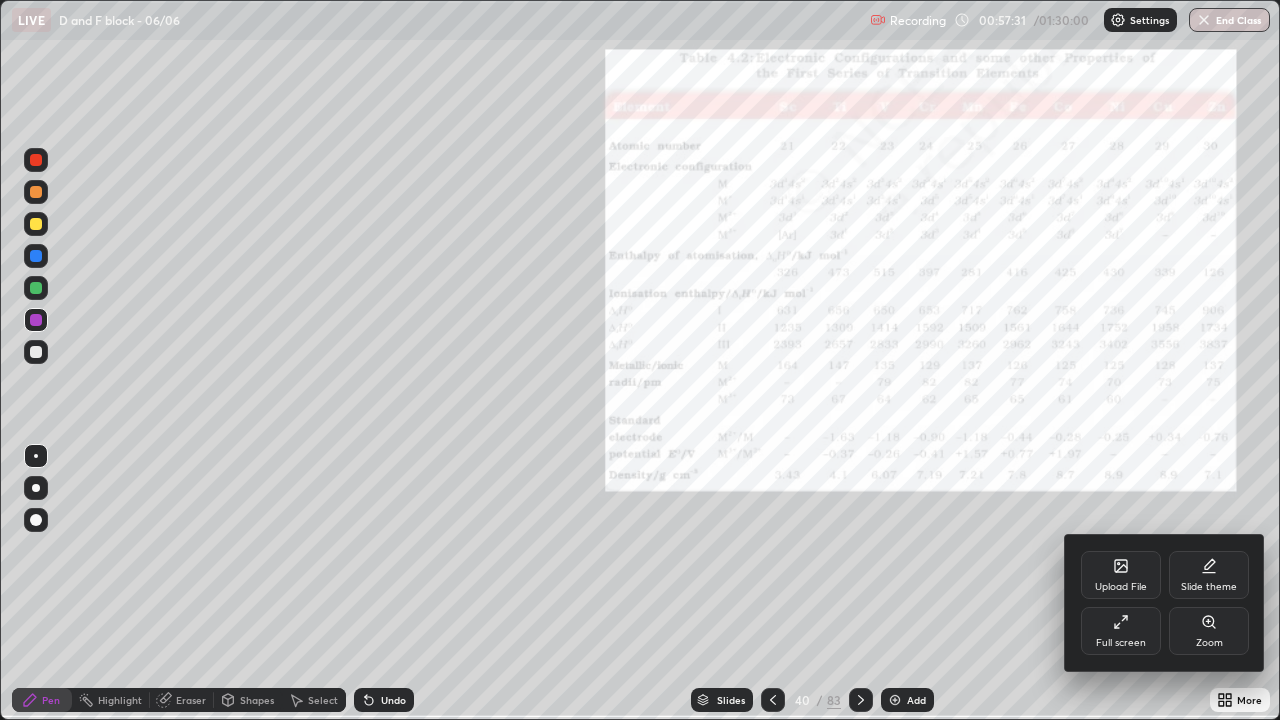 click 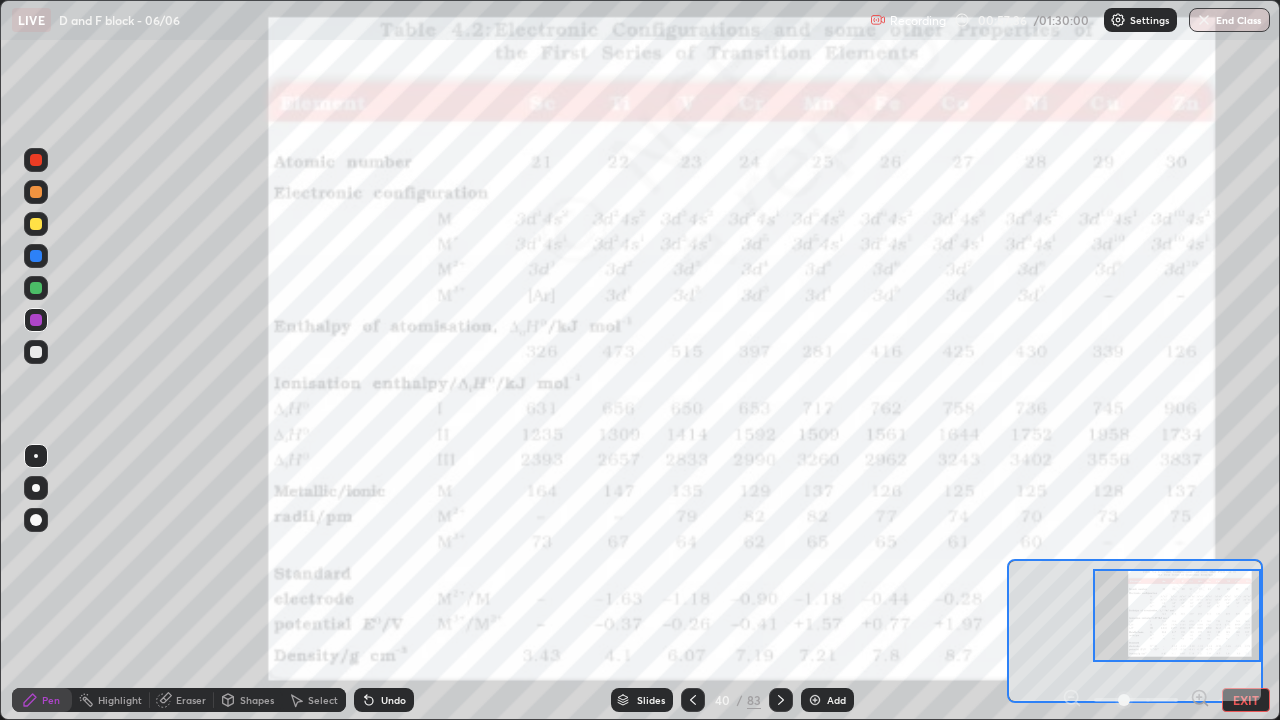 click at bounding box center (36, 320) 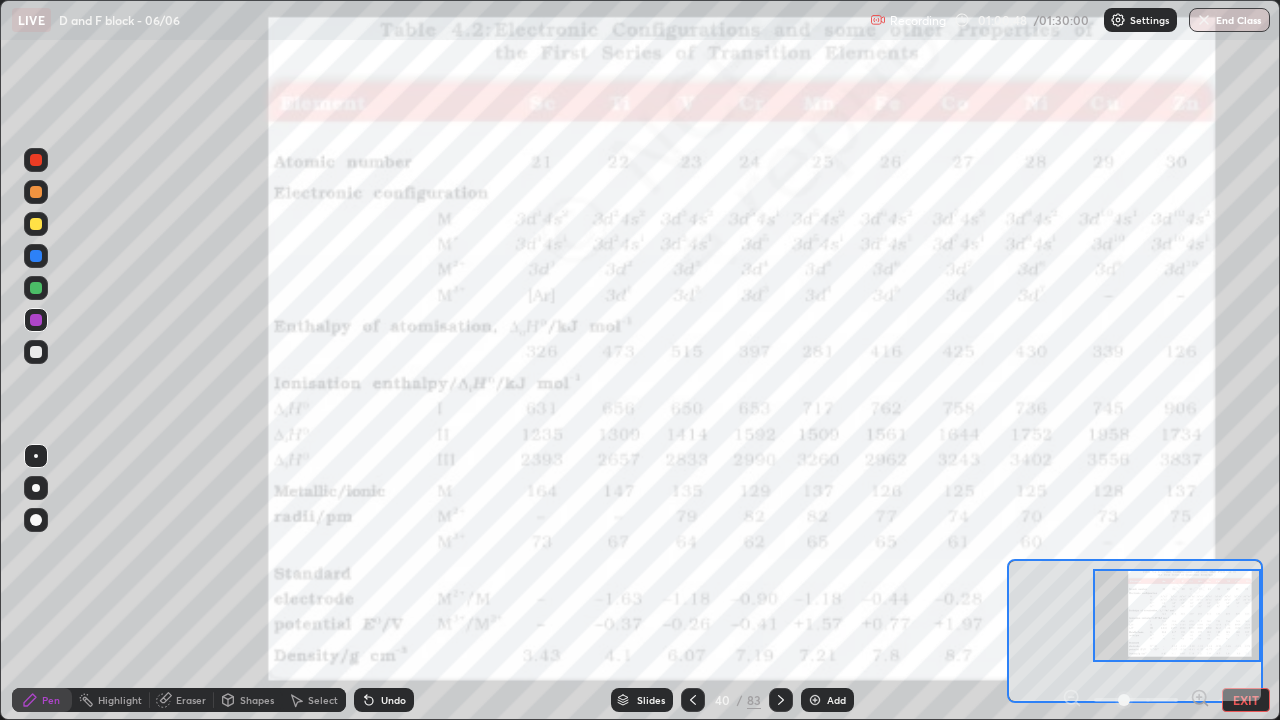 click on "EXIT" at bounding box center (1246, 700) 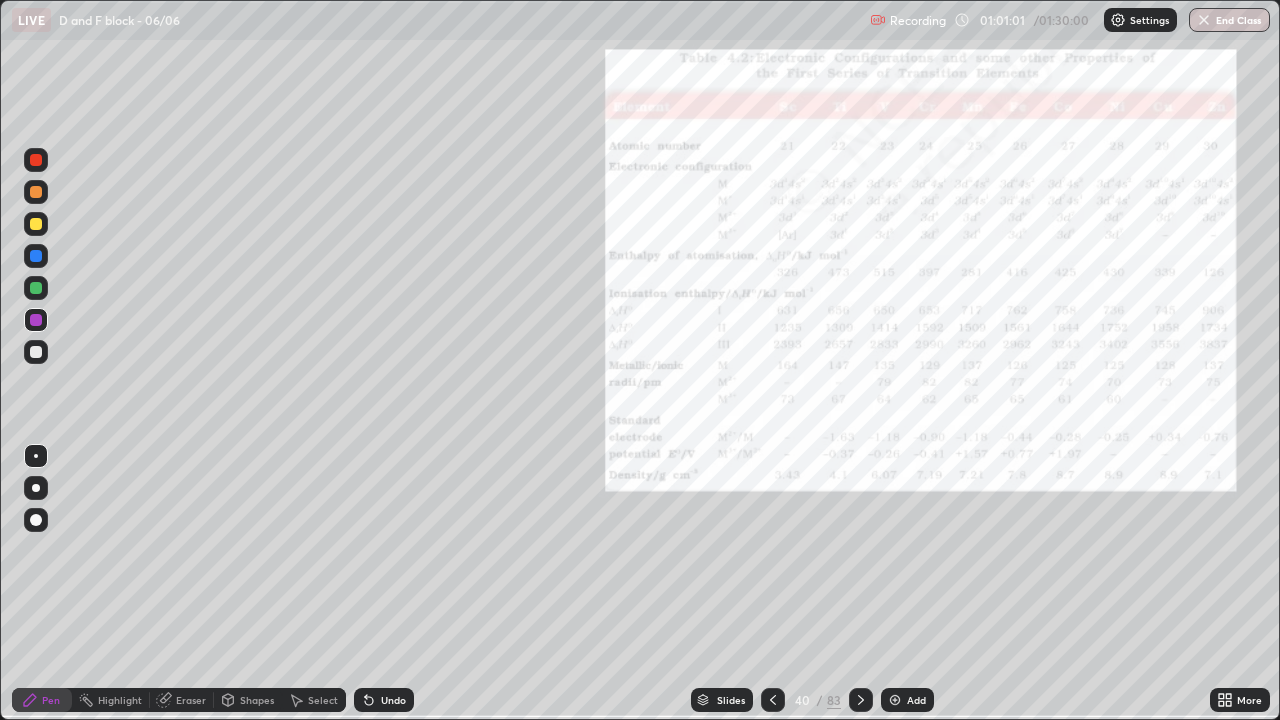 click at bounding box center (36, 352) 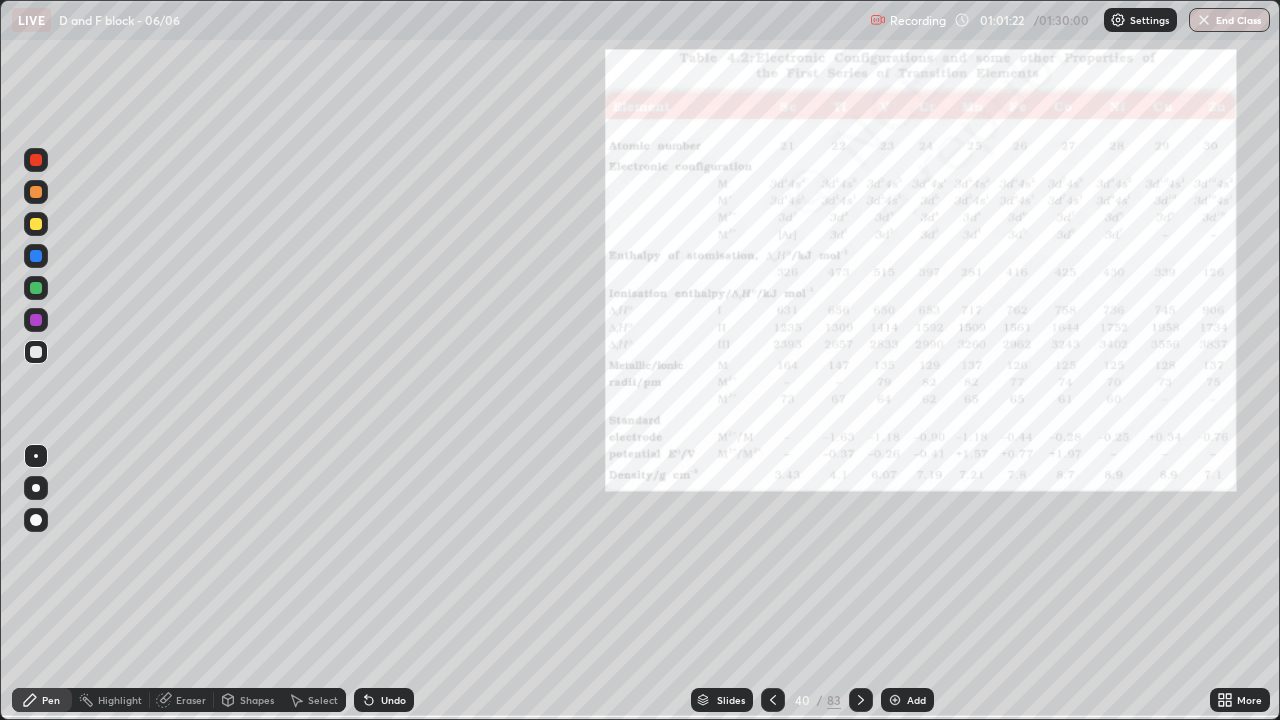 click at bounding box center [36, 288] 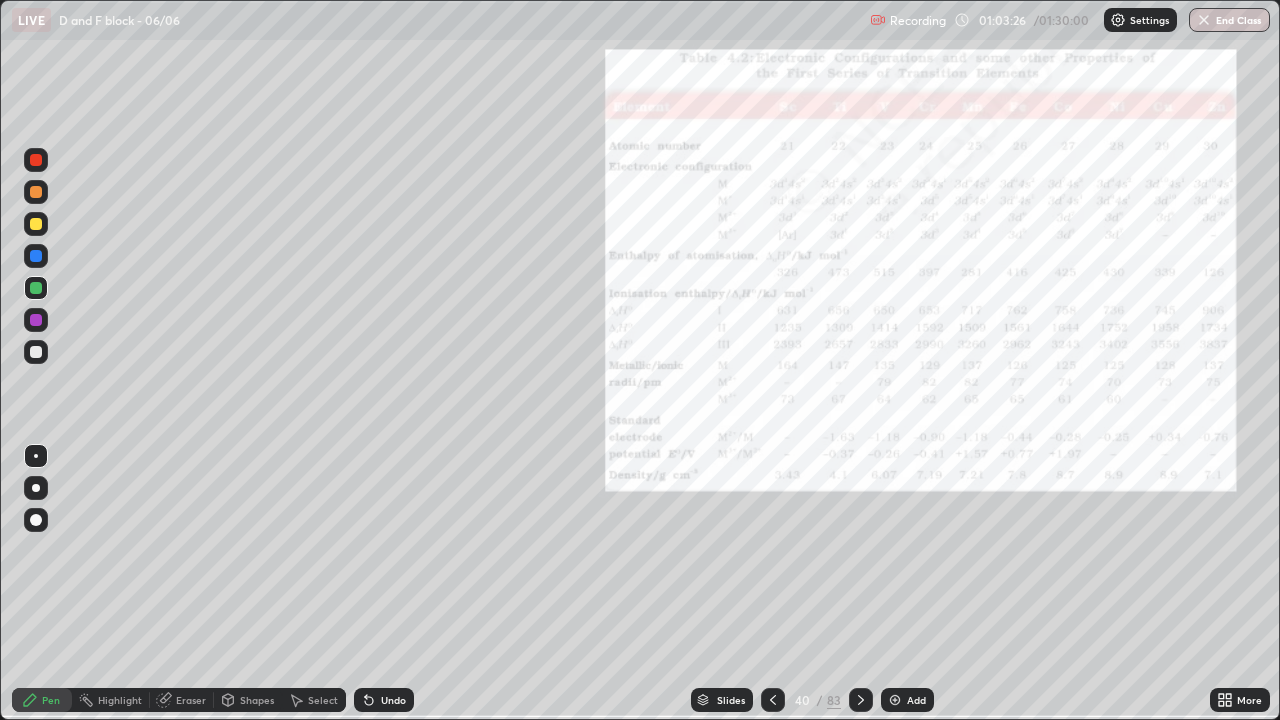 click at bounding box center (36, 224) 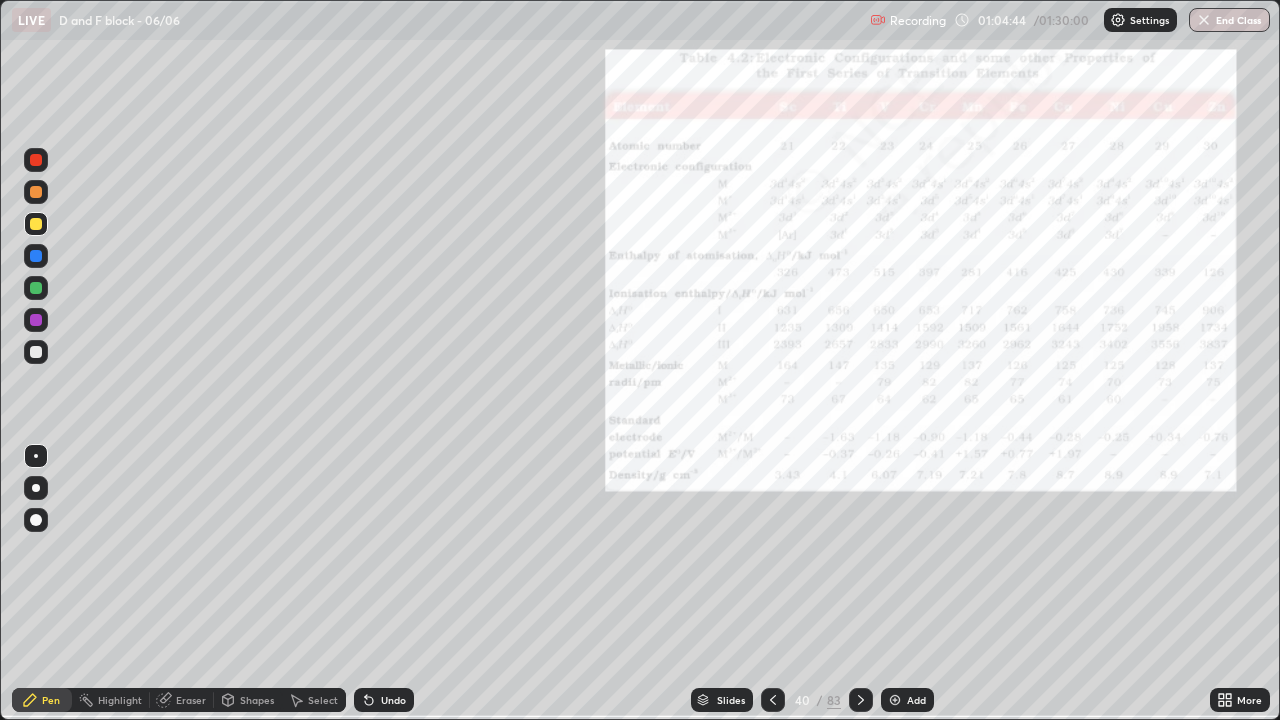 click at bounding box center [36, 352] 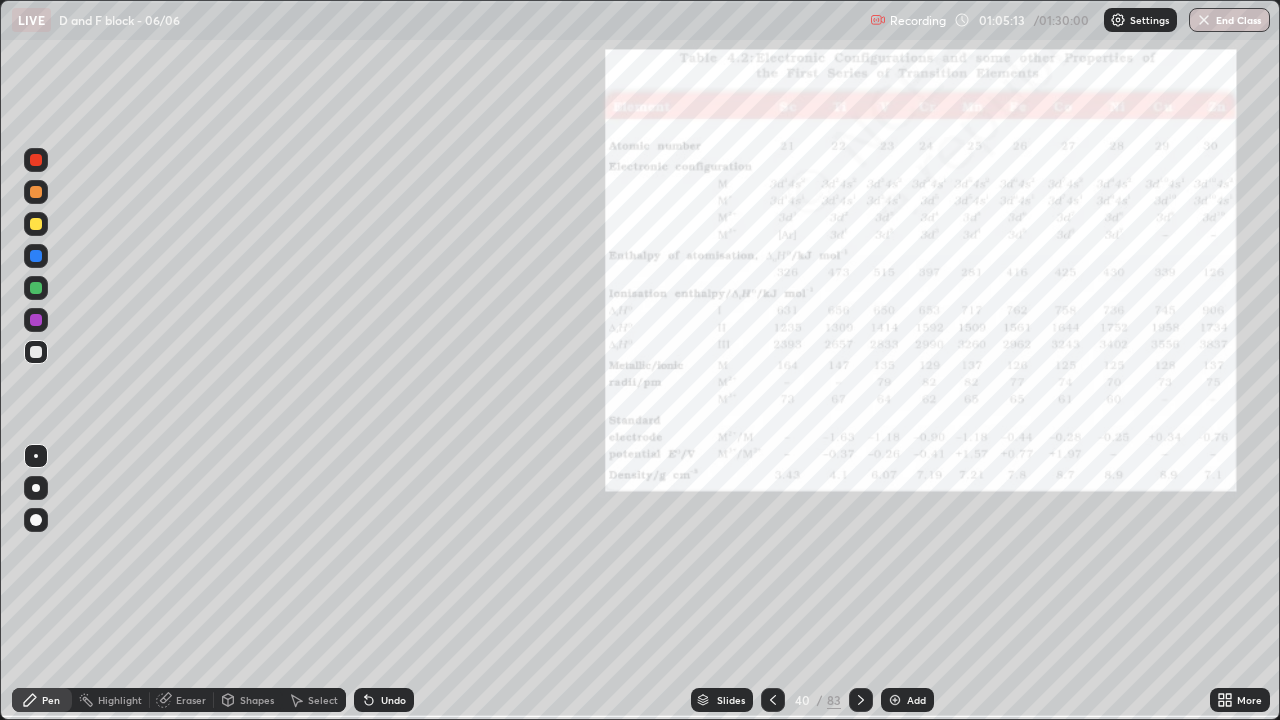 click at bounding box center [36, 192] 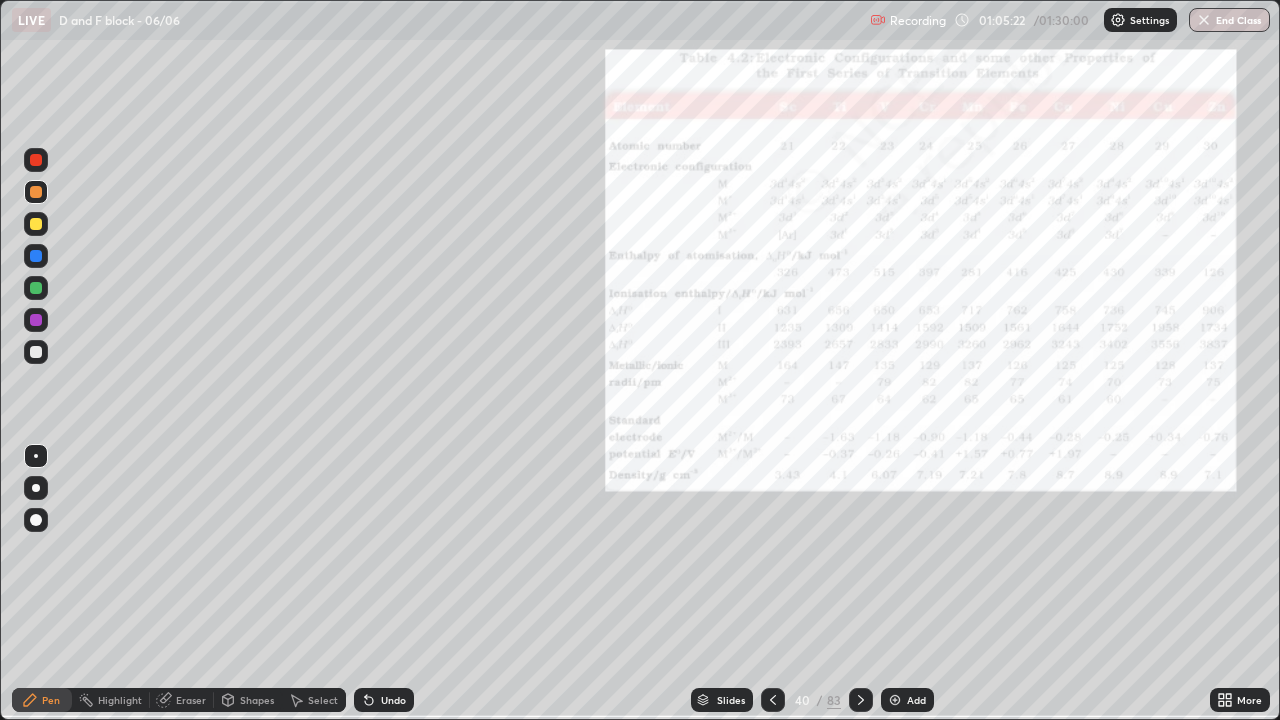 click 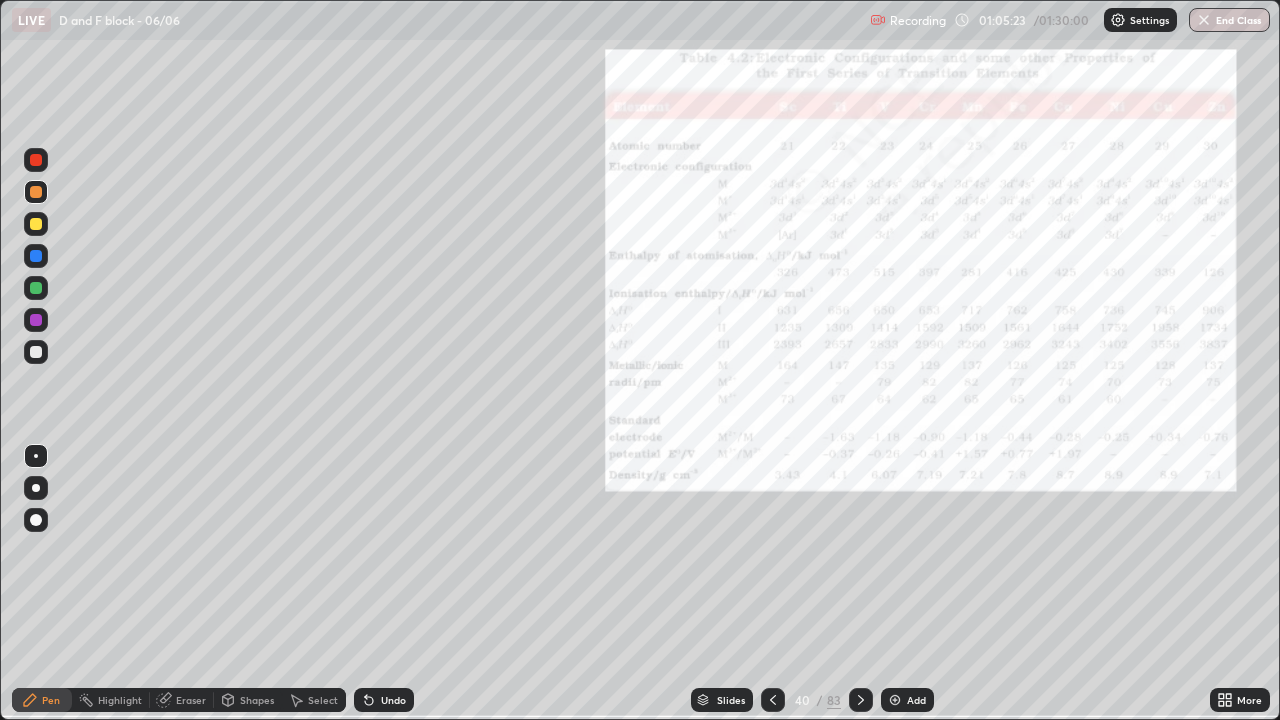 click 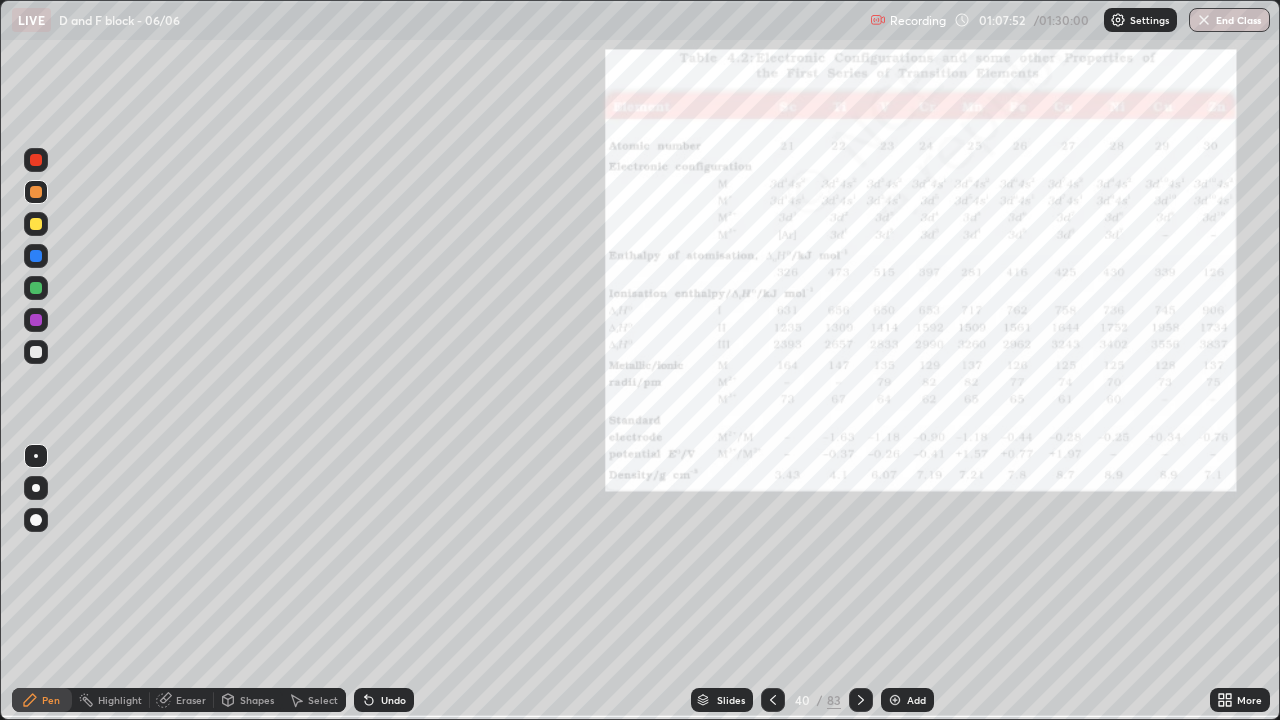 click at bounding box center (36, 288) 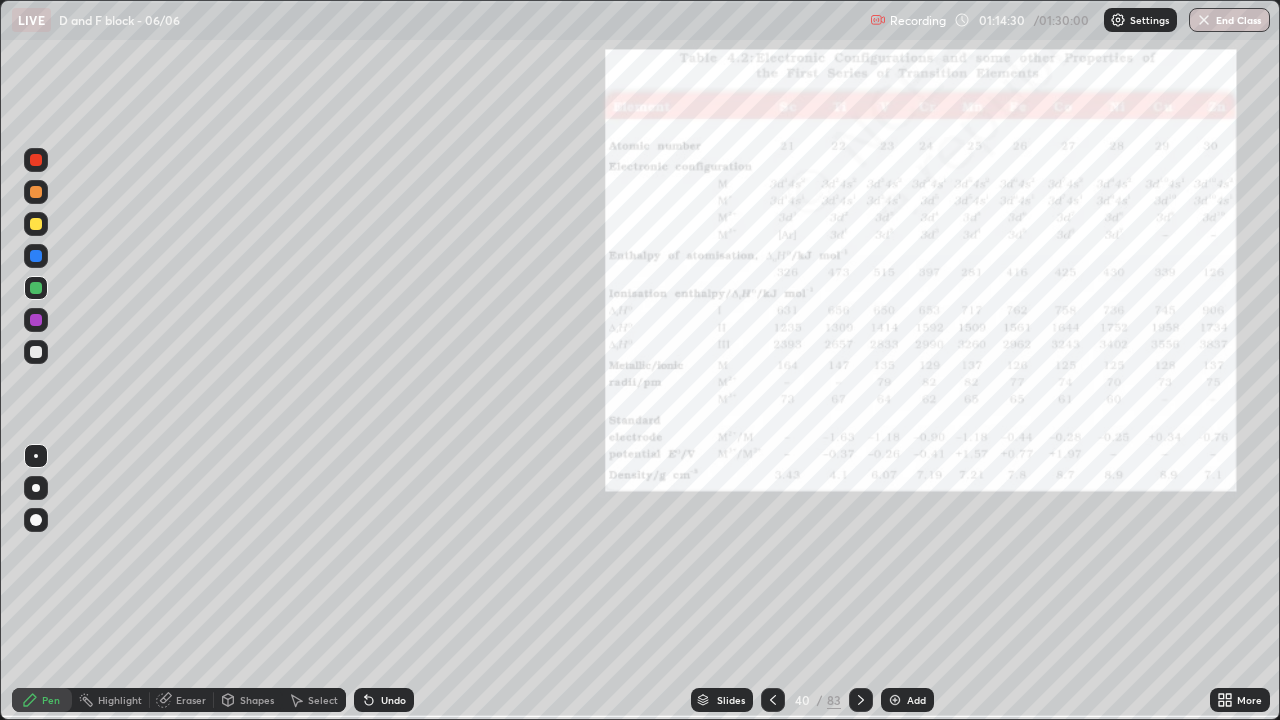 click at bounding box center [861, 700] 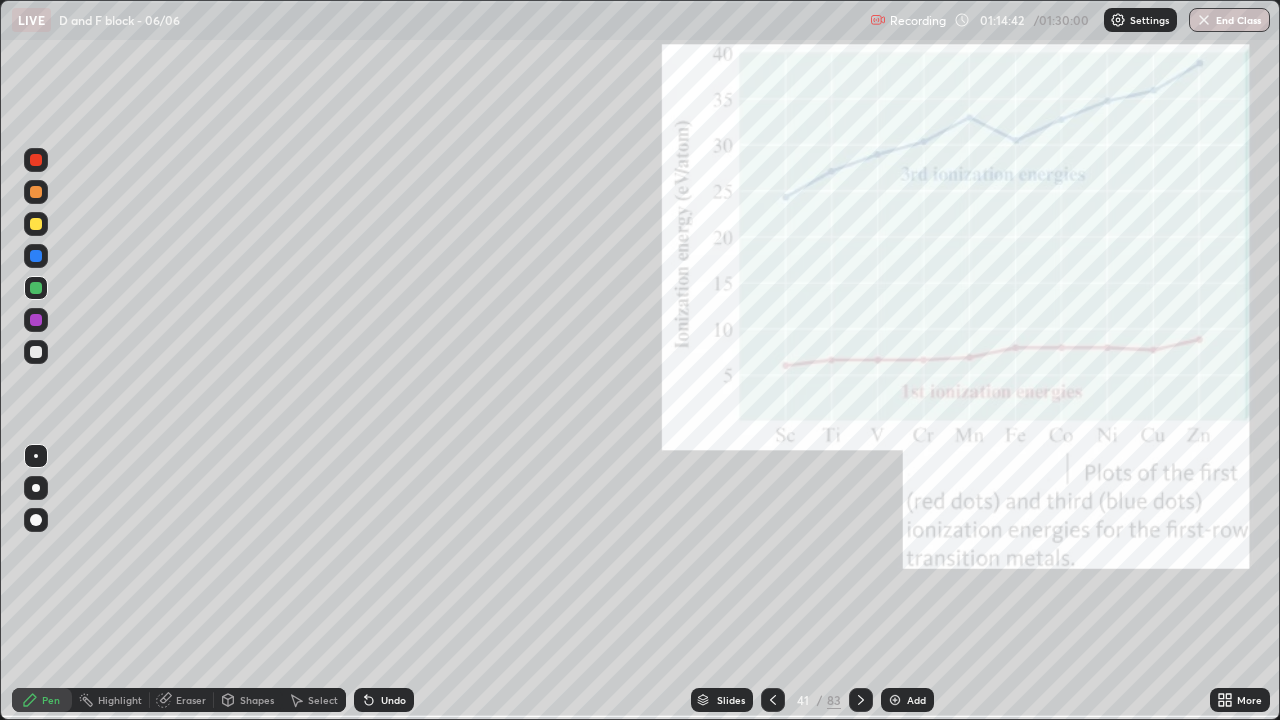 click at bounding box center (36, 320) 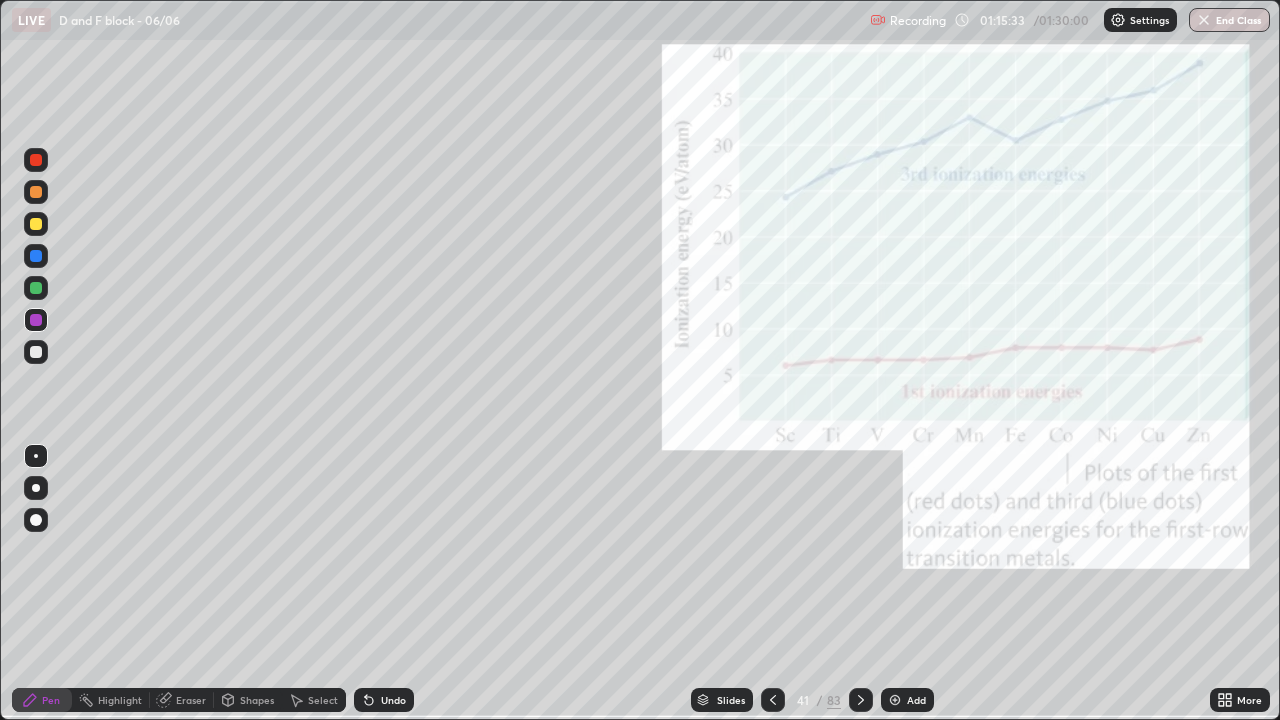 click at bounding box center [36, 352] 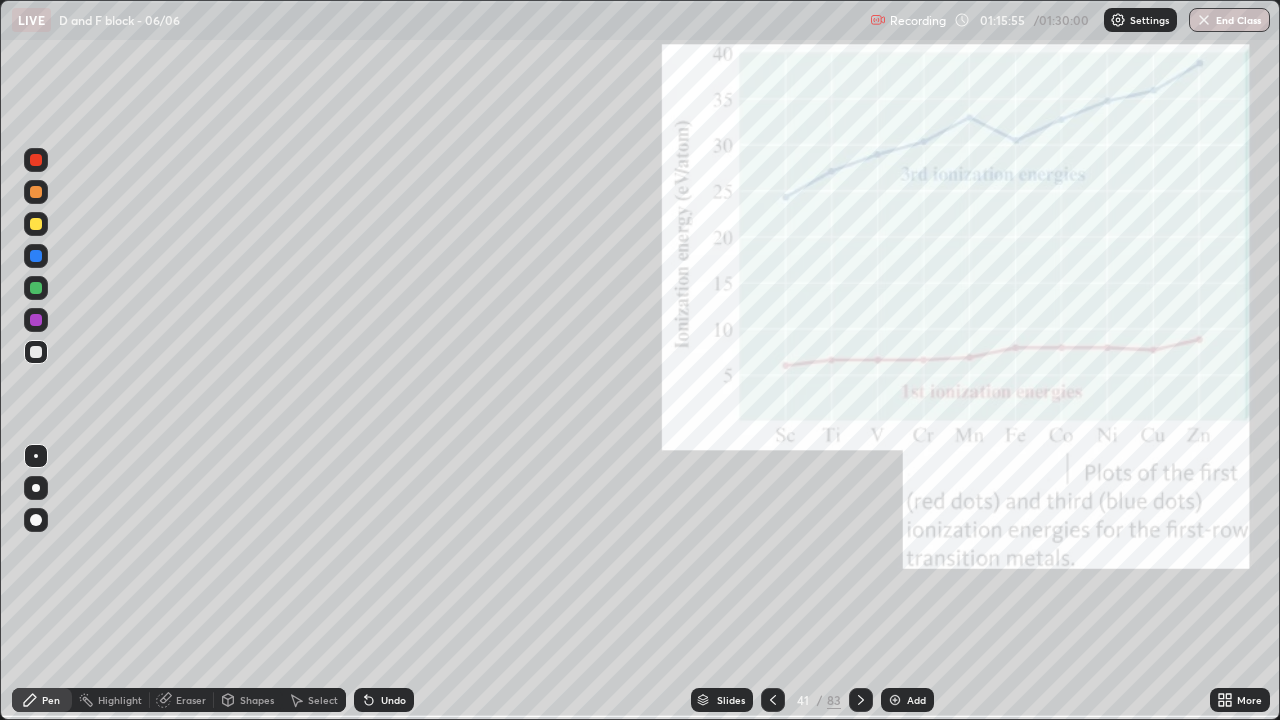 click at bounding box center [36, 224] 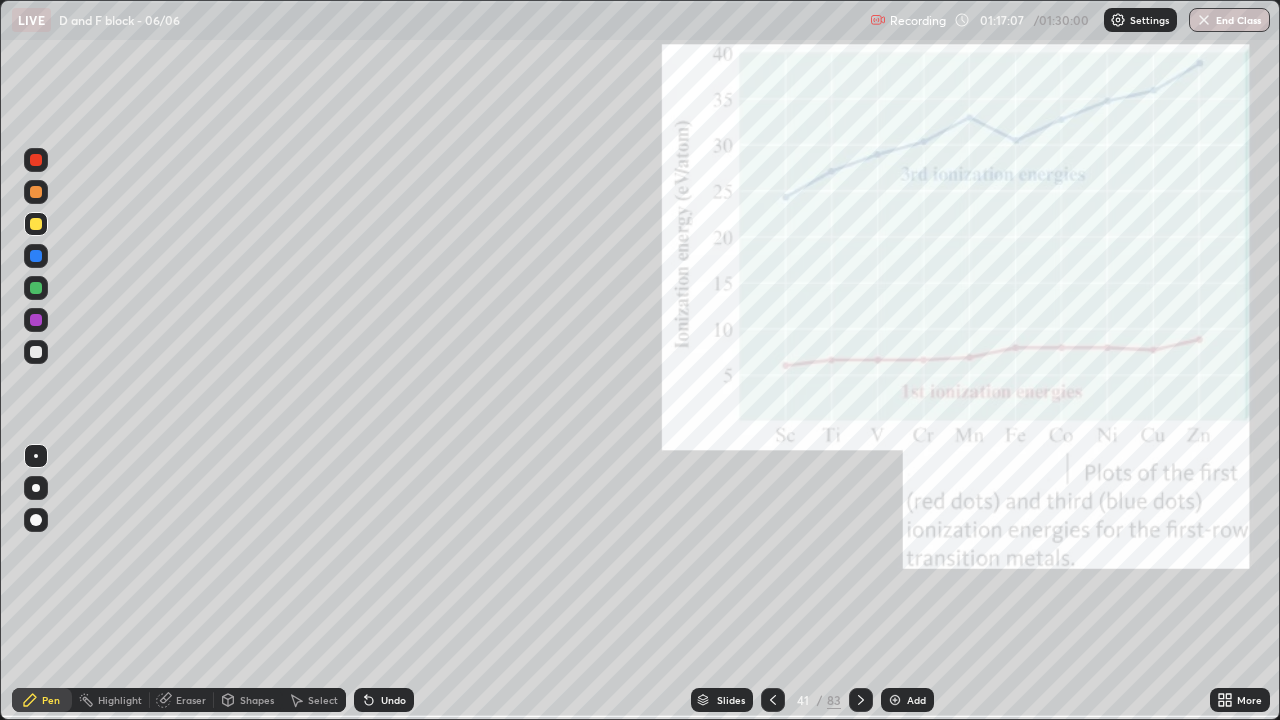 click 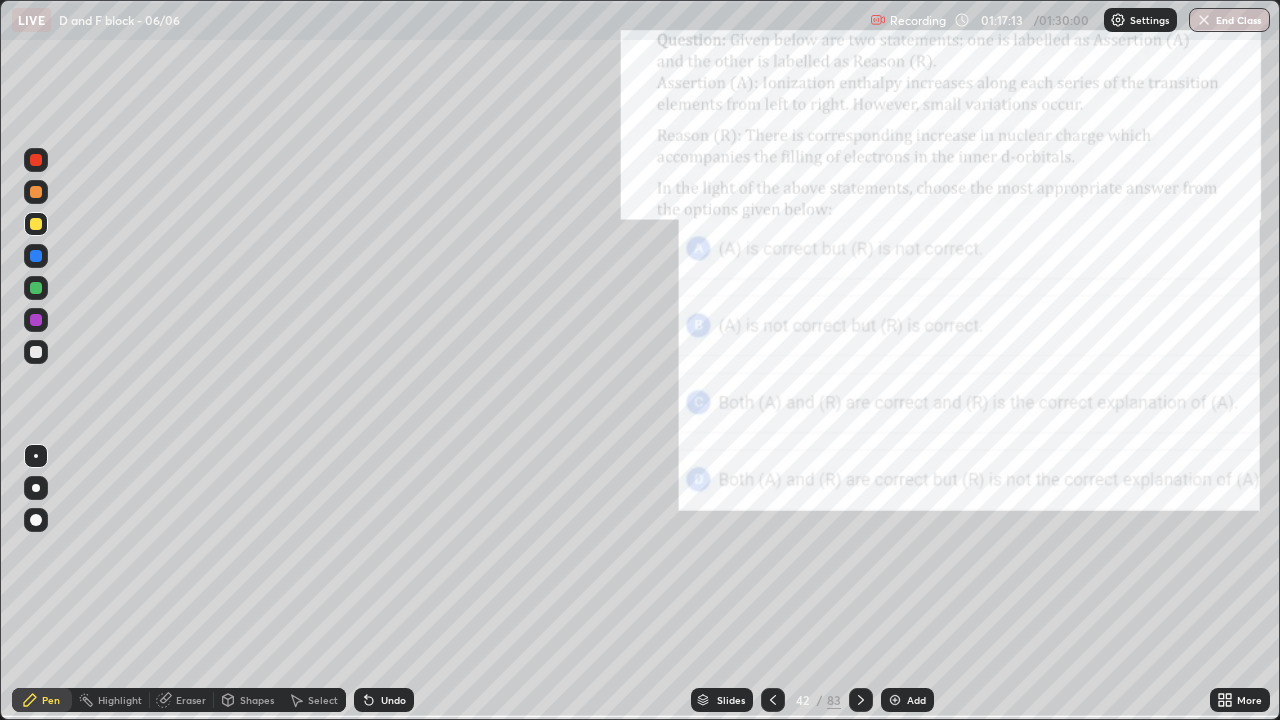 click 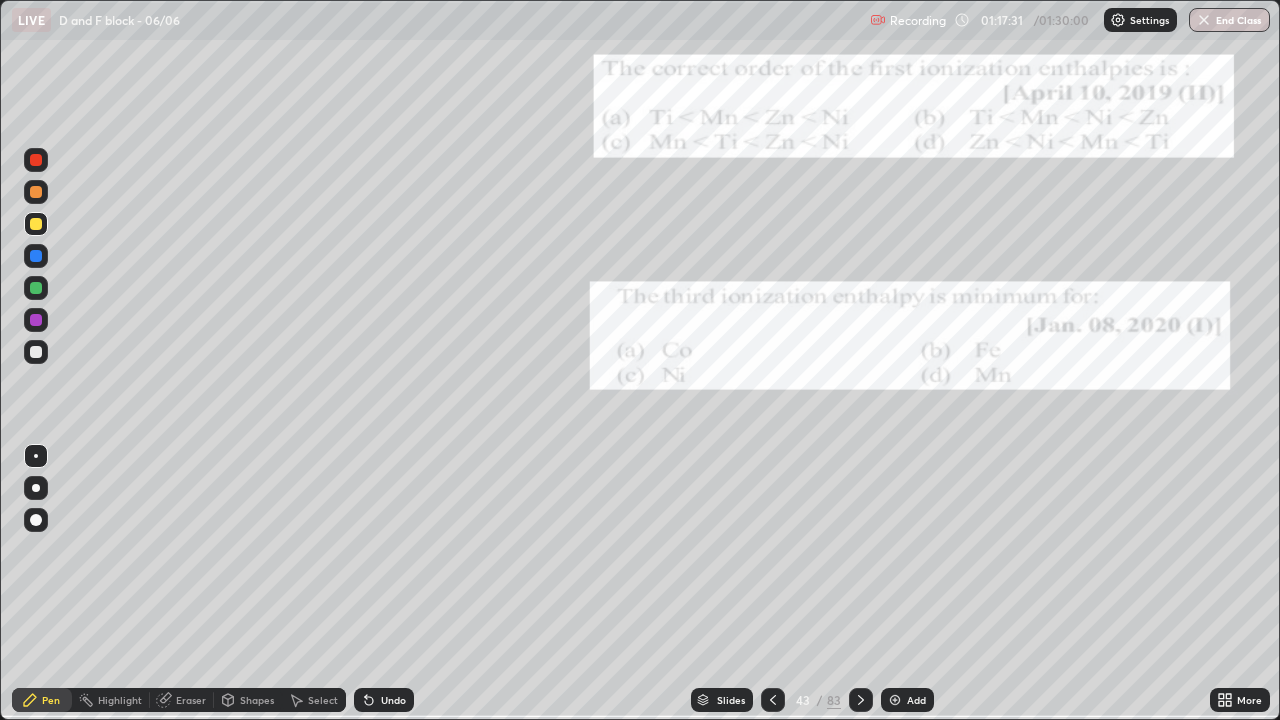 click 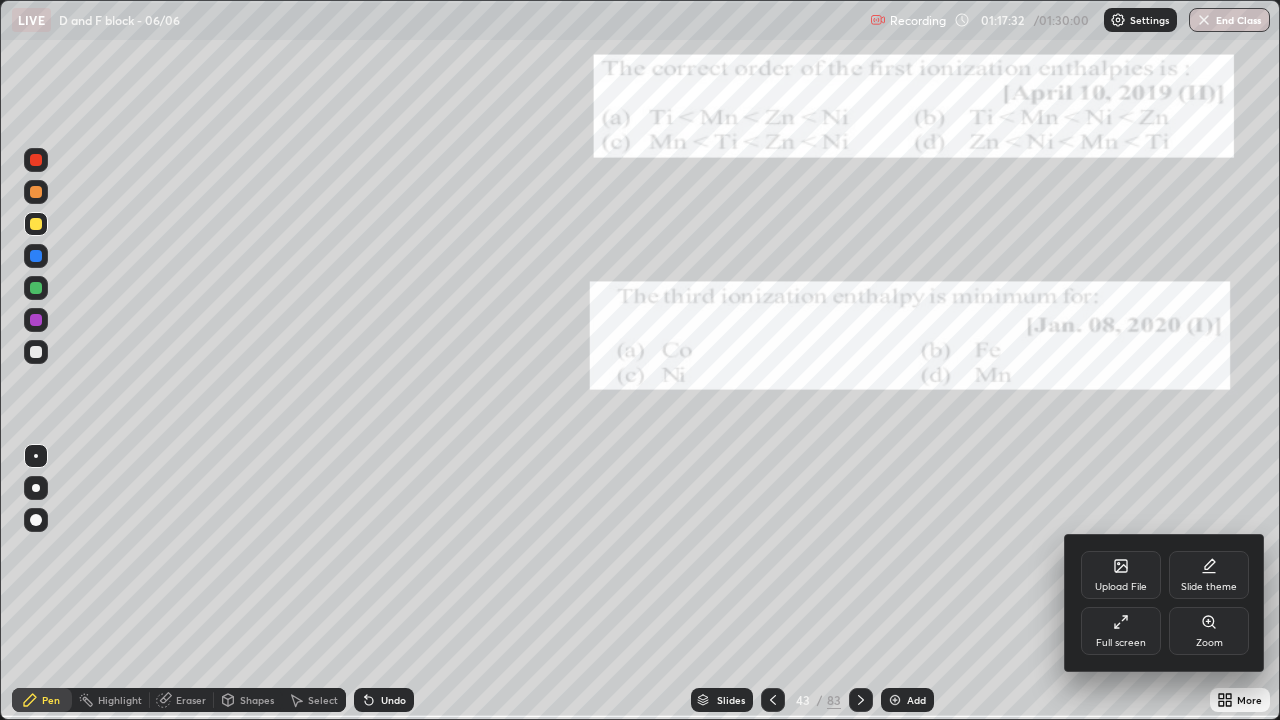 click on "Zoom" at bounding box center (1209, 631) 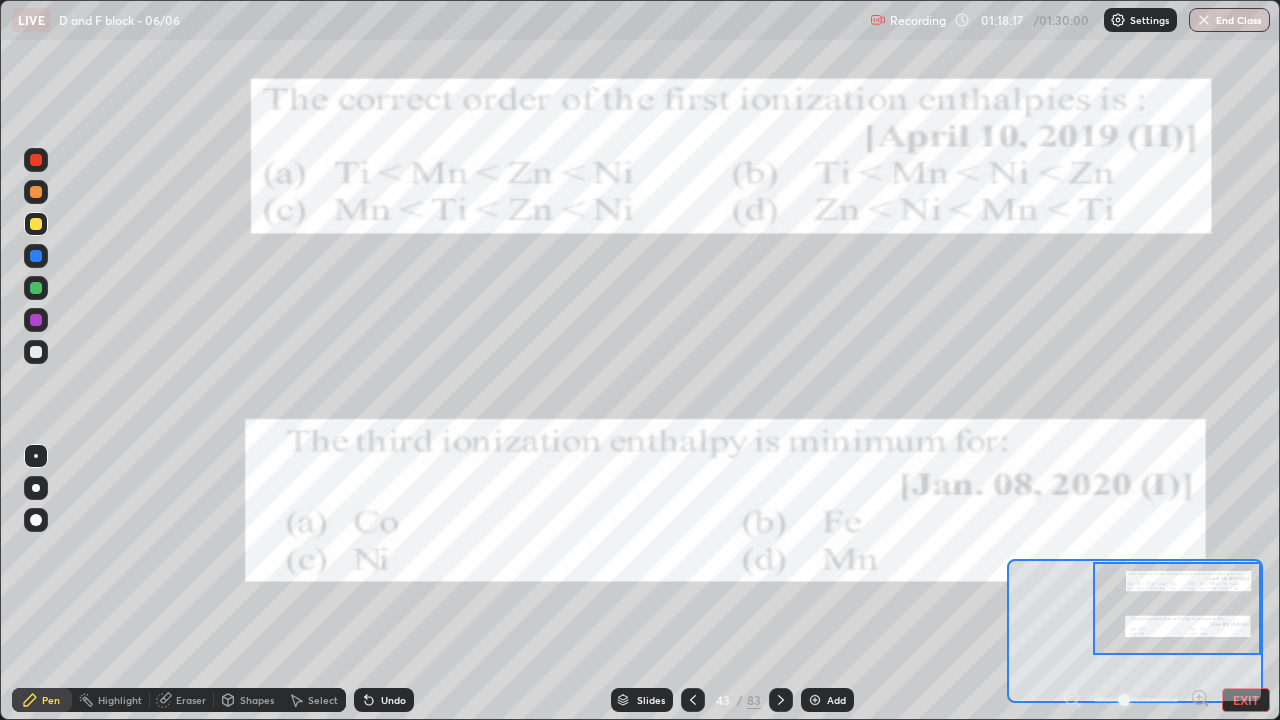 click at bounding box center (36, 192) 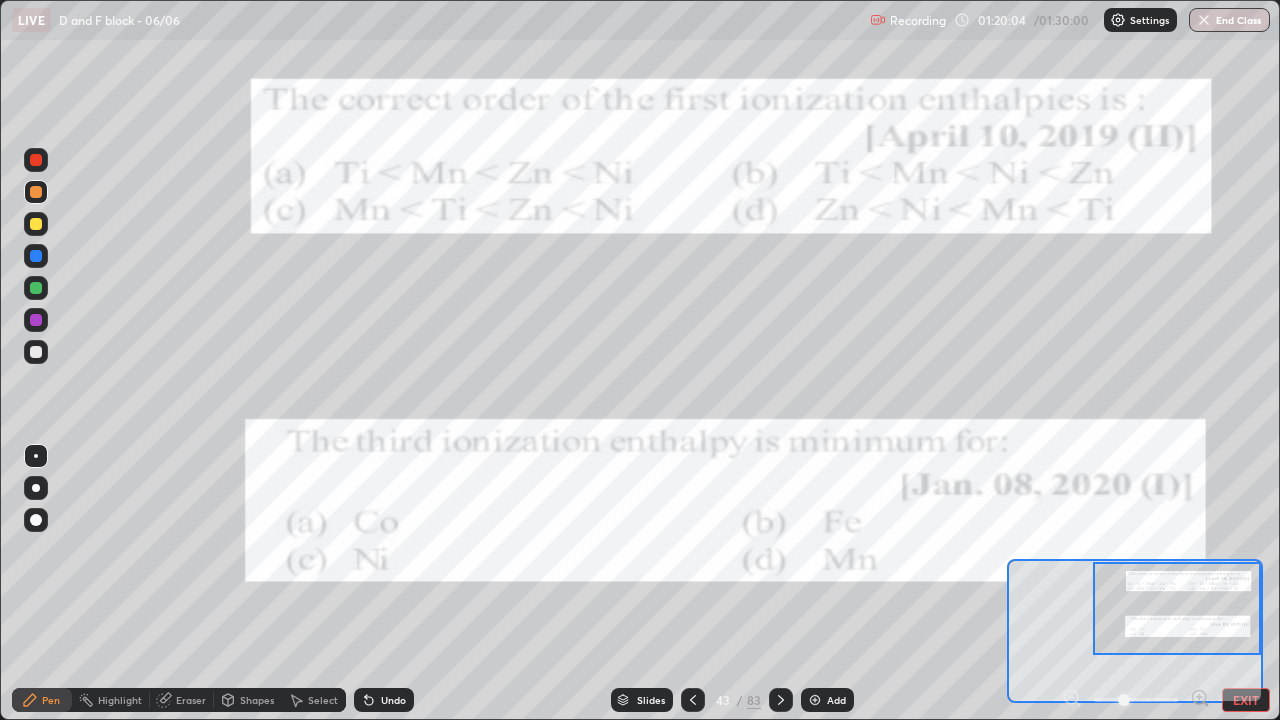 click on "83" at bounding box center (754, 700) 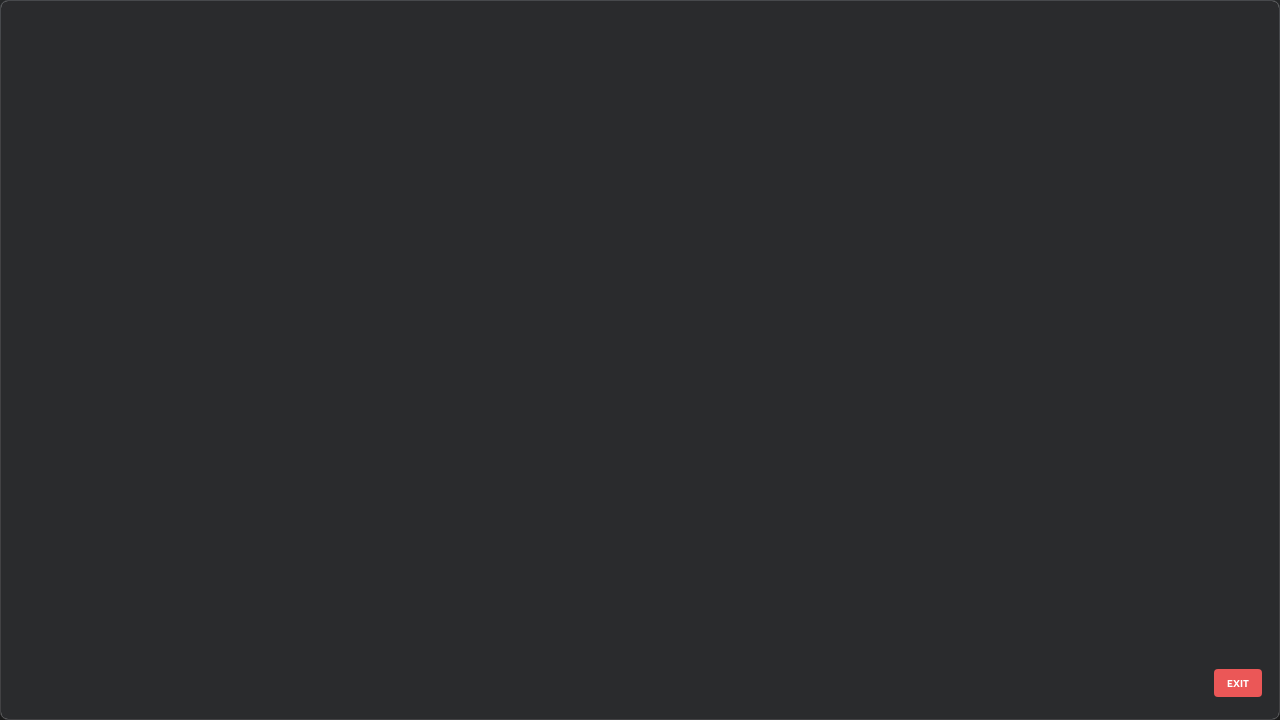 scroll, scrollTop: 2651, scrollLeft: 0, axis: vertical 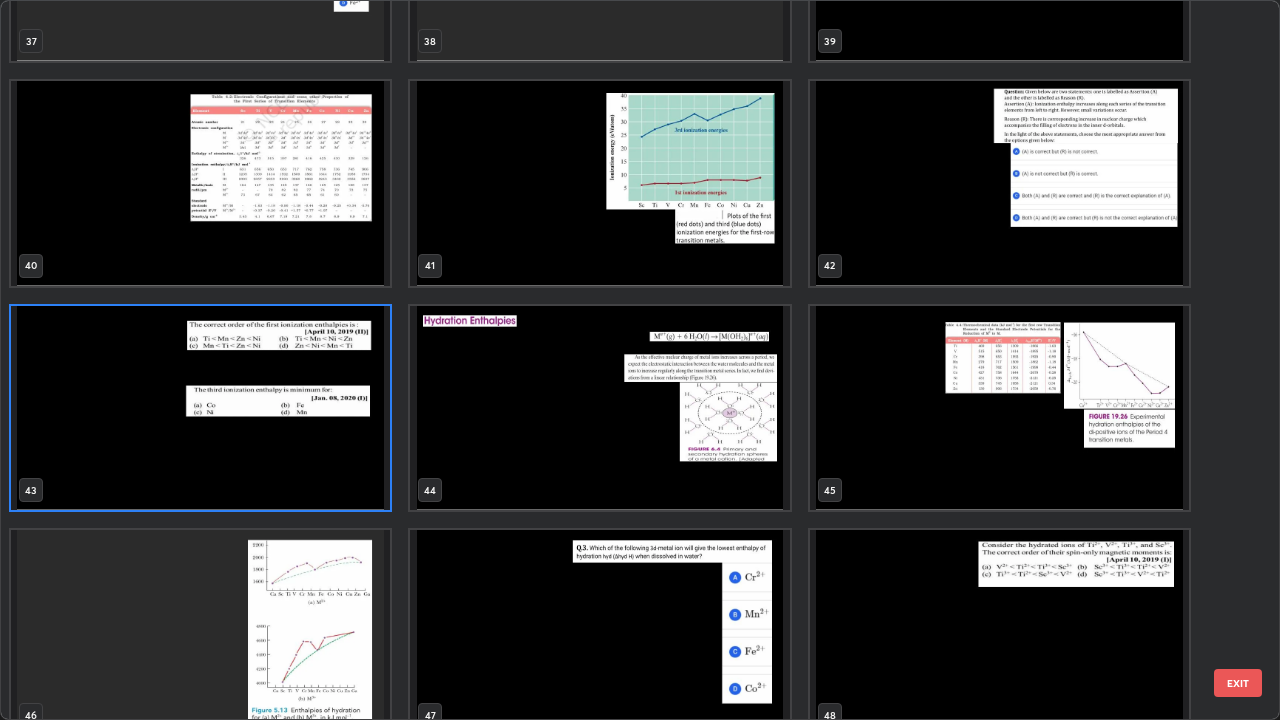 click at bounding box center [200, 183] 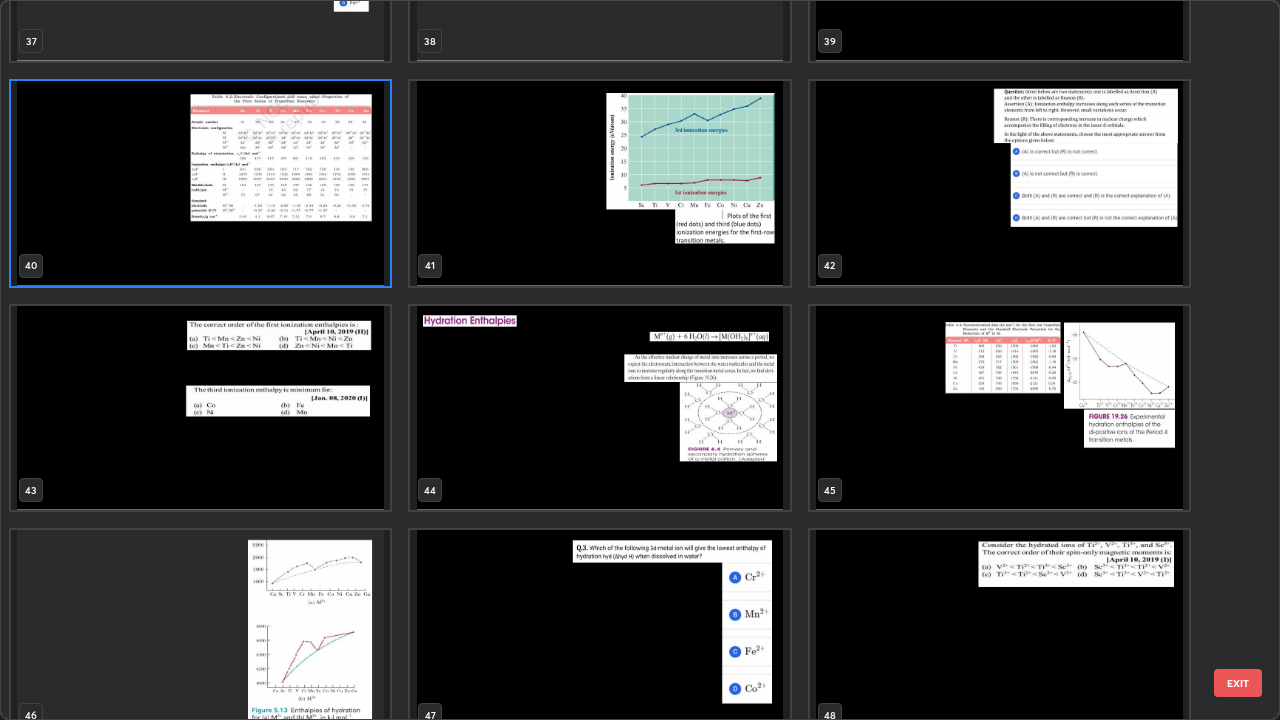 click at bounding box center [200, 183] 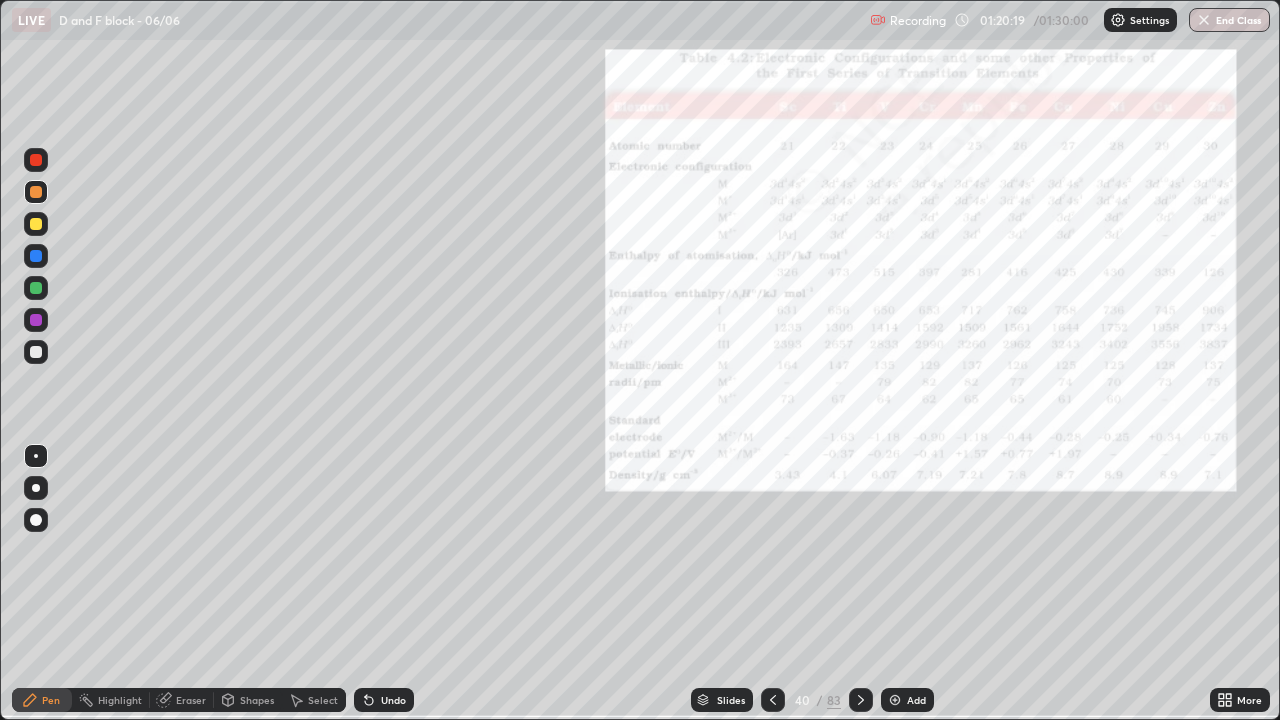 click at bounding box center [200, 183] 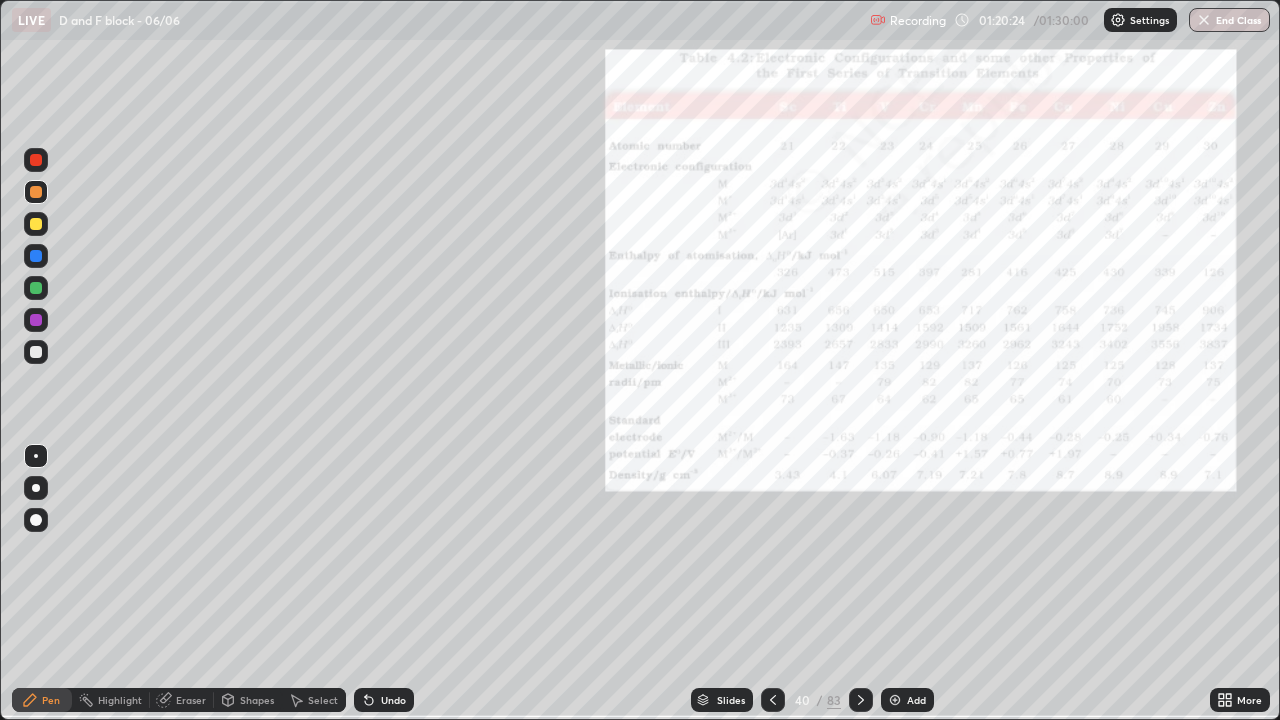 click 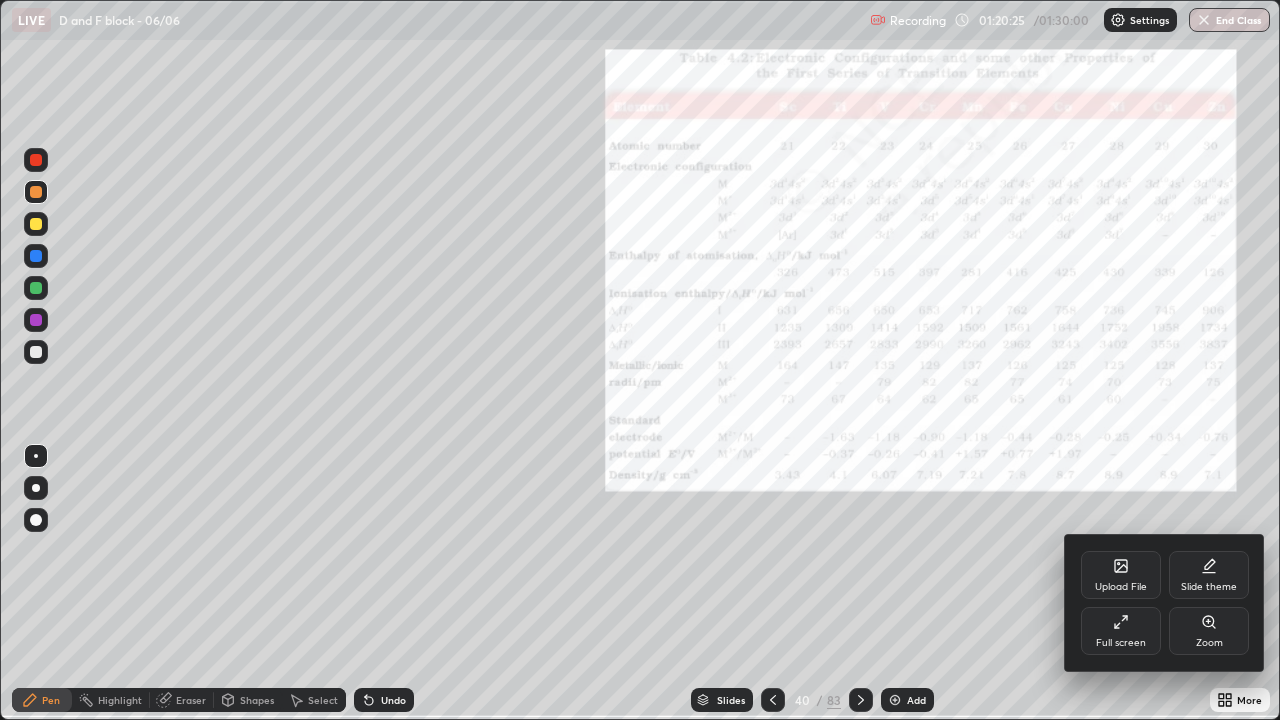 click on "Zoom" at bounding box center [1209, 631] 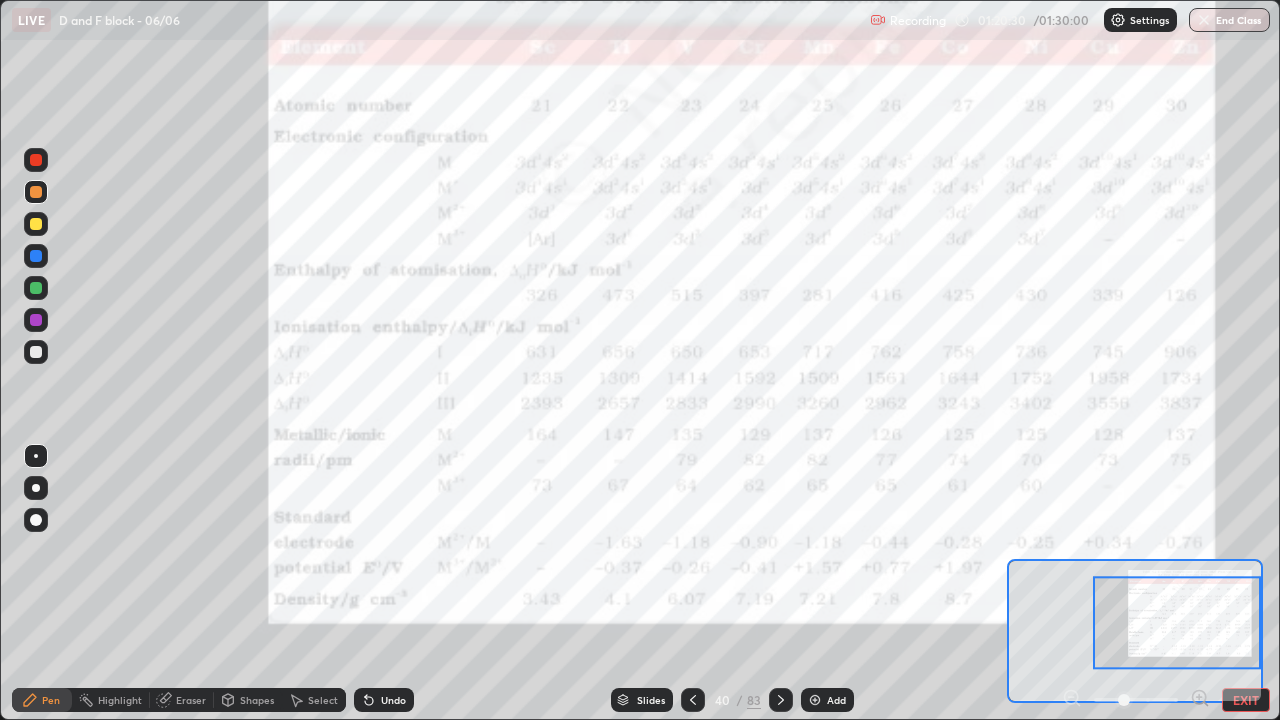 click at bounding box center (36, 320) 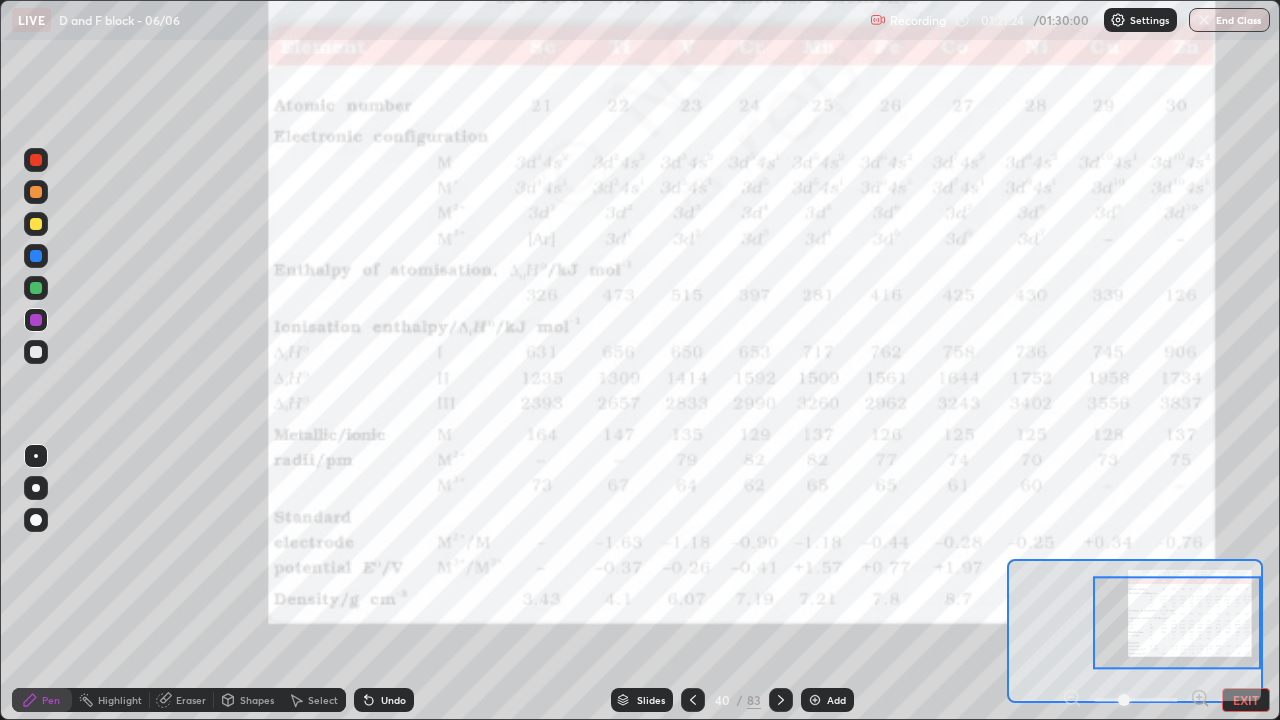 click on "EXIT" at bounding box center [1246, 700] 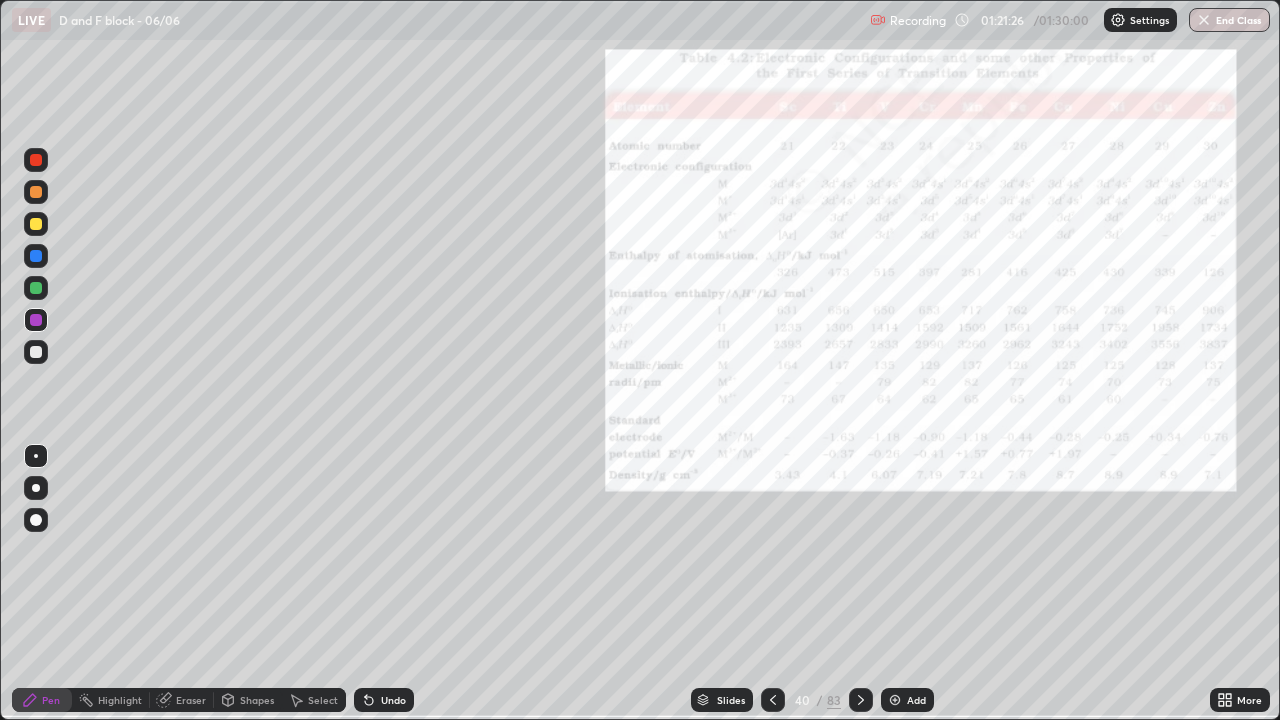 click at bounding box center [895, 700] 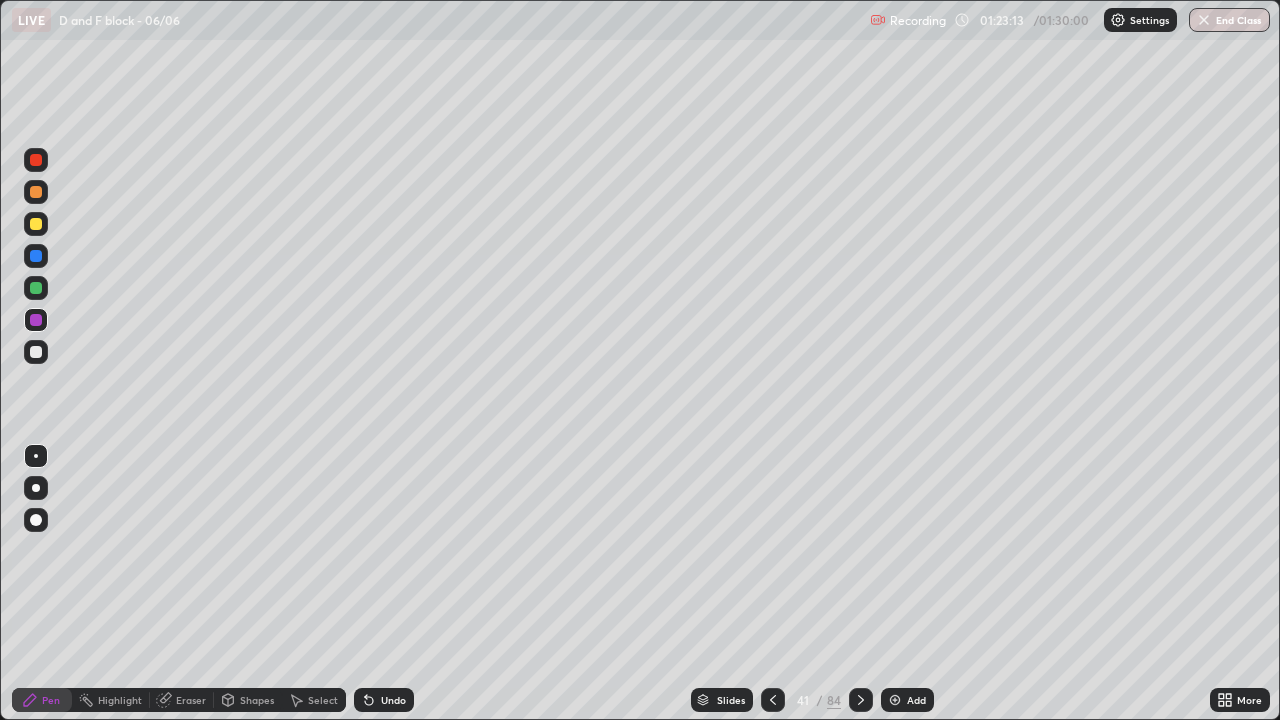 click at bounding box center (36, 352) 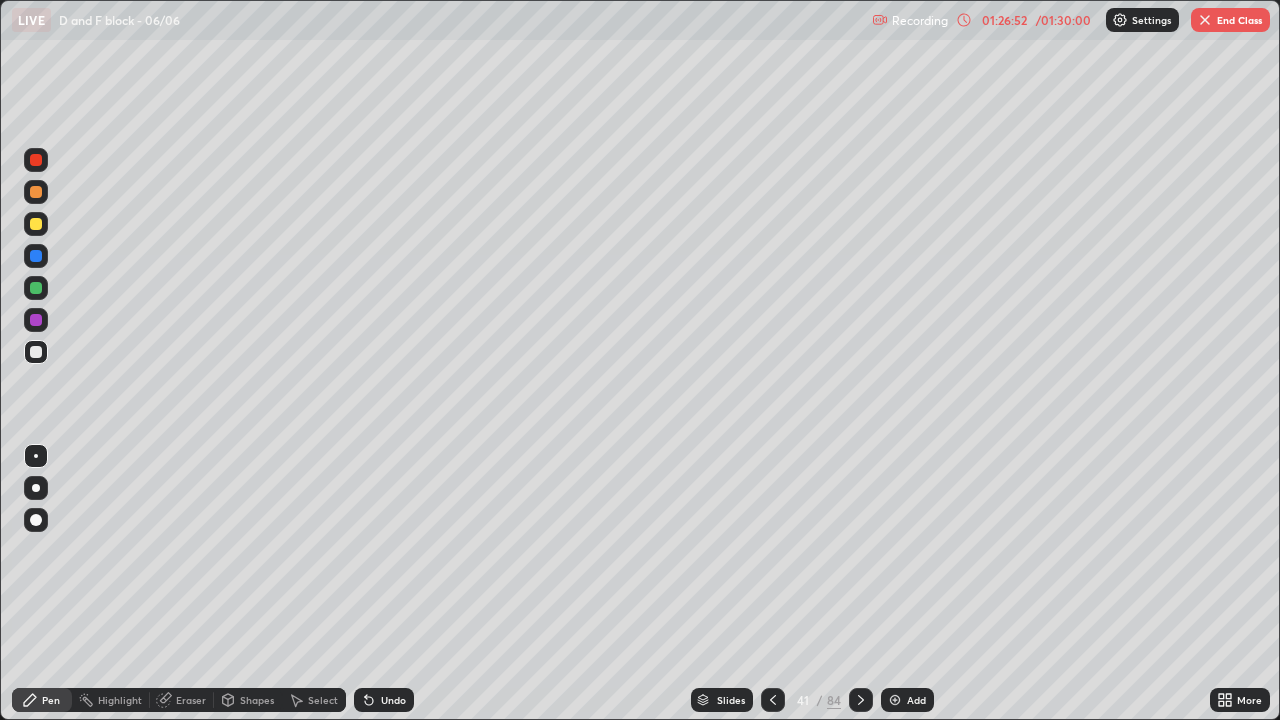 click on "End Class" at bounding box center [1230, 20] 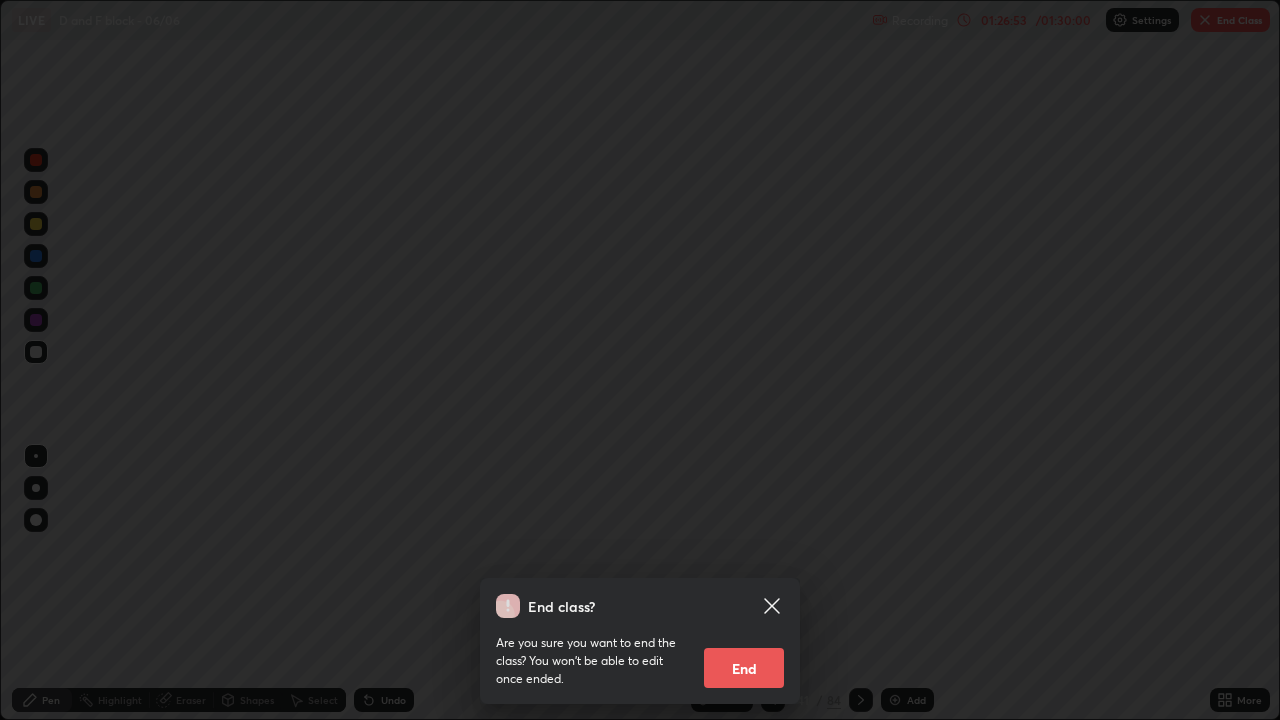 click on "End" at bounding box center (744, 668) 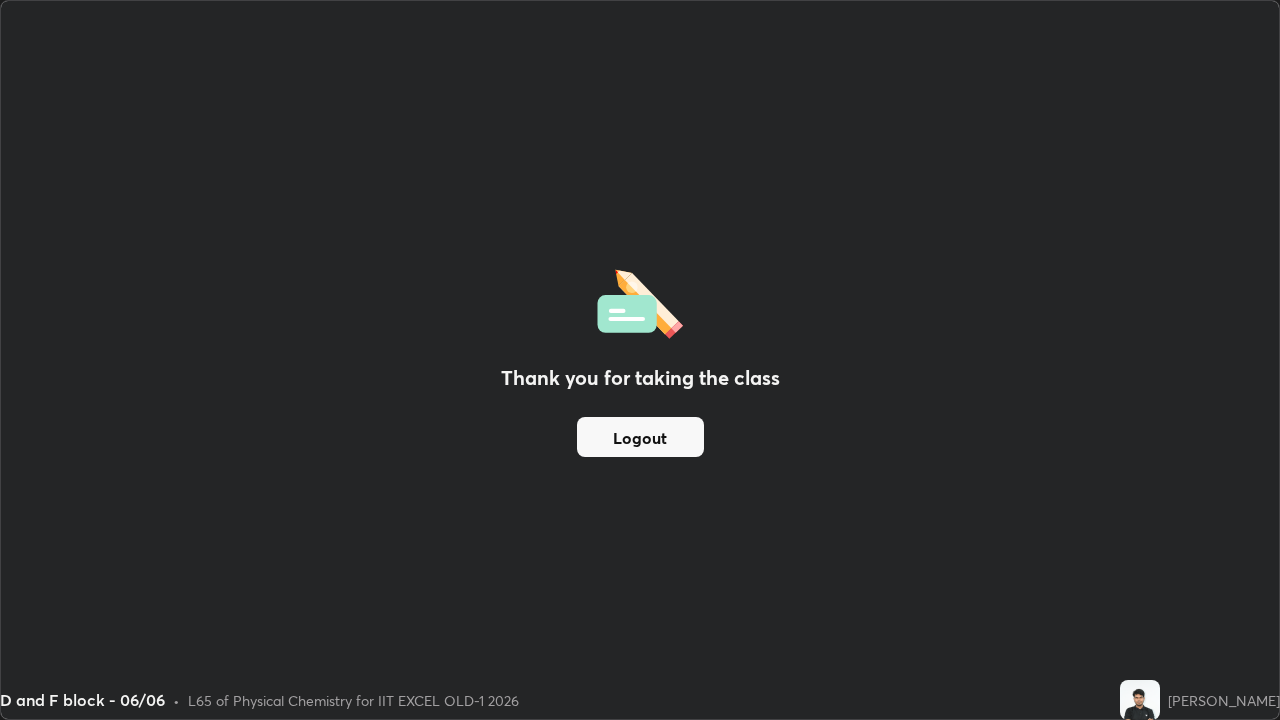 click on "Logout" at bounding box center [640, 437] 